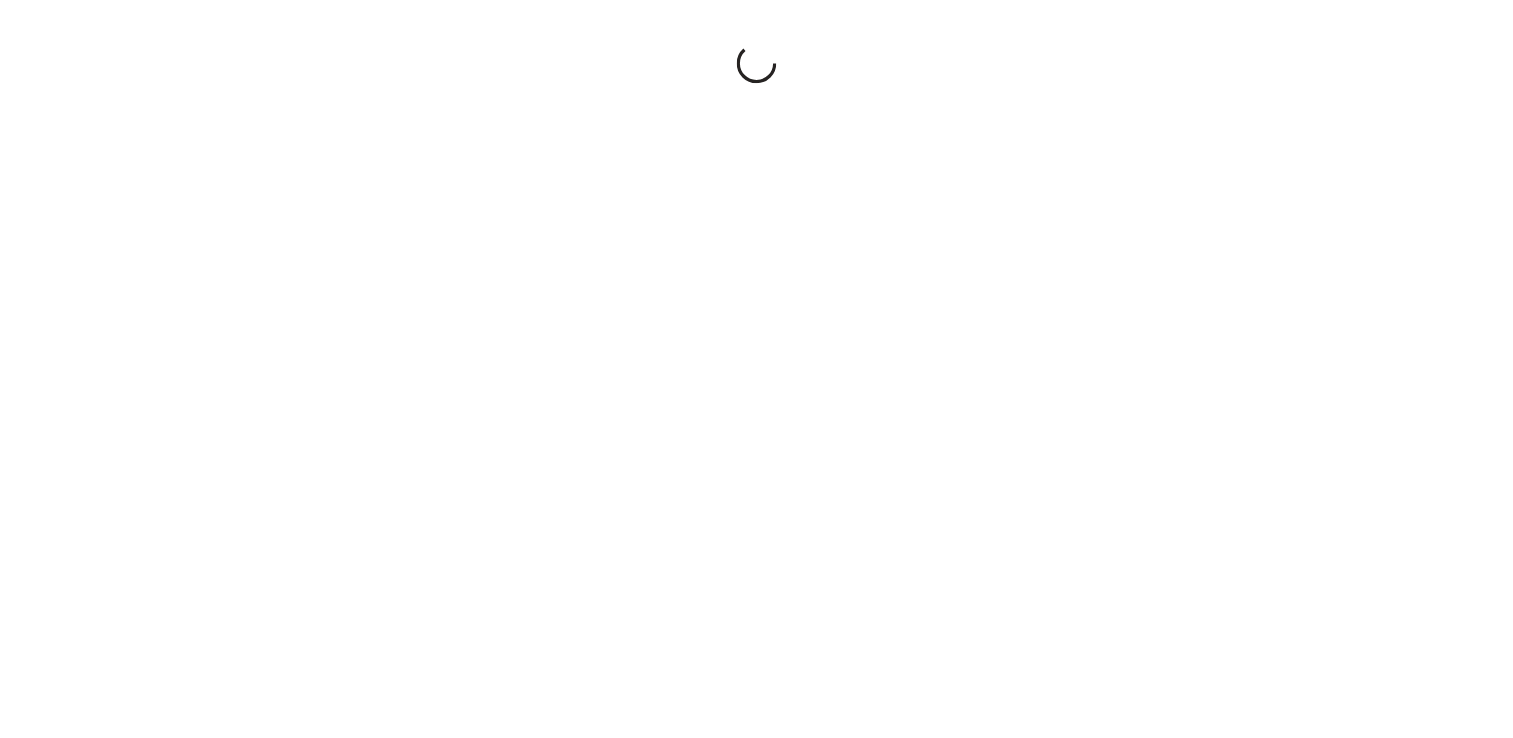 scroll, scrollTop: 0, scrollLeft: 0, axis: both 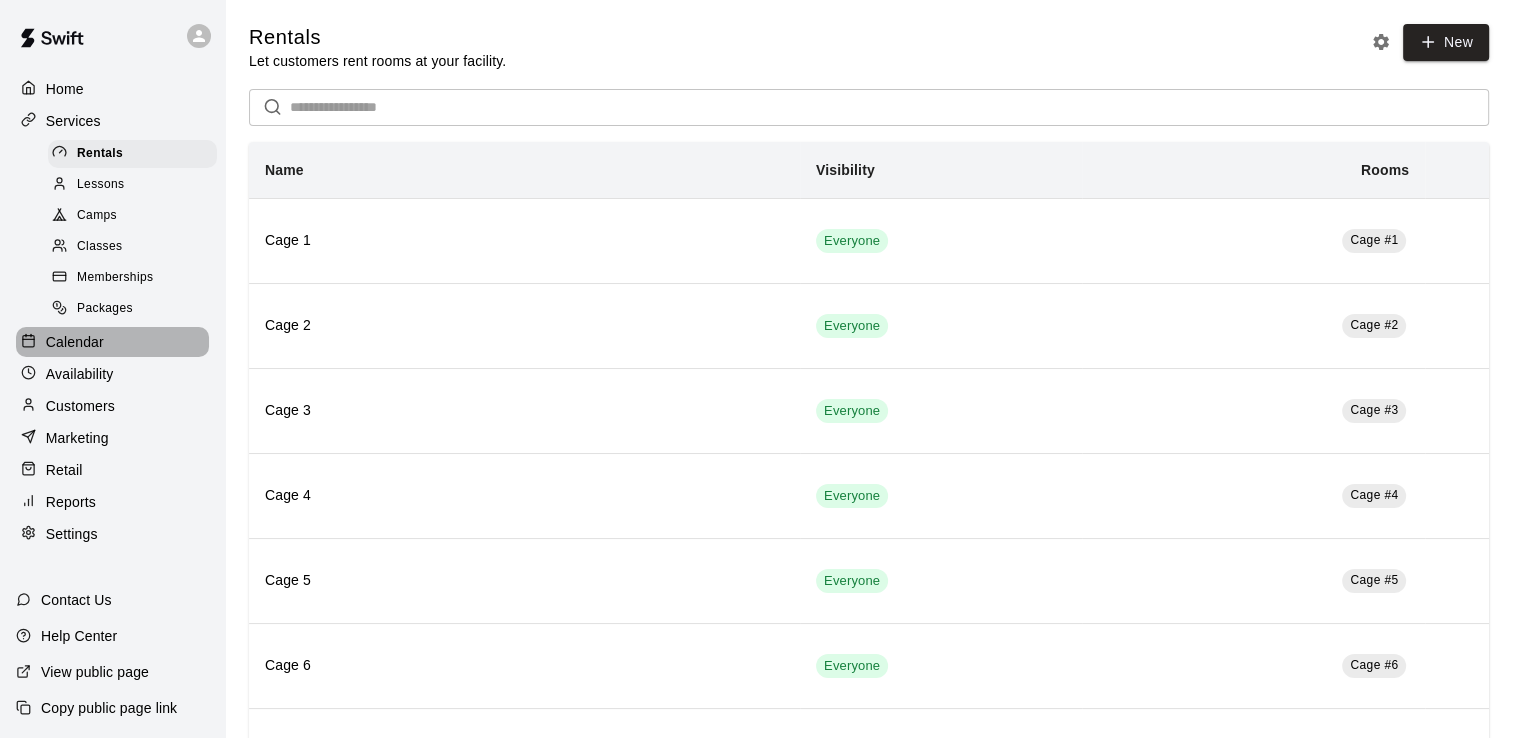 click on "Calendar" at bounding box center (75, 342) 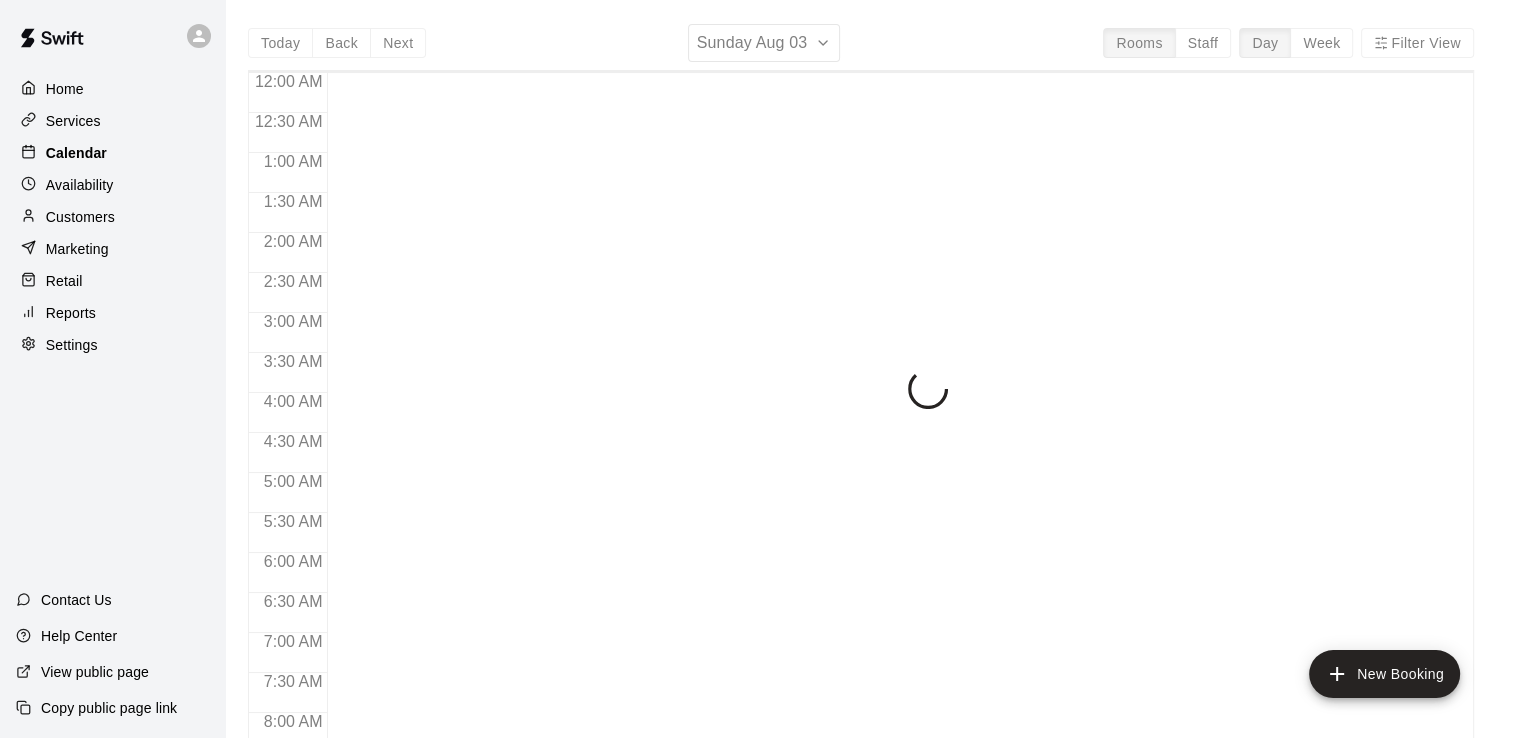 scroll, scrollTop: 1013, scrollLeft: 0, axis: vertical 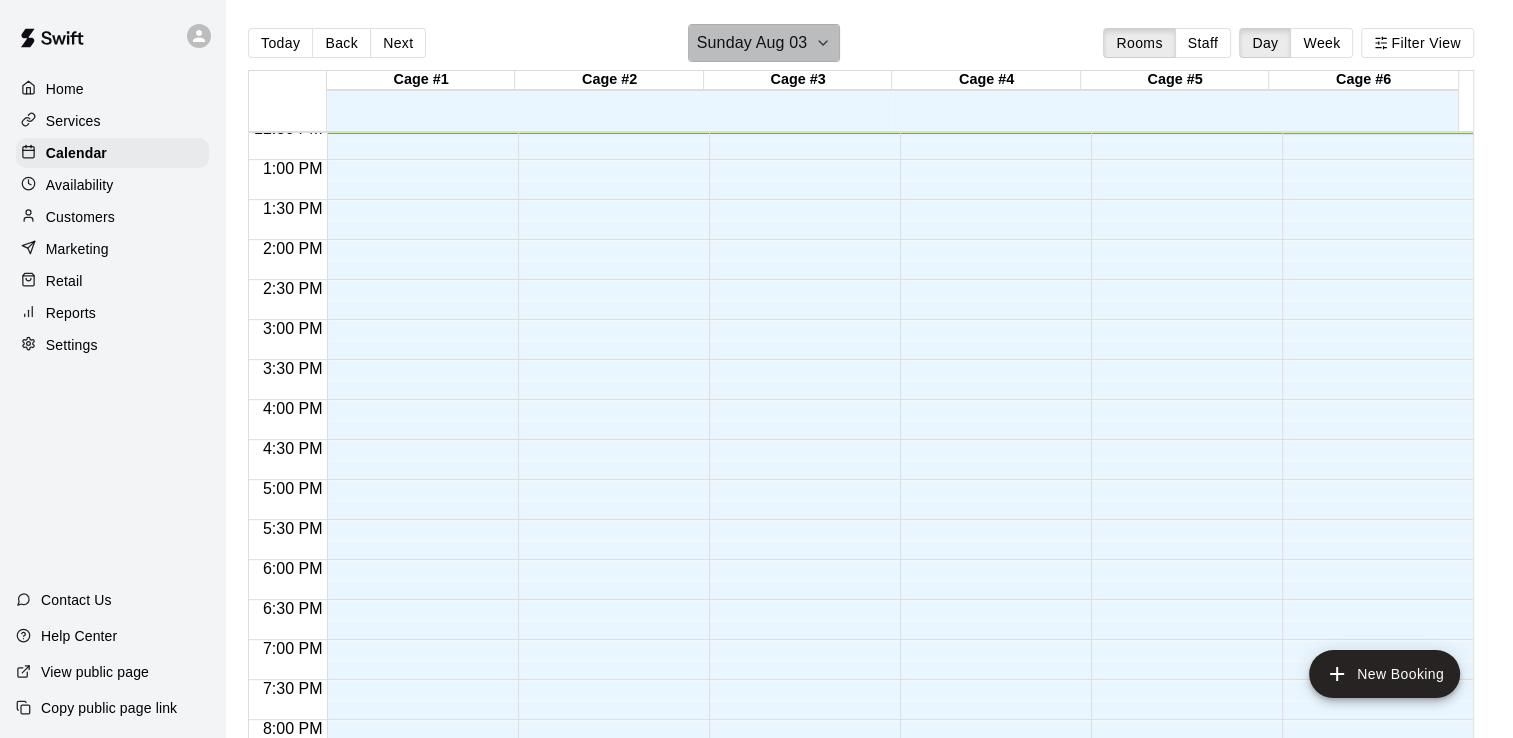 click 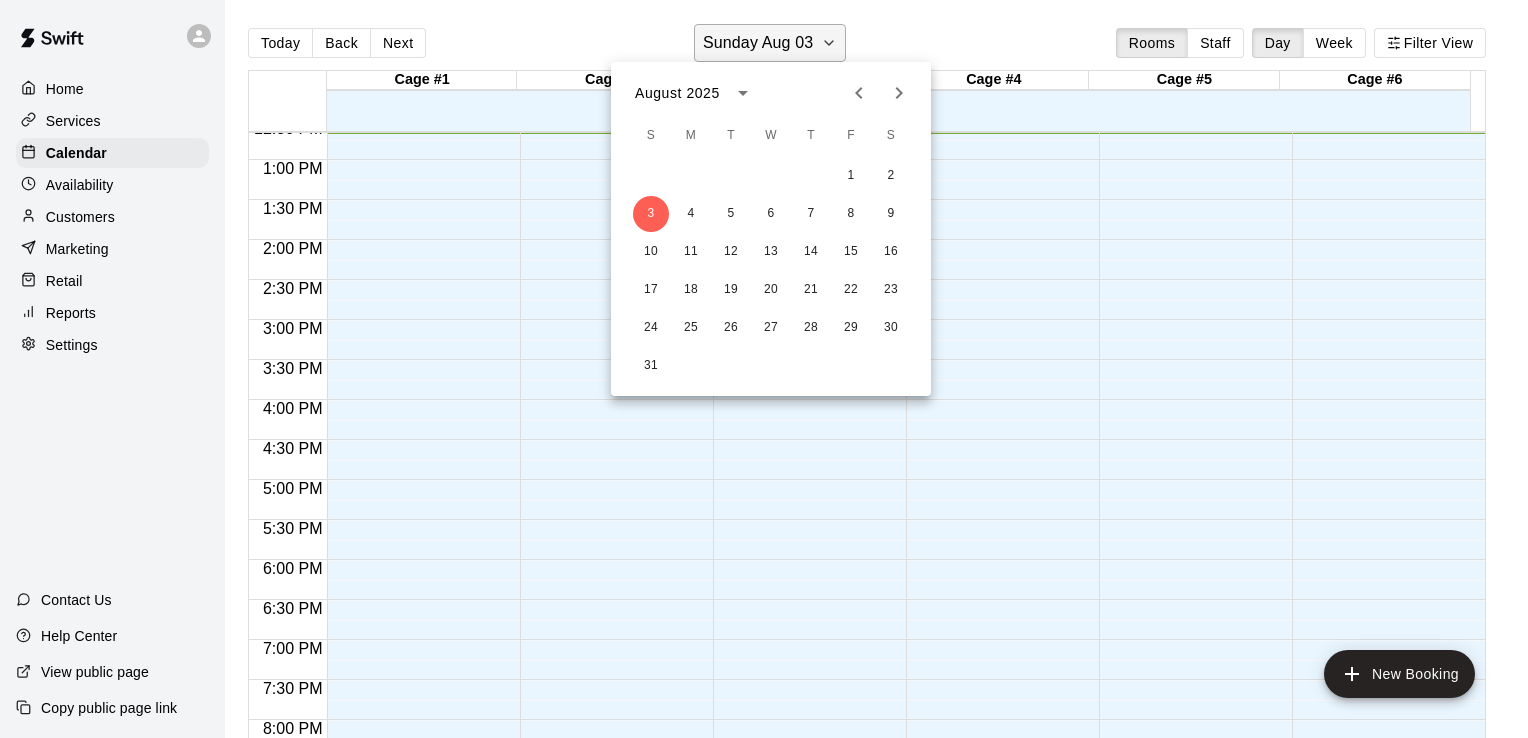 click at bounding box center (764, 369) 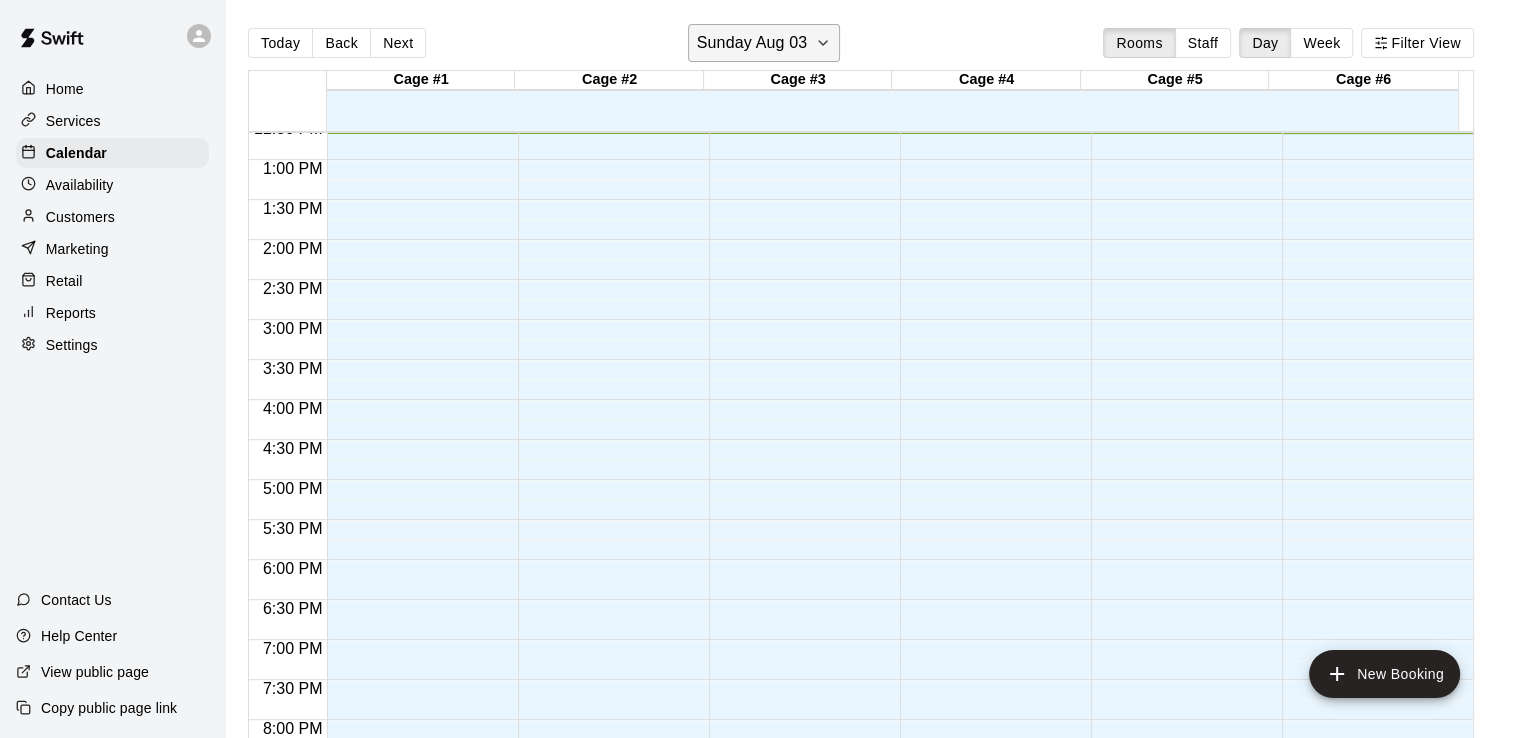 click 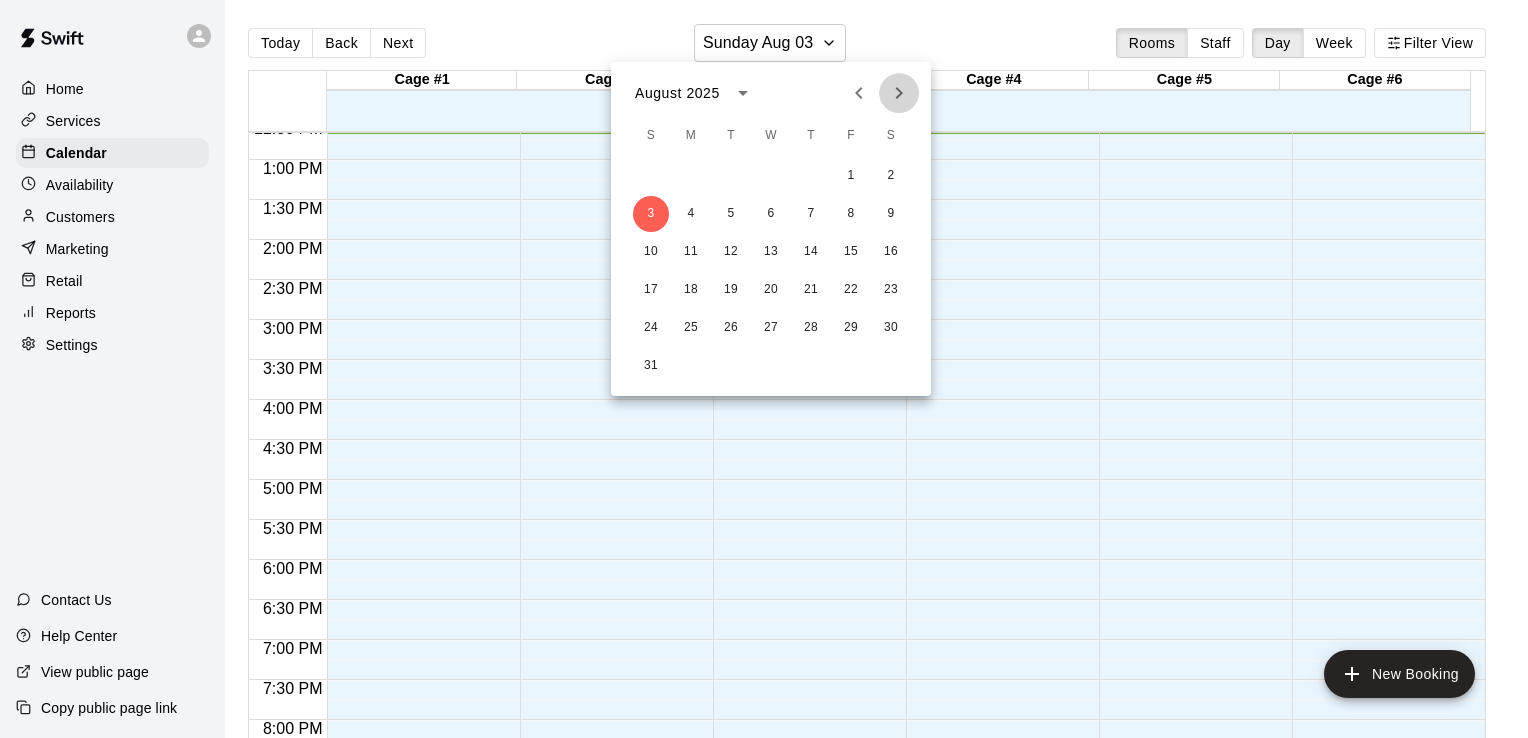 click 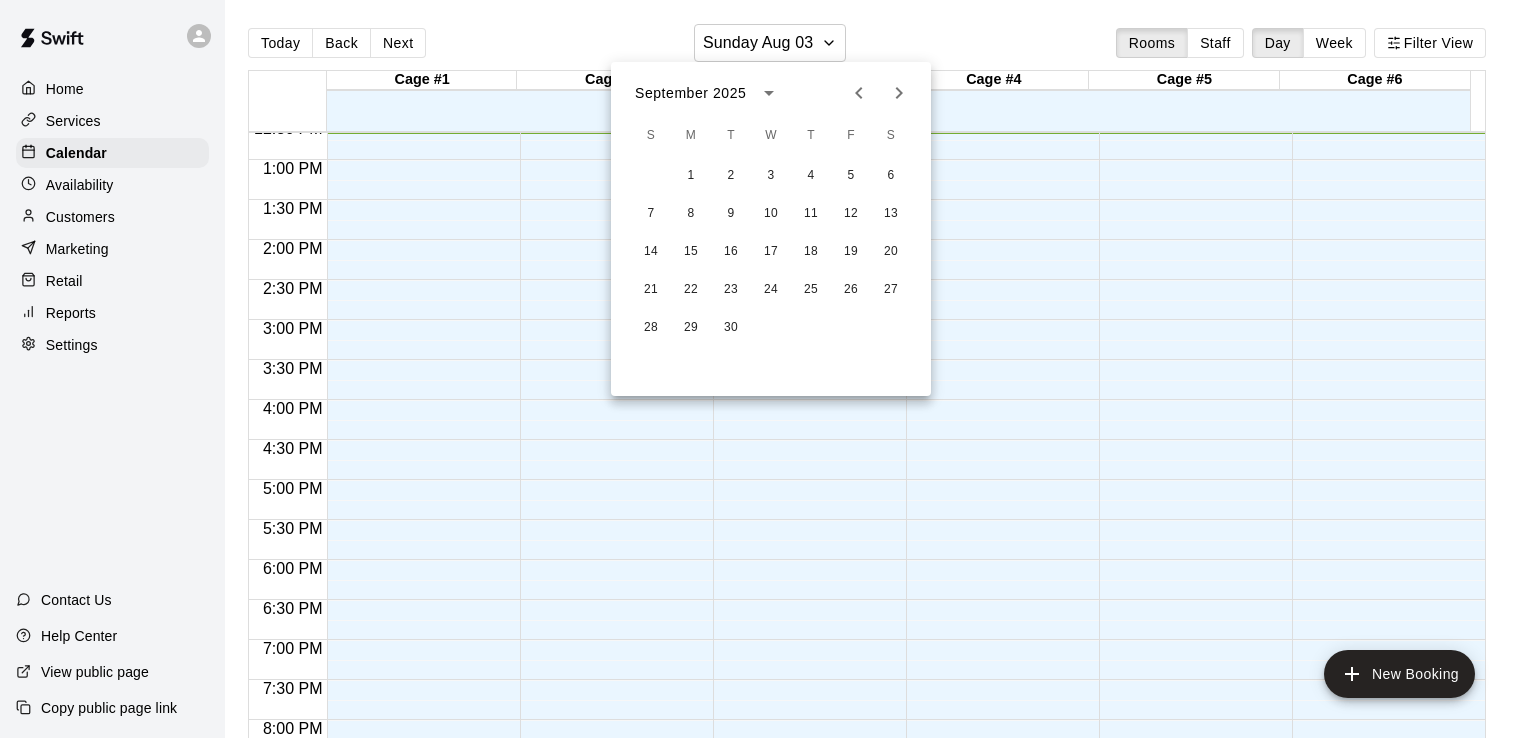 click 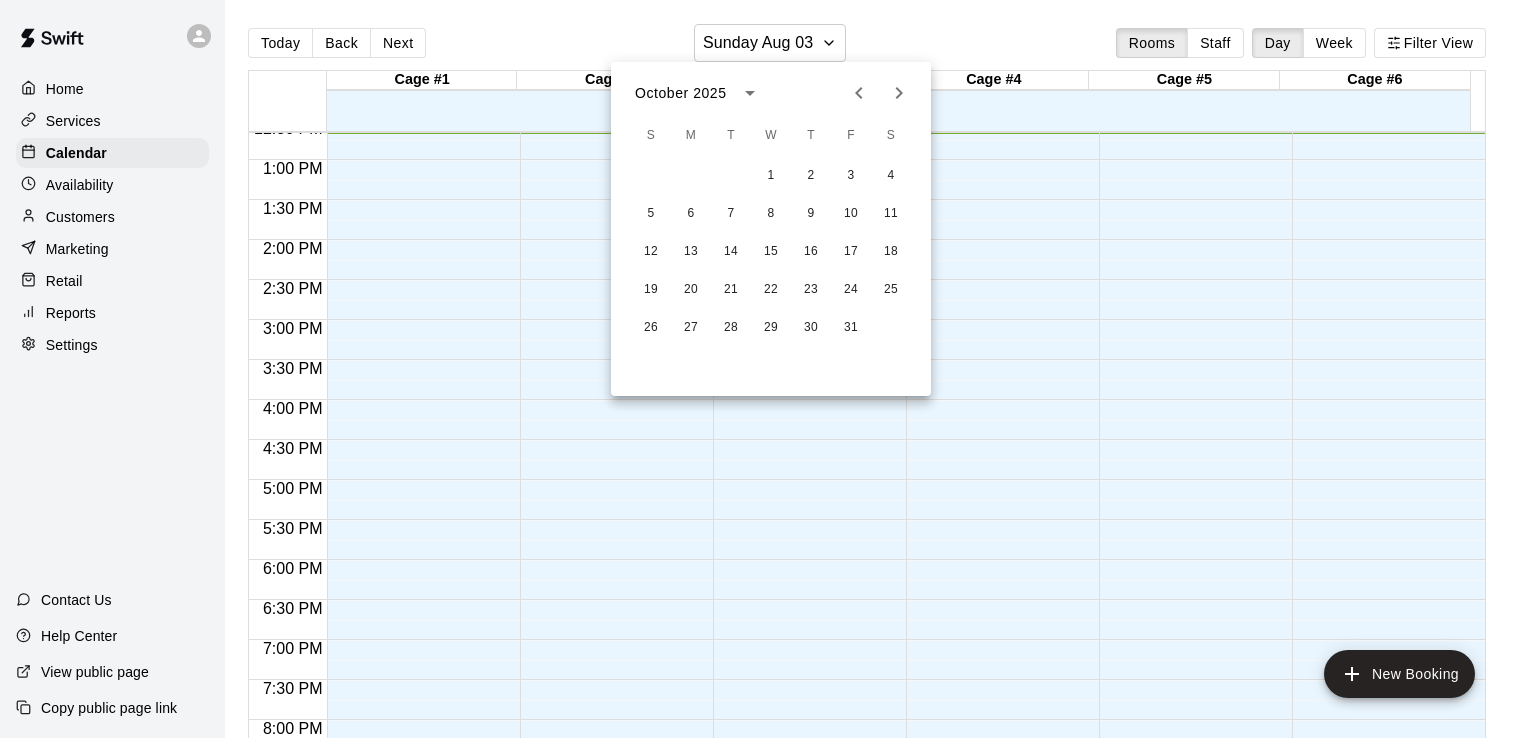 click 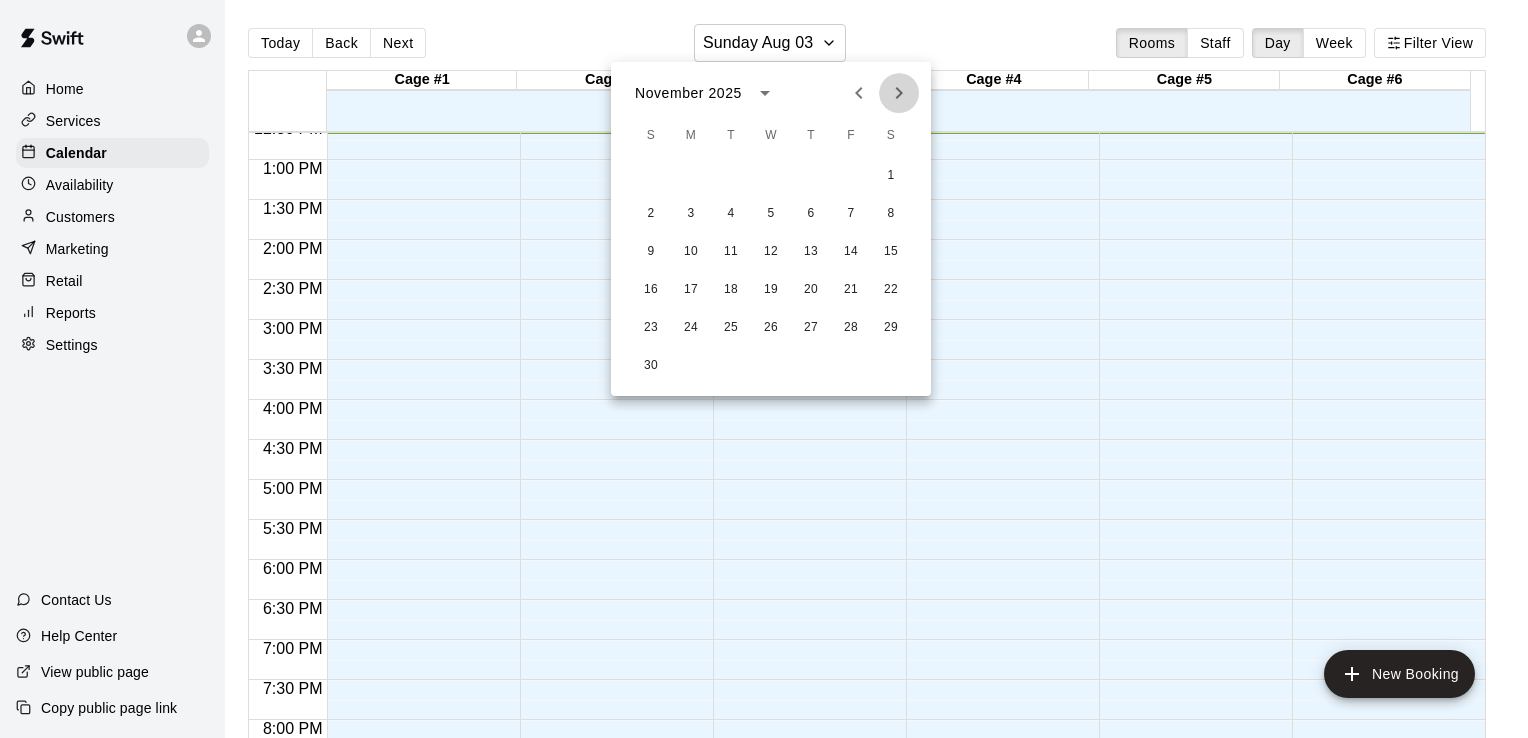 click 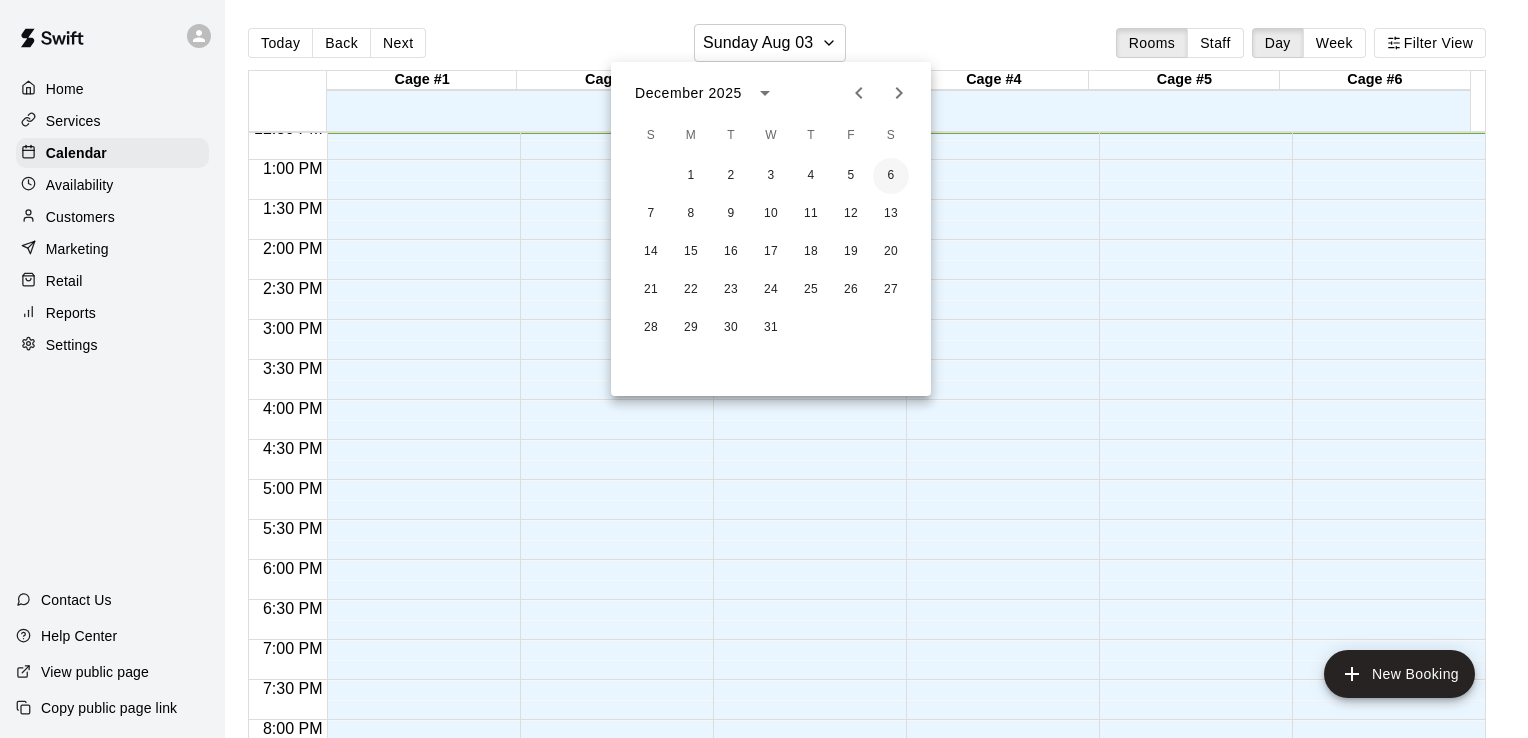 click on "6" at bounding box center (891, 176) 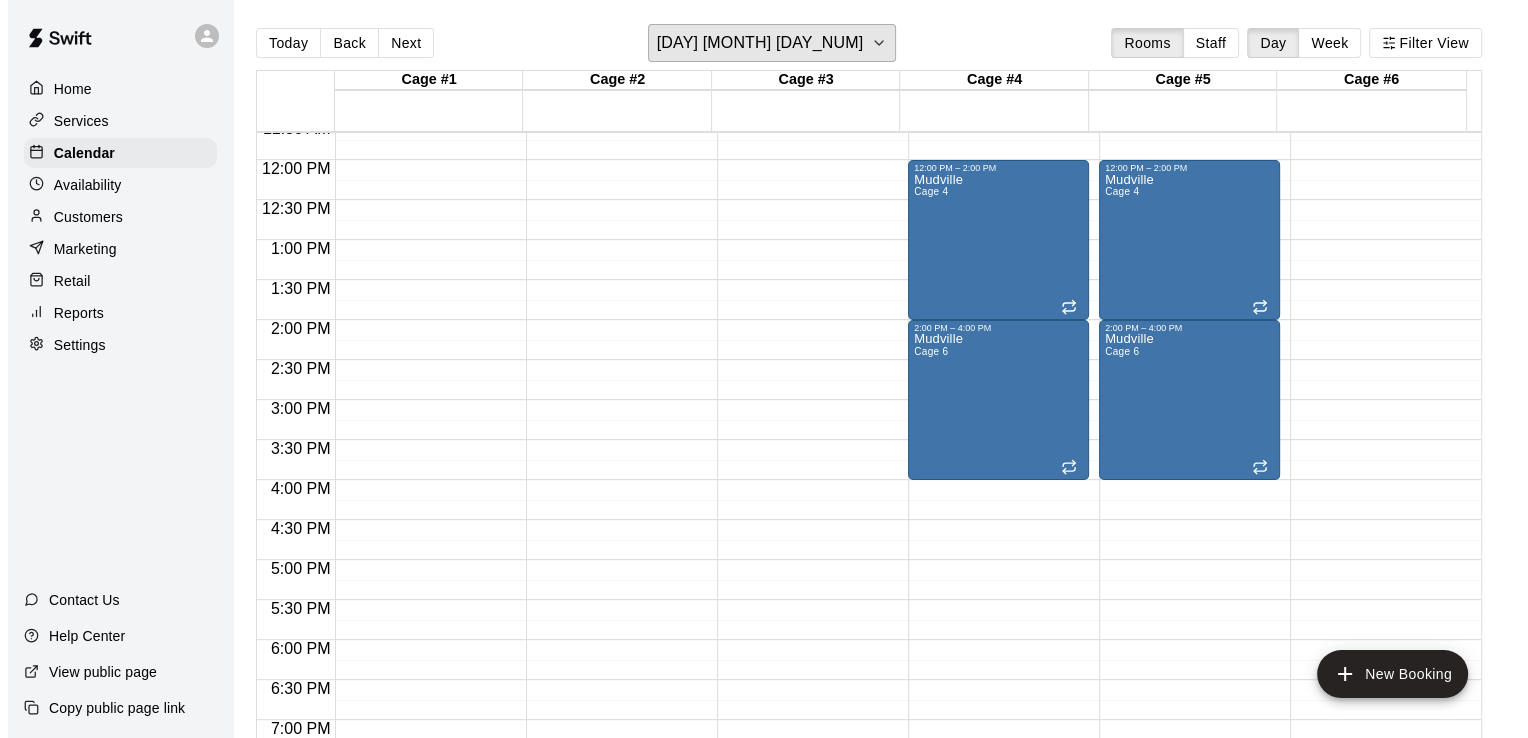 scroll, scrollTop: 880, scrollLeft: 0, axis: vertical 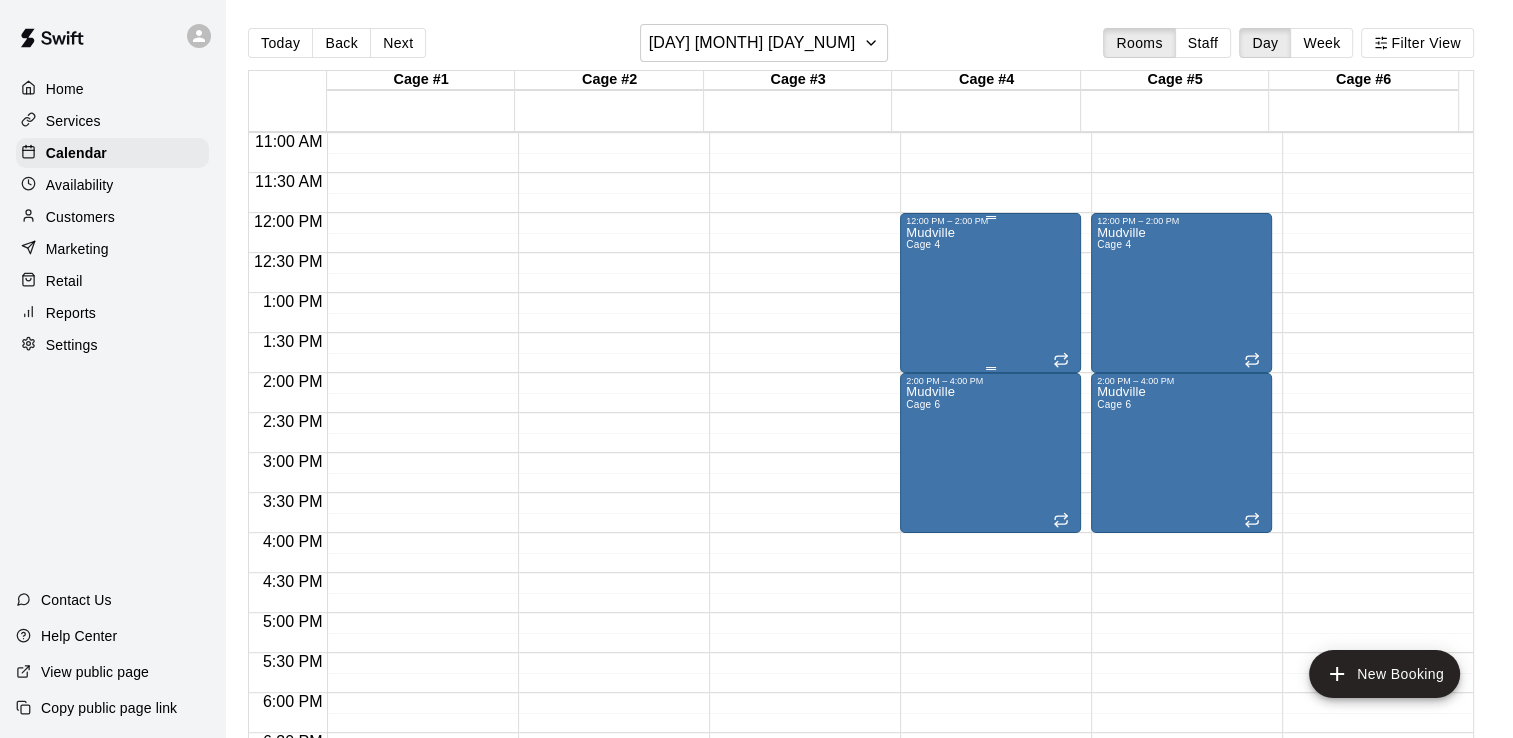 click on "[LOCATION] Cage [NUMBER]" at bounding box center [990, 595] 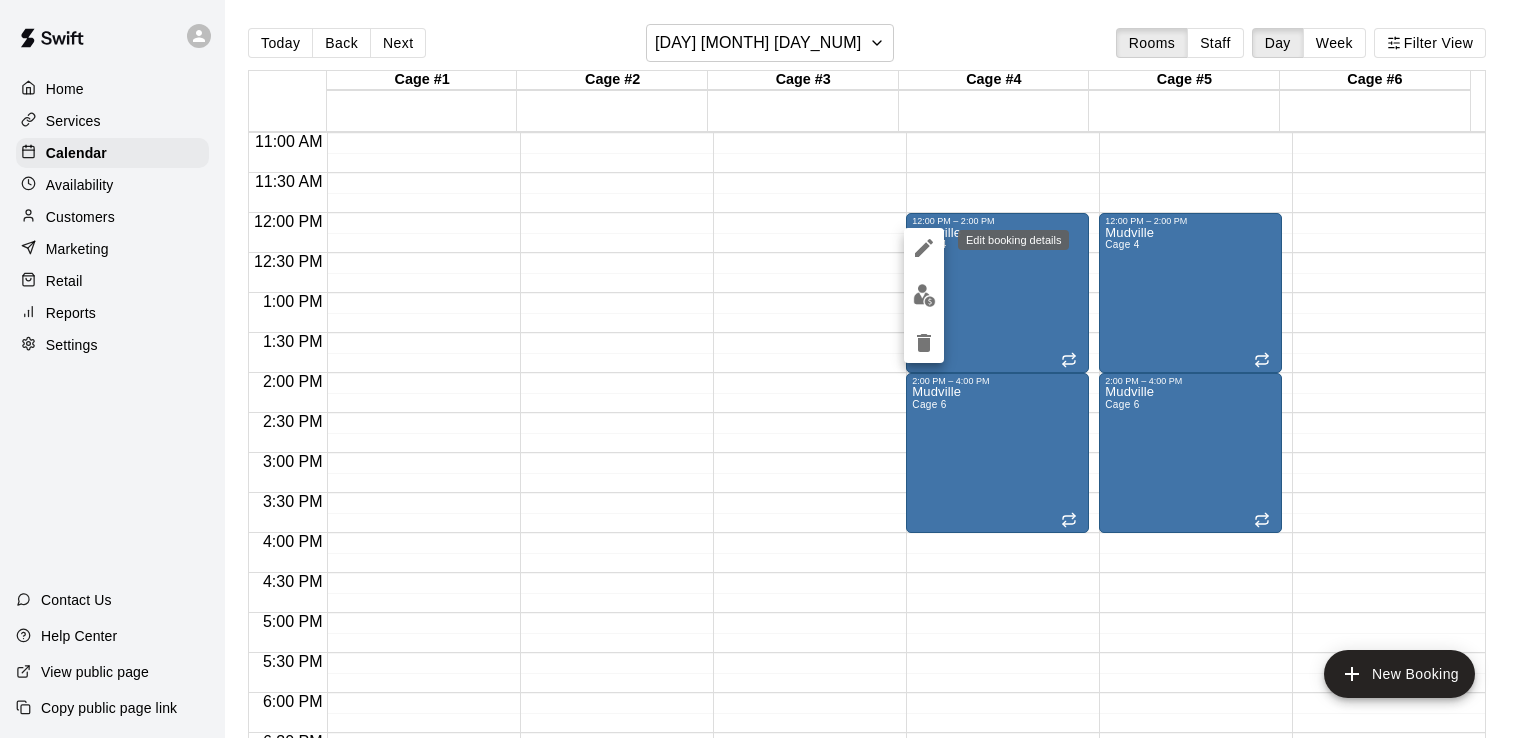 click 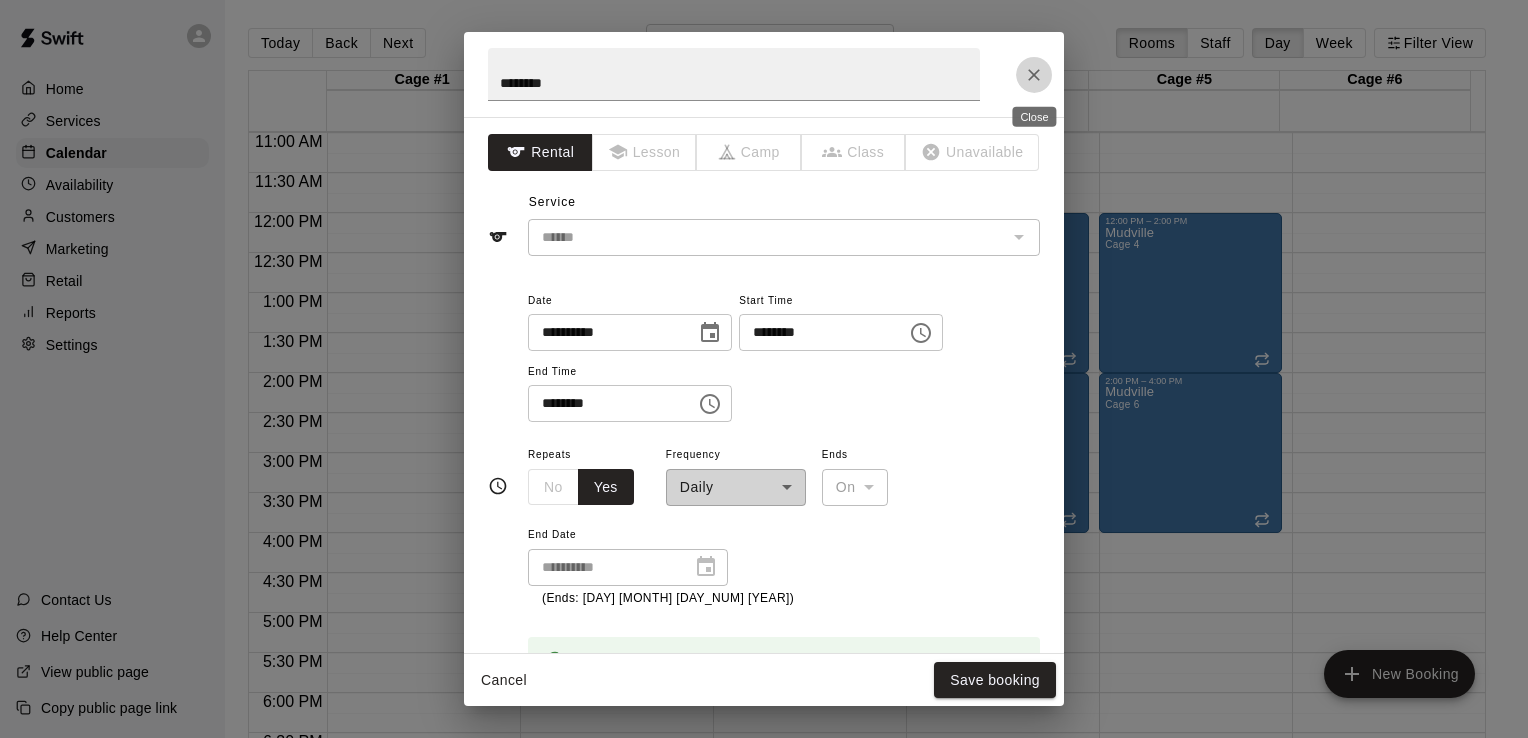 click 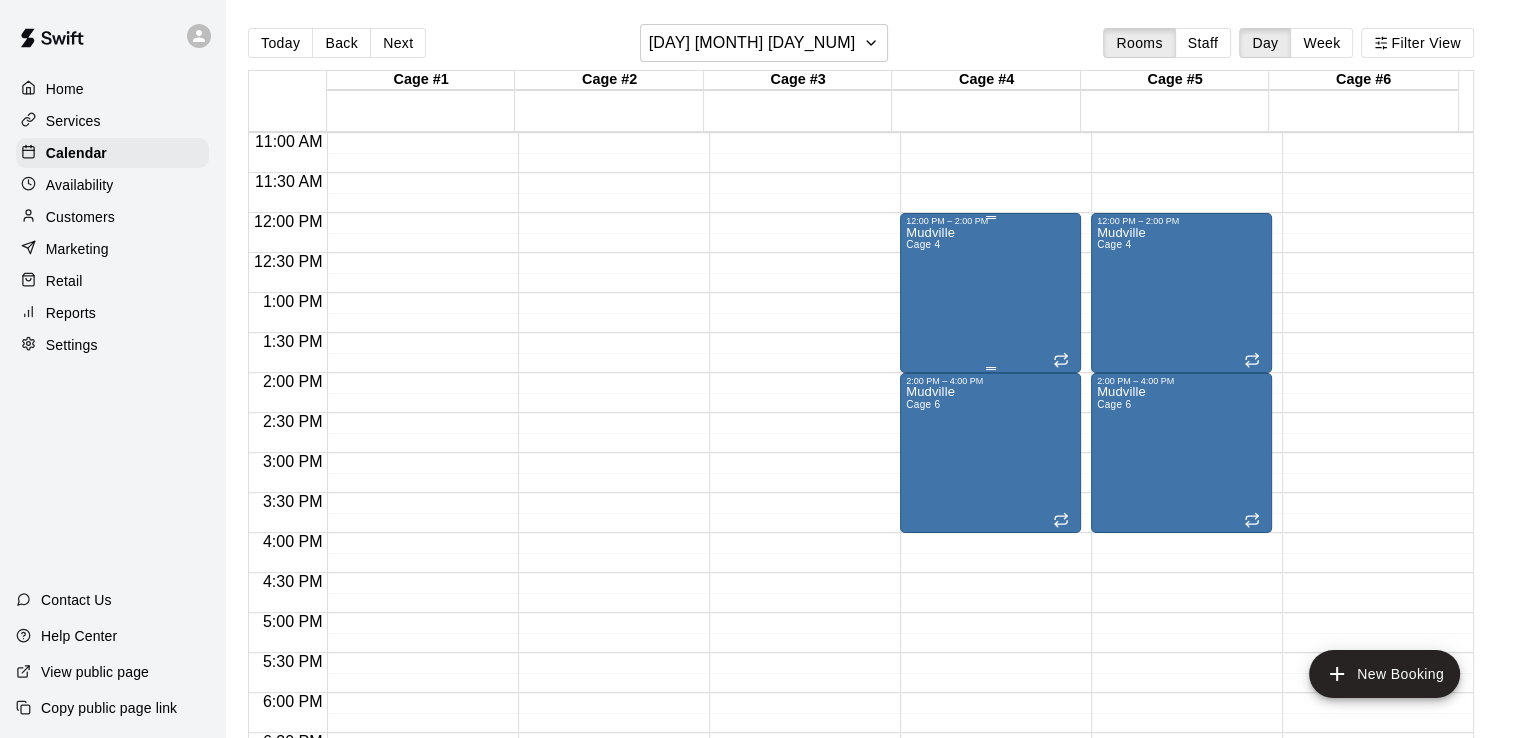 click on "[LOCATION] Cage [NUMBER]" at bounding box center [990, 595] 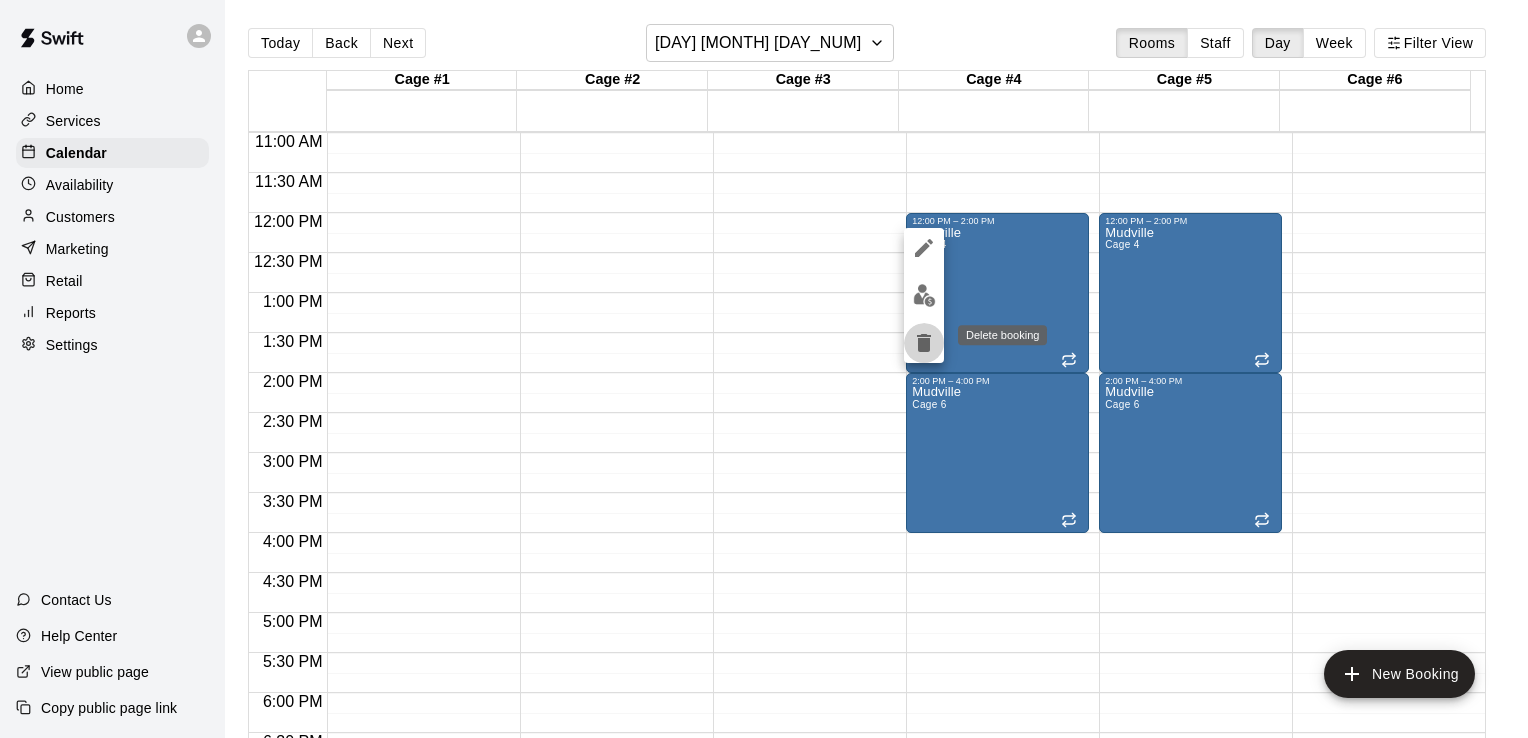 click 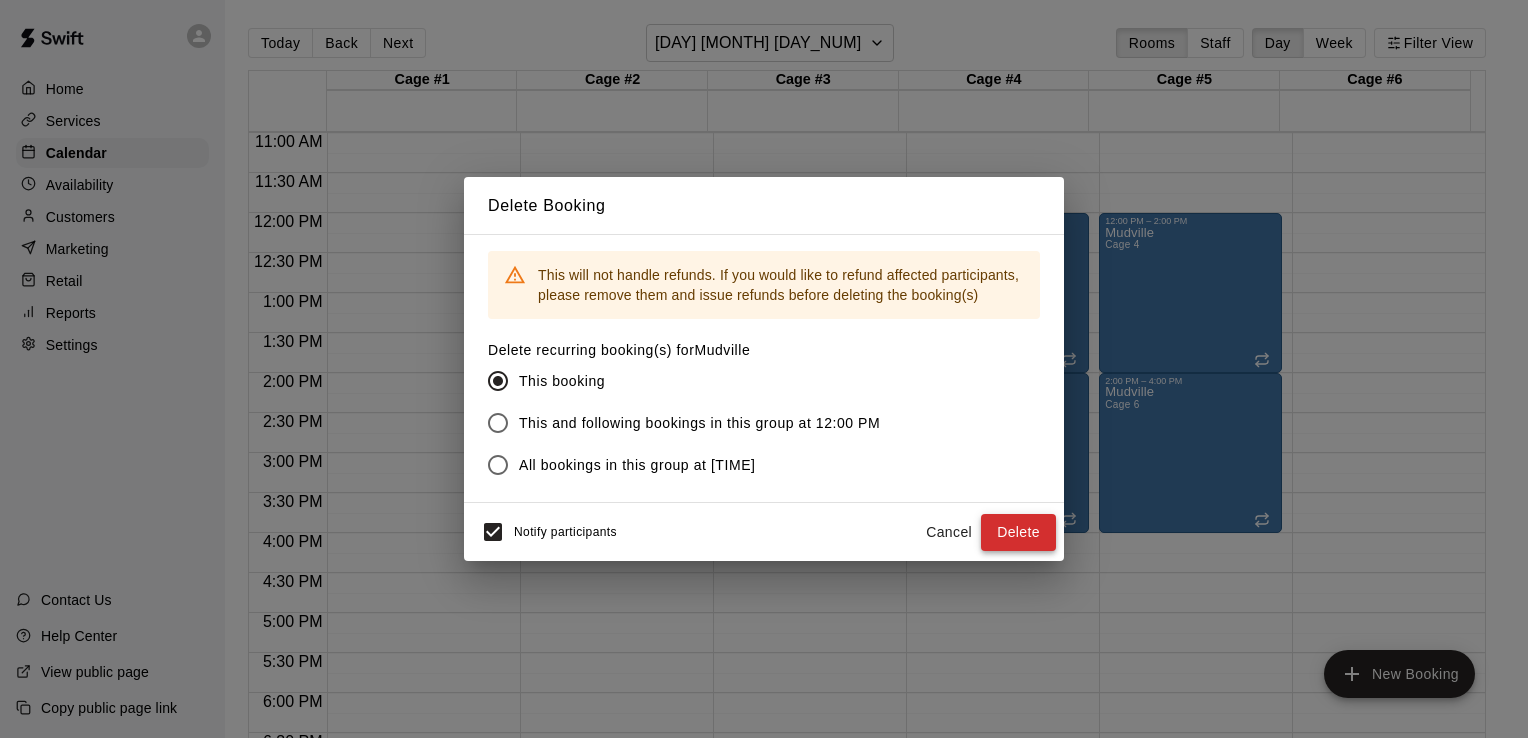 click on "Delete" at bounding box center [1018, 532] 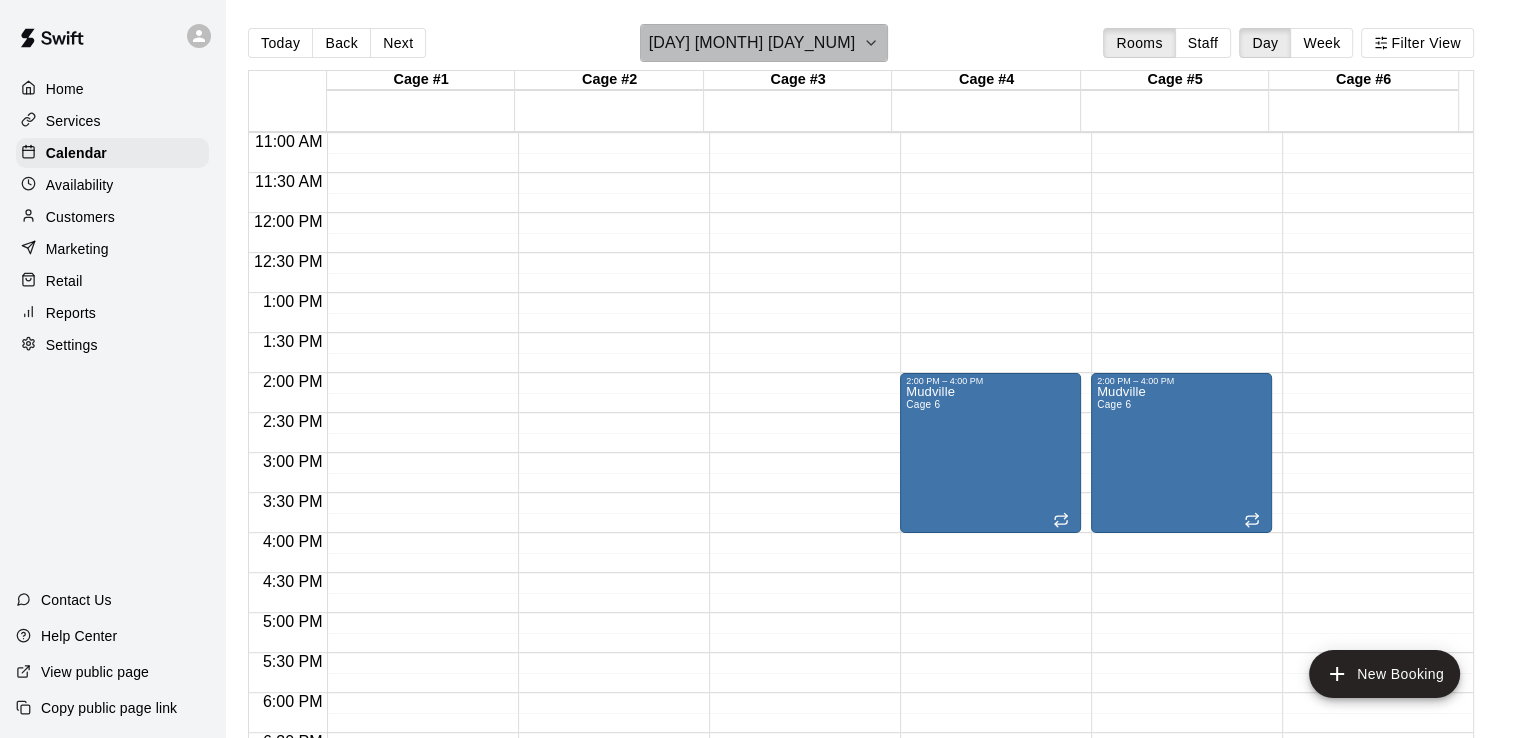 click 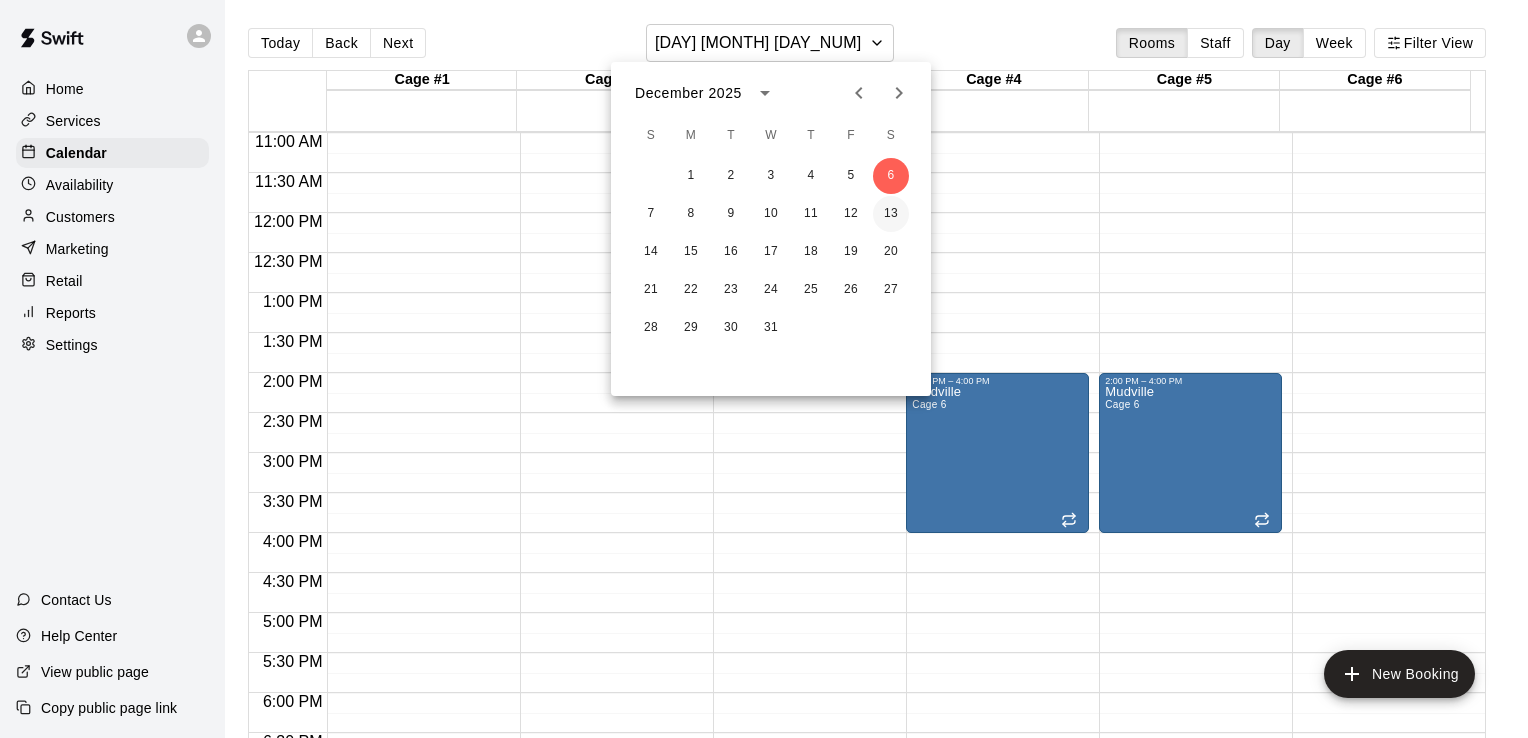 click on "13" at bounding box center (891, 214) 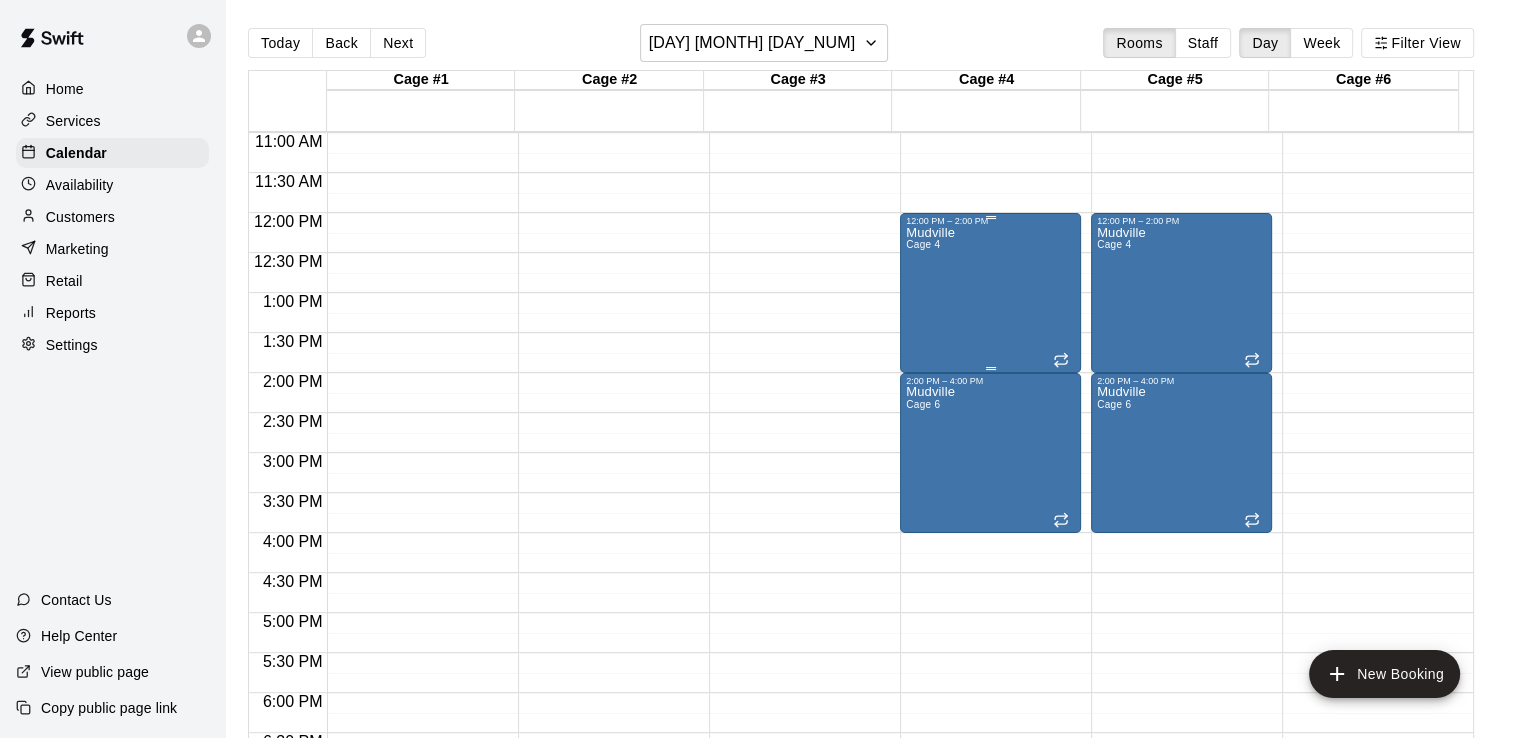 click on "12:00 PM – 2:00 PM" at bounding box center [990, 221] 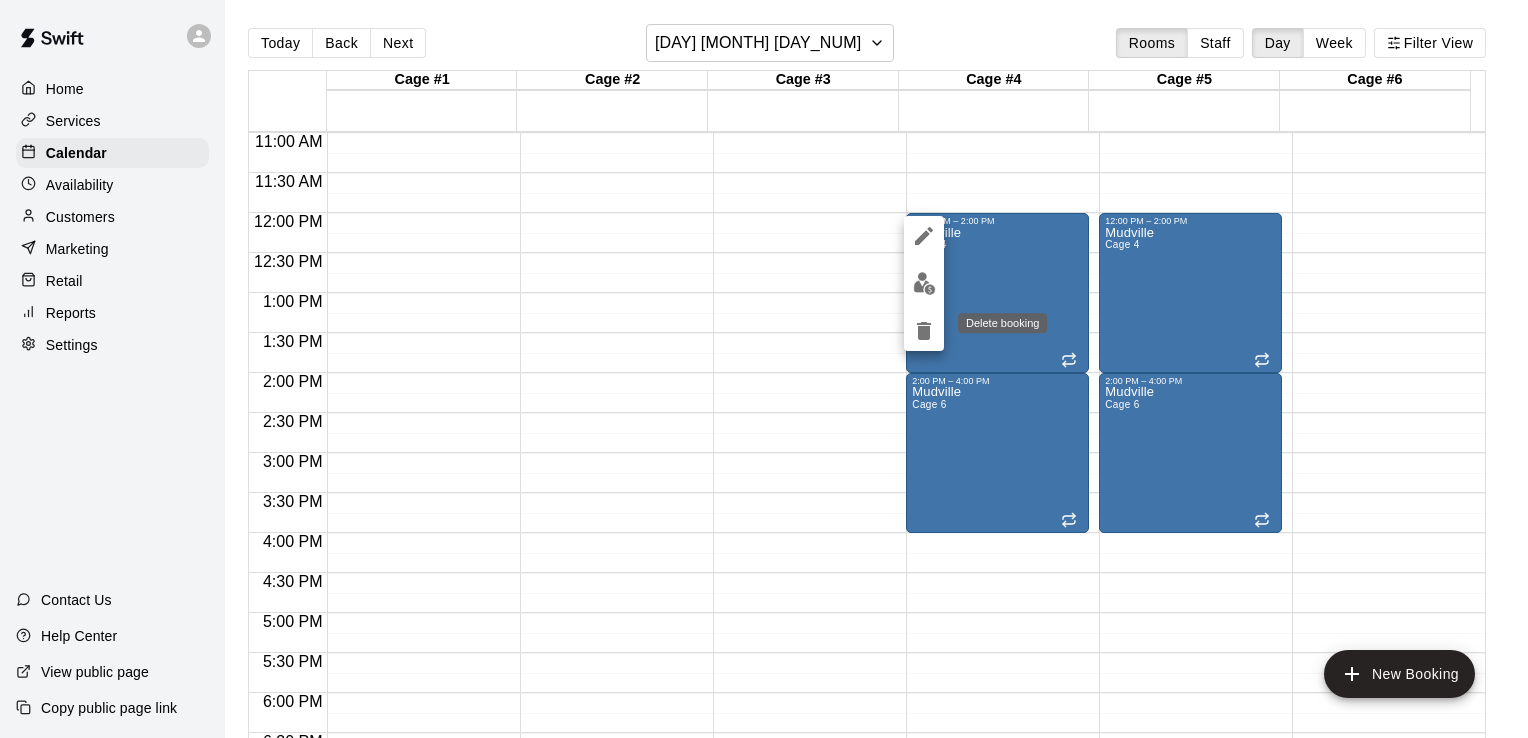 click 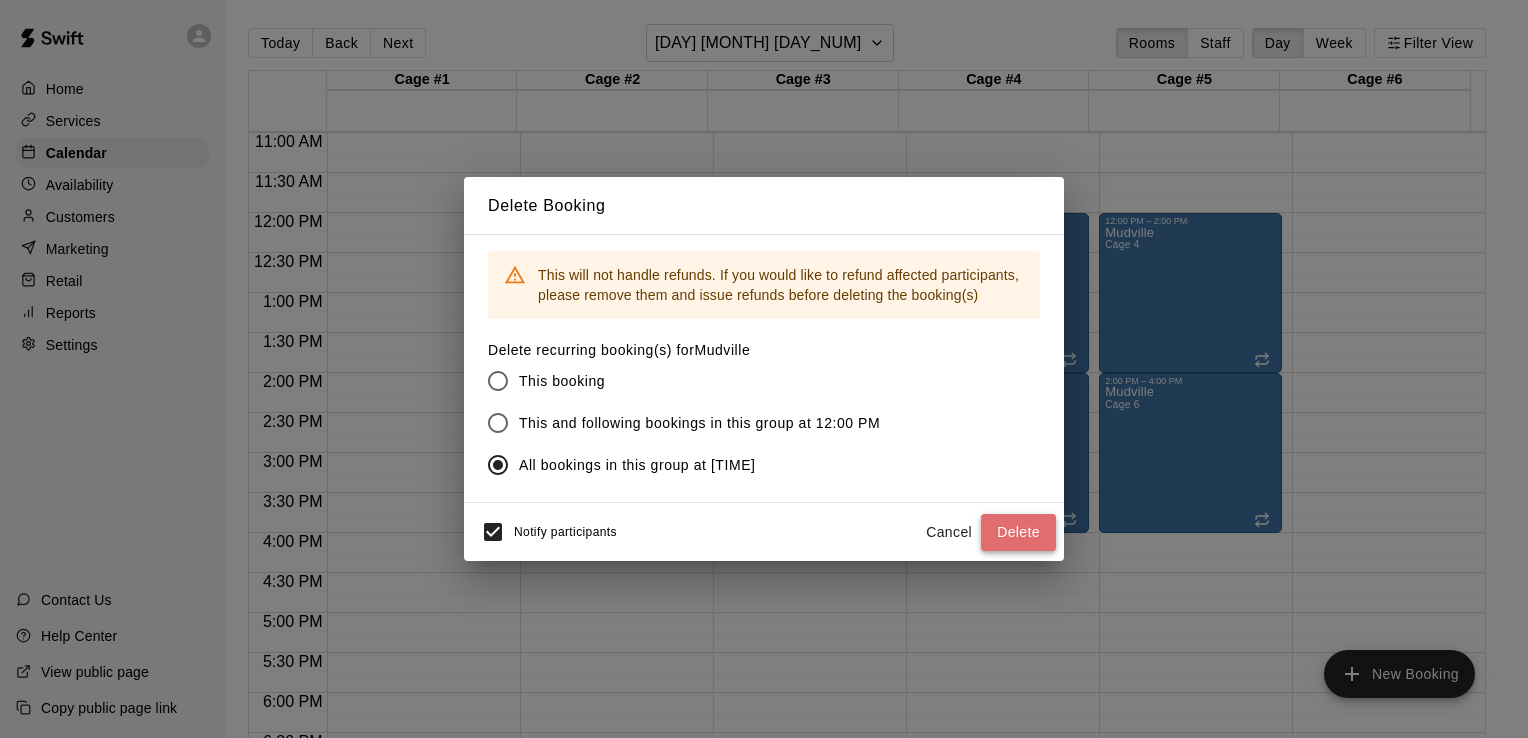 click on "Delete" at bounding box center [1018, 532] 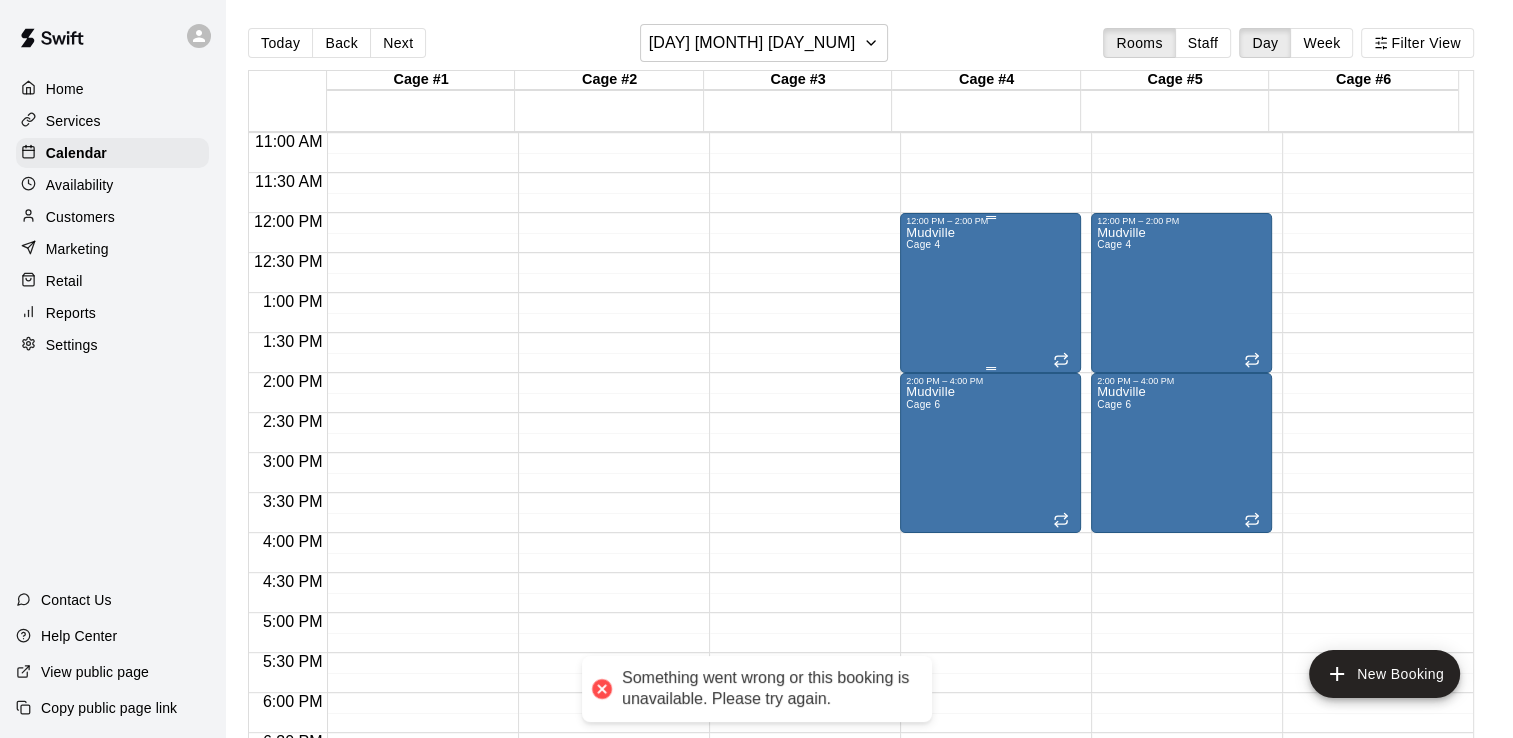 click on "[LOCATION] Cage [NUMBER]" at bounding box center [990, 595] 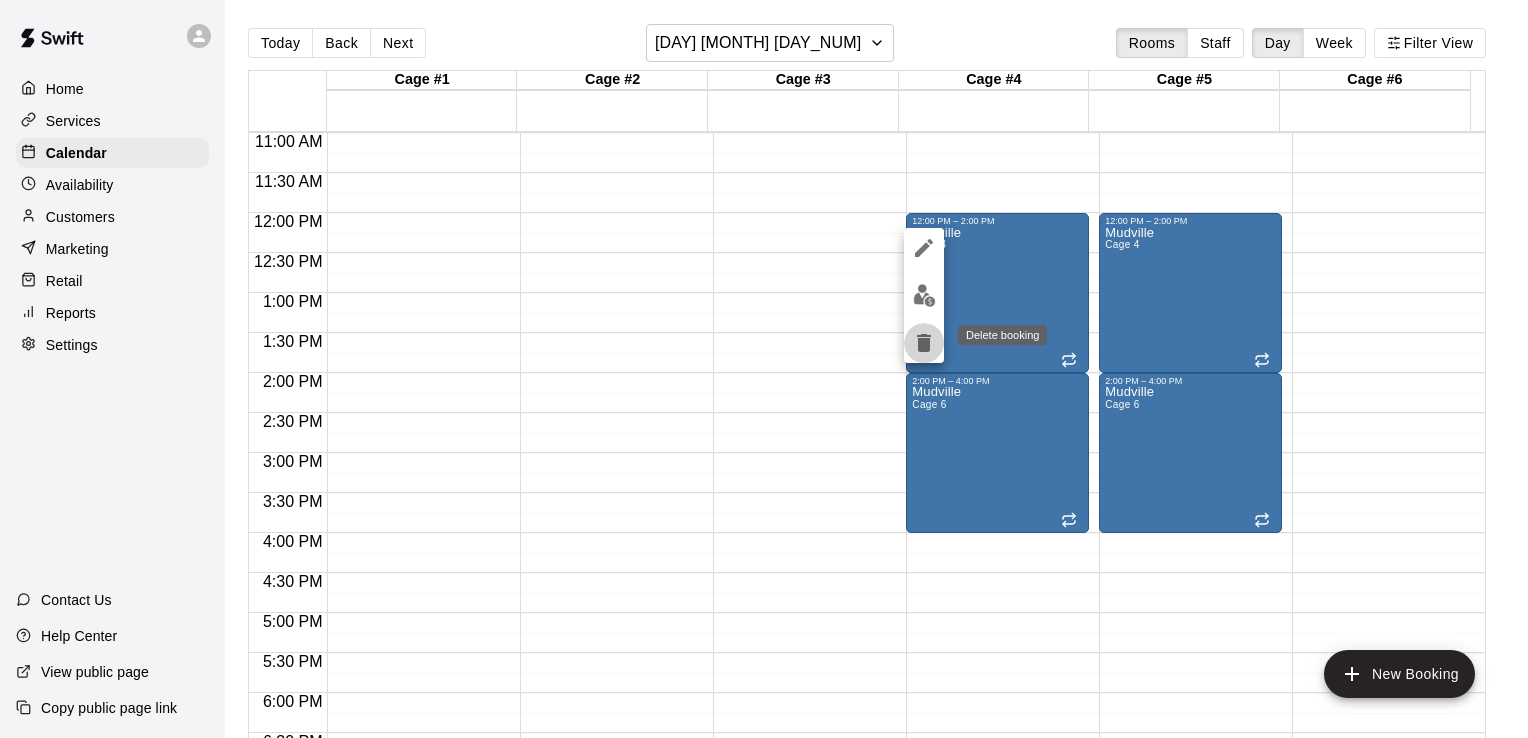 click 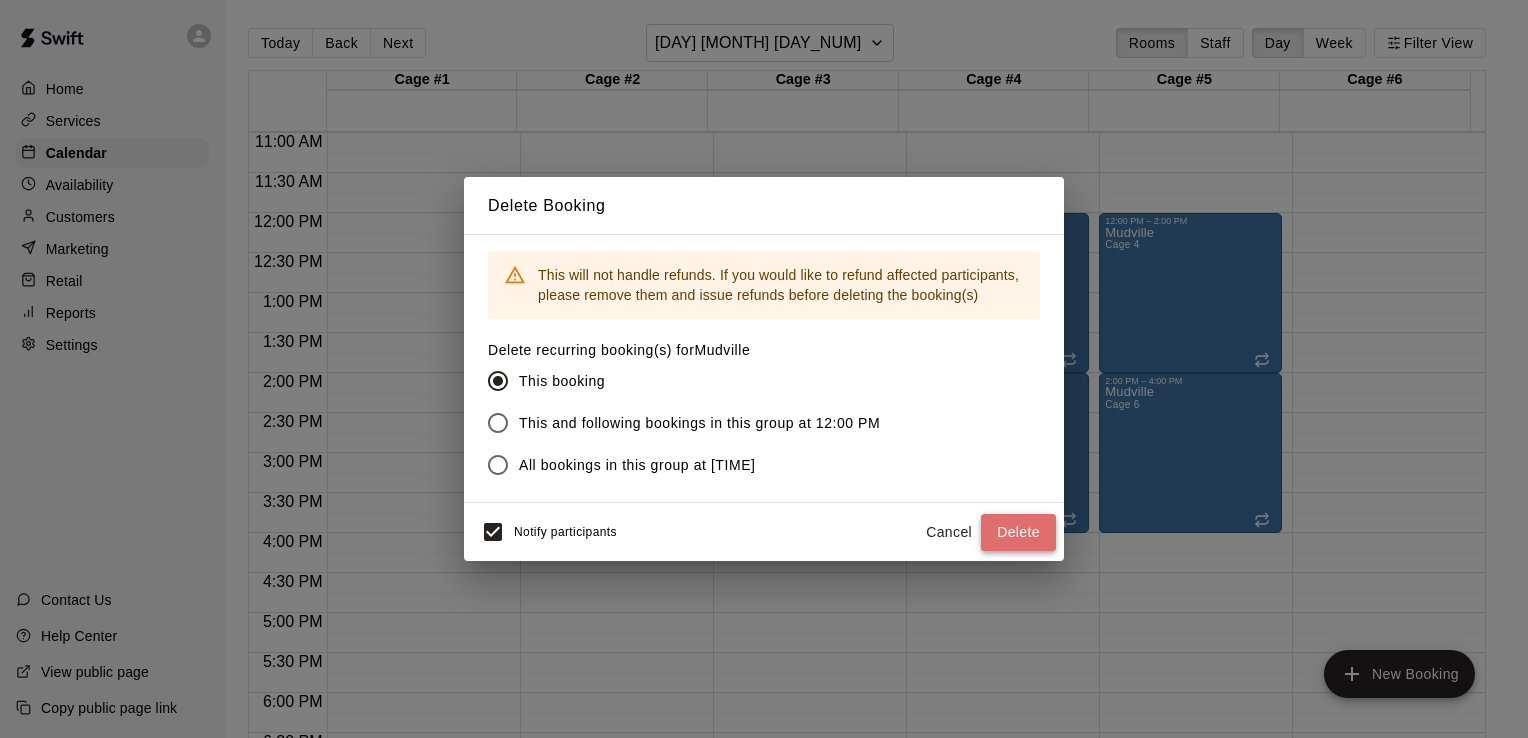 click on "Delete" at bounding box center [1018, 532] 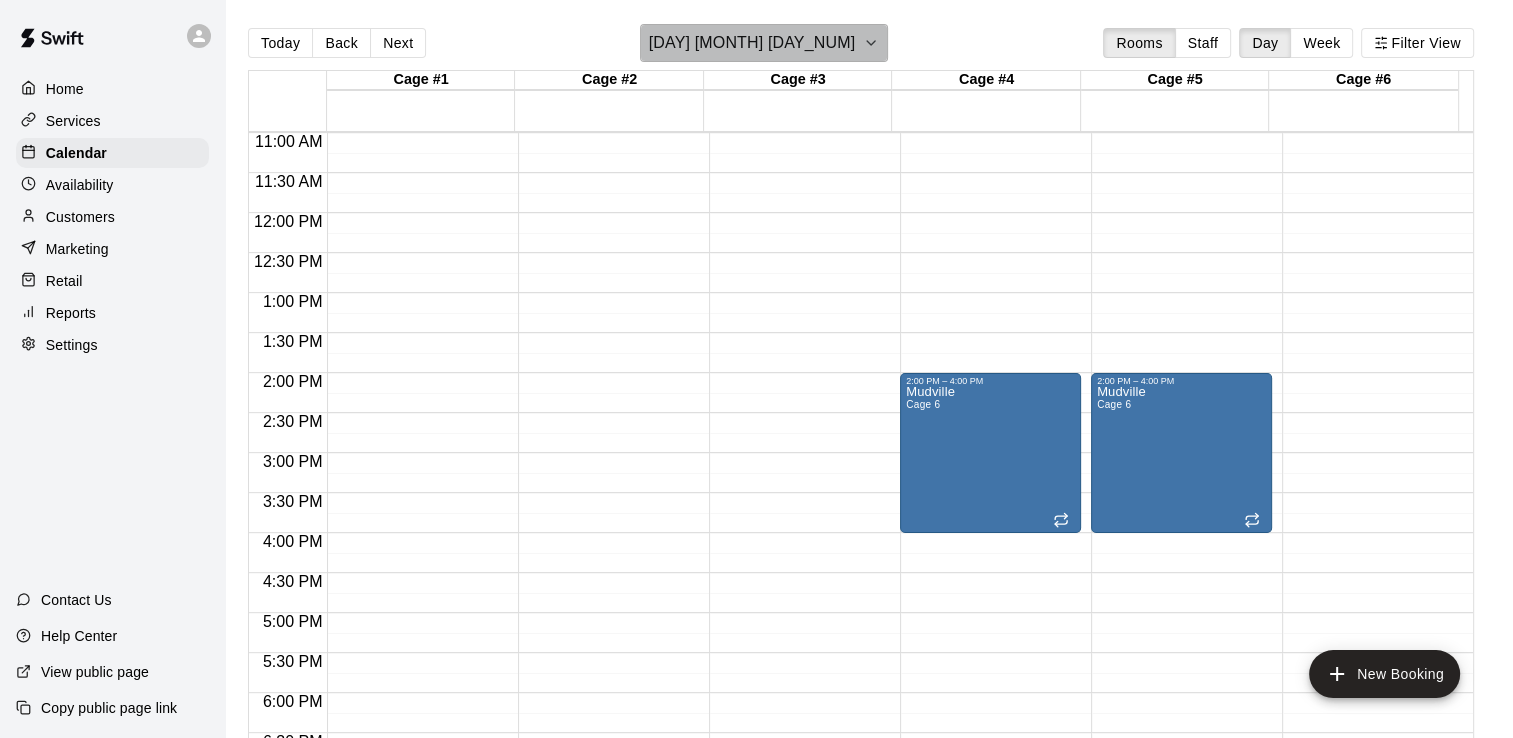 click 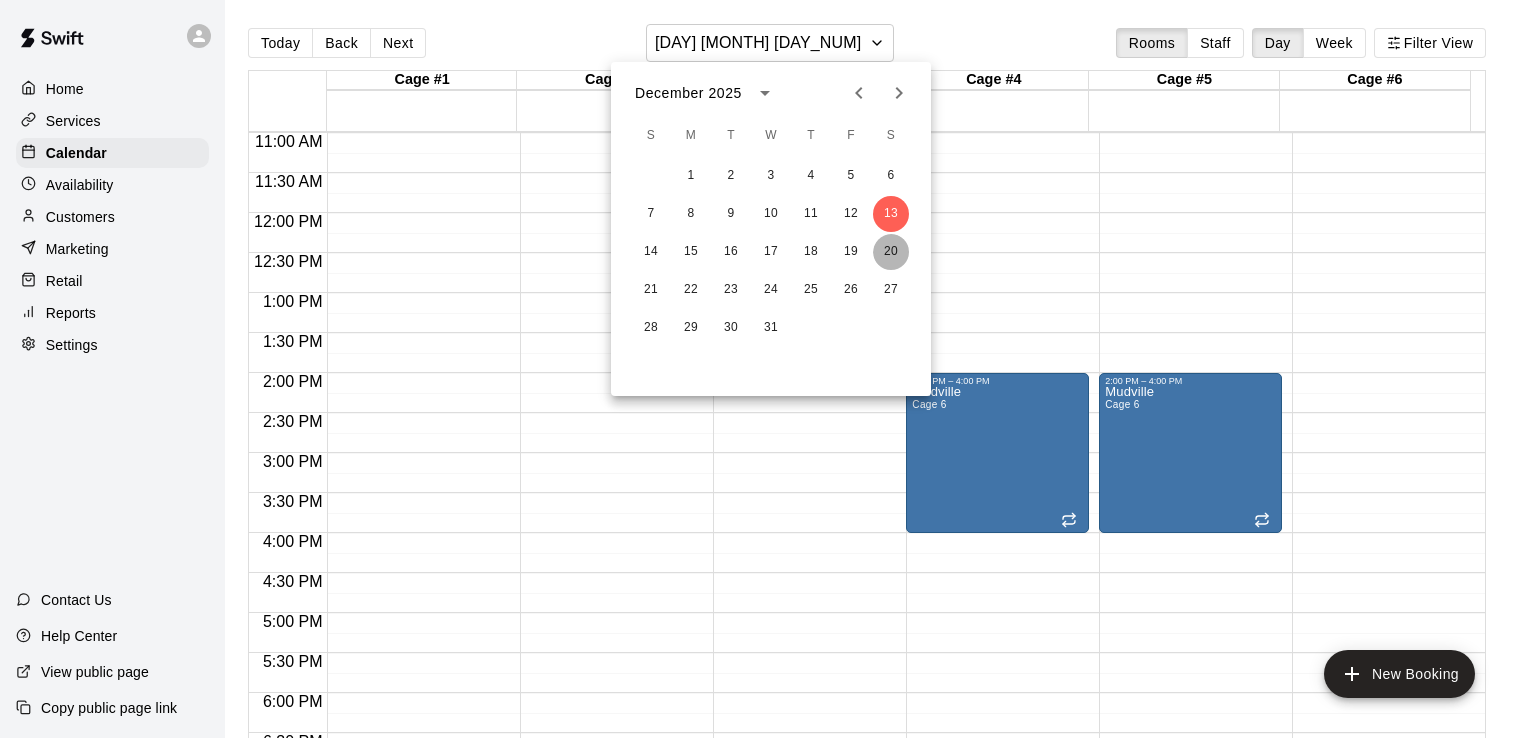 click on "20" at bounding box center [891, 252] 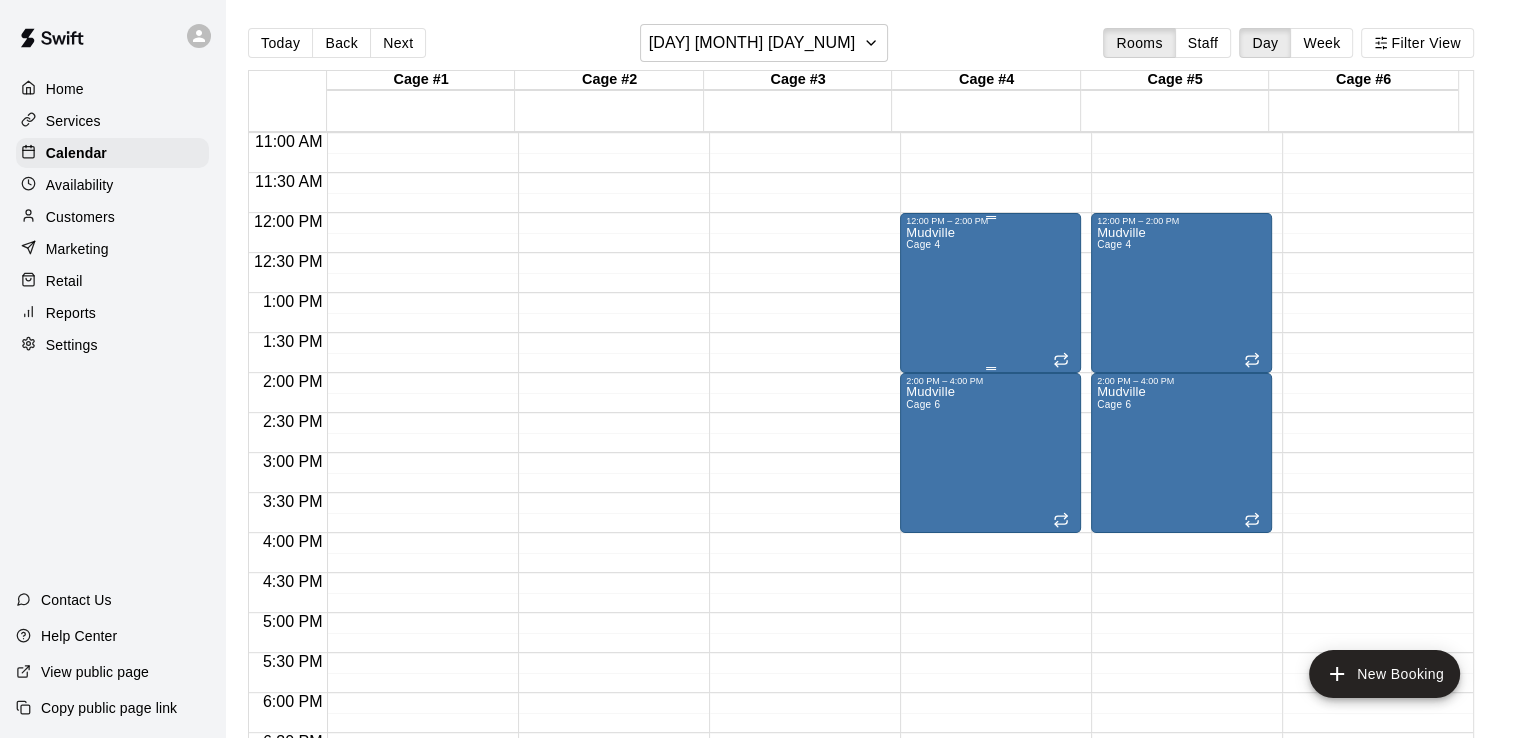 click on "[LOCATION] Cage [NUMBER]" at bounding box center [930, 595] 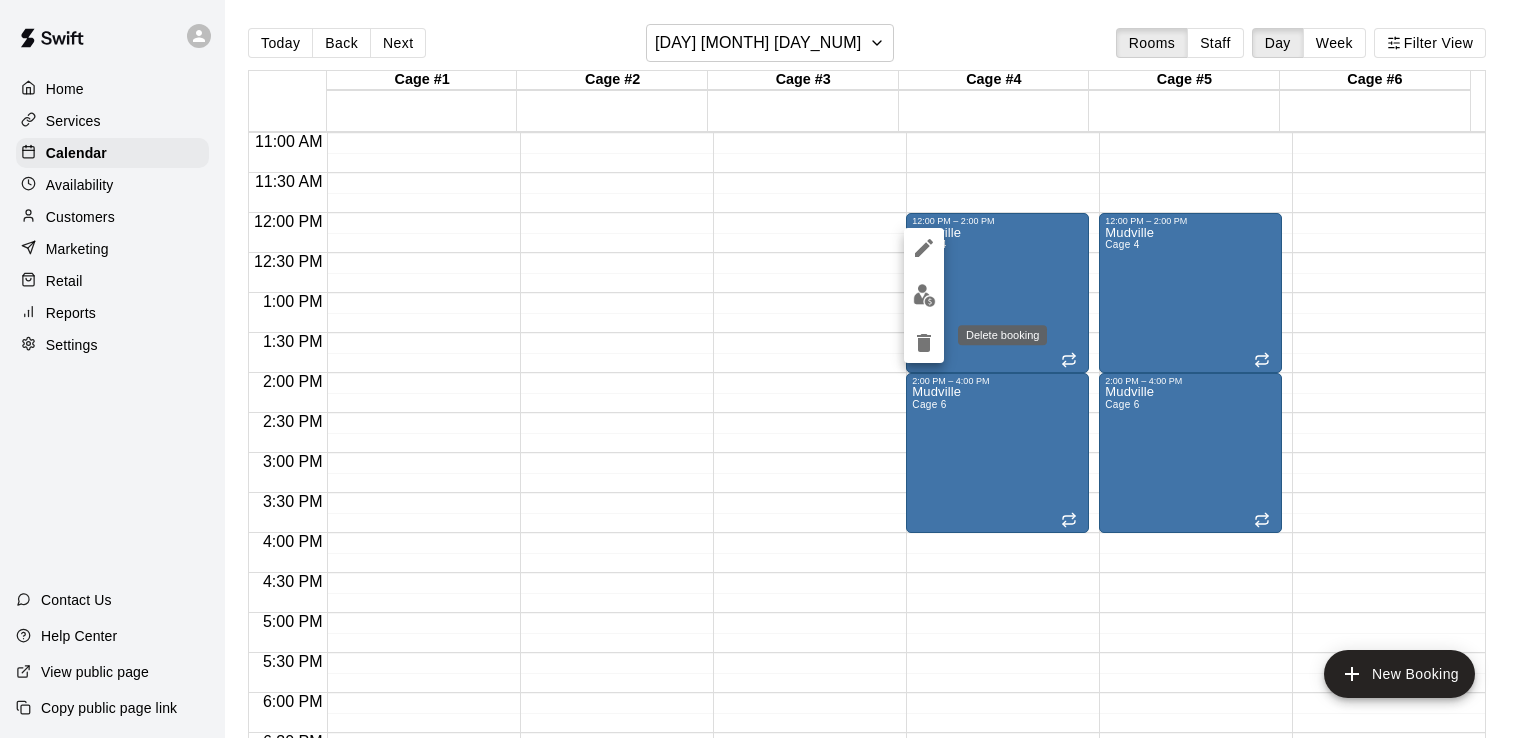 click 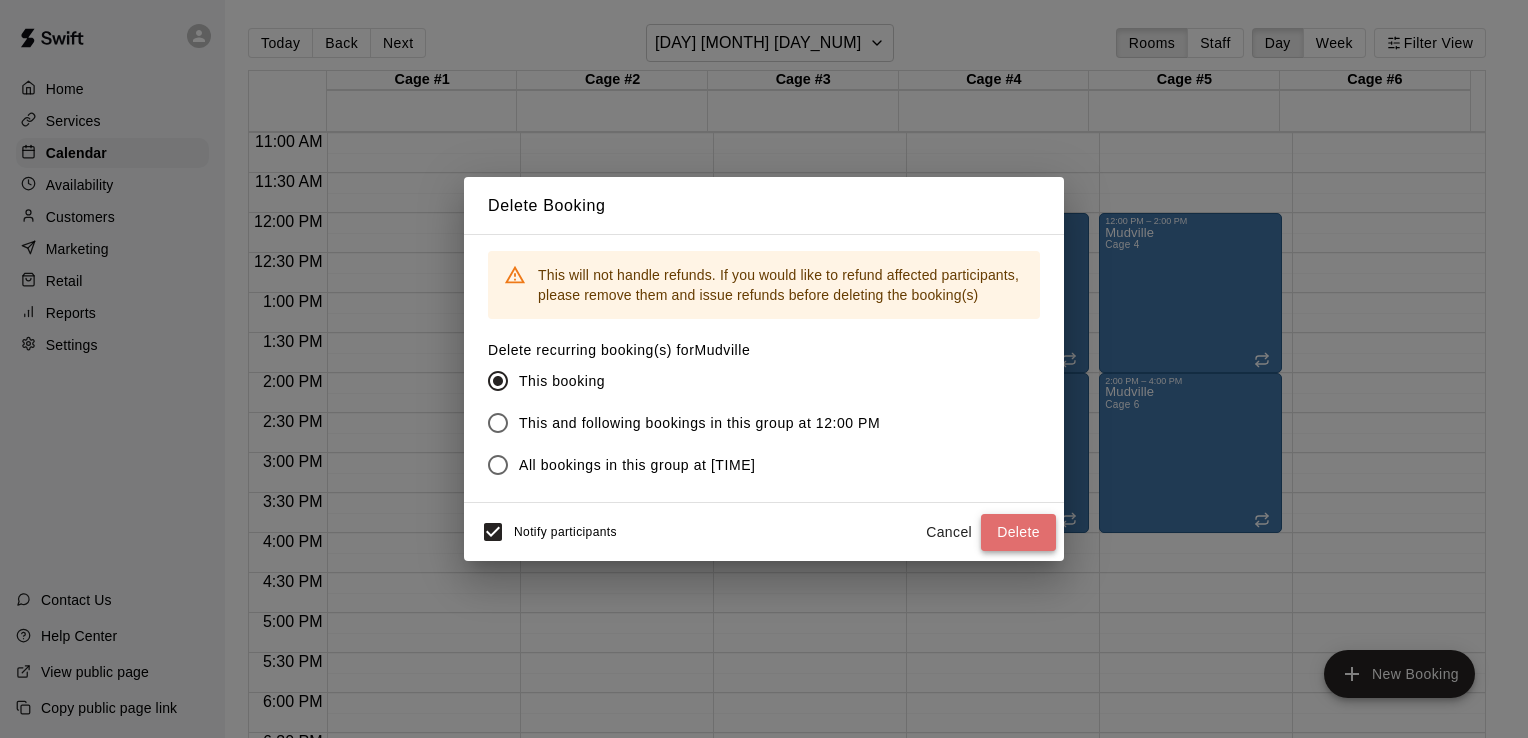 click on "Delete" at bounding box center [1018, 532] 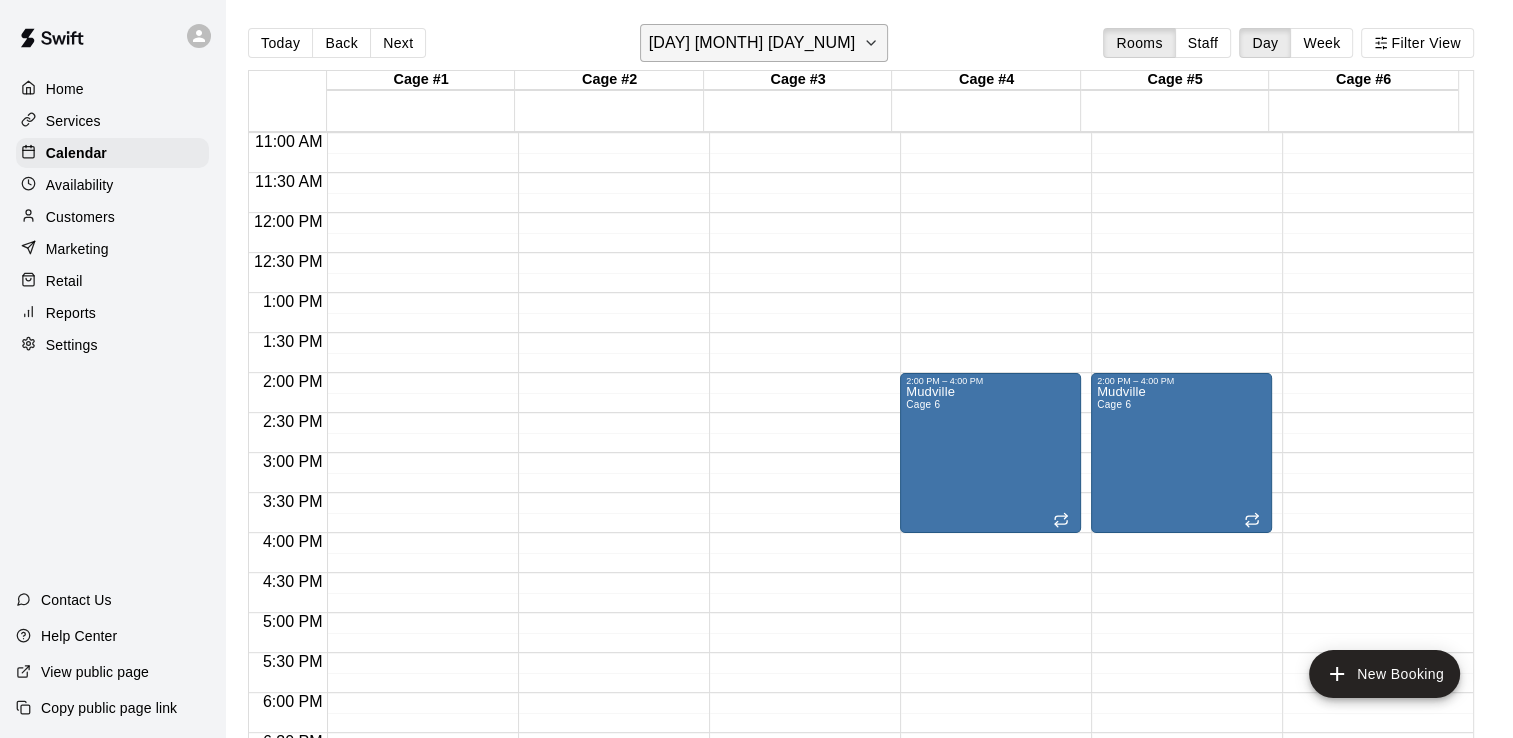 click 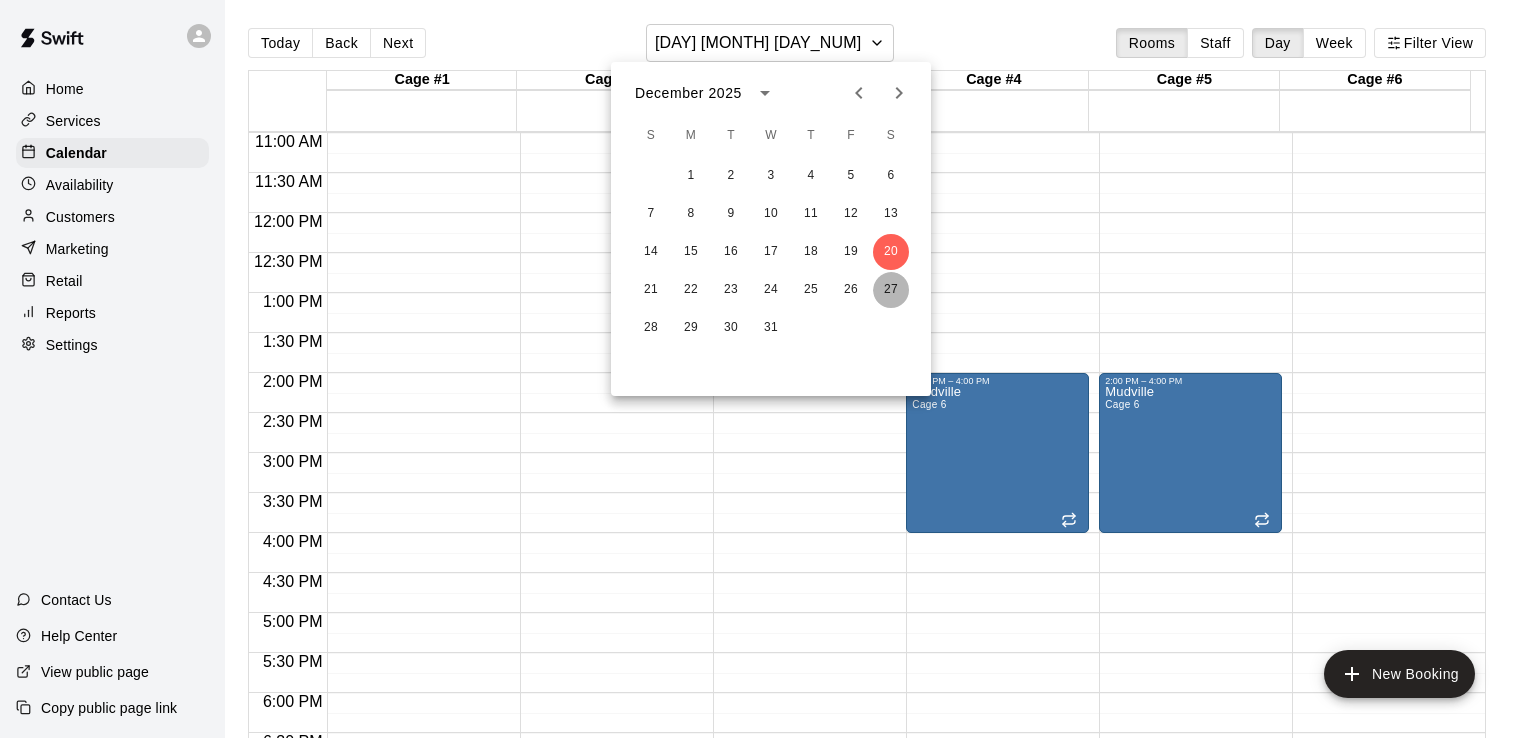 click on "27" at bounding box center (891, 290) 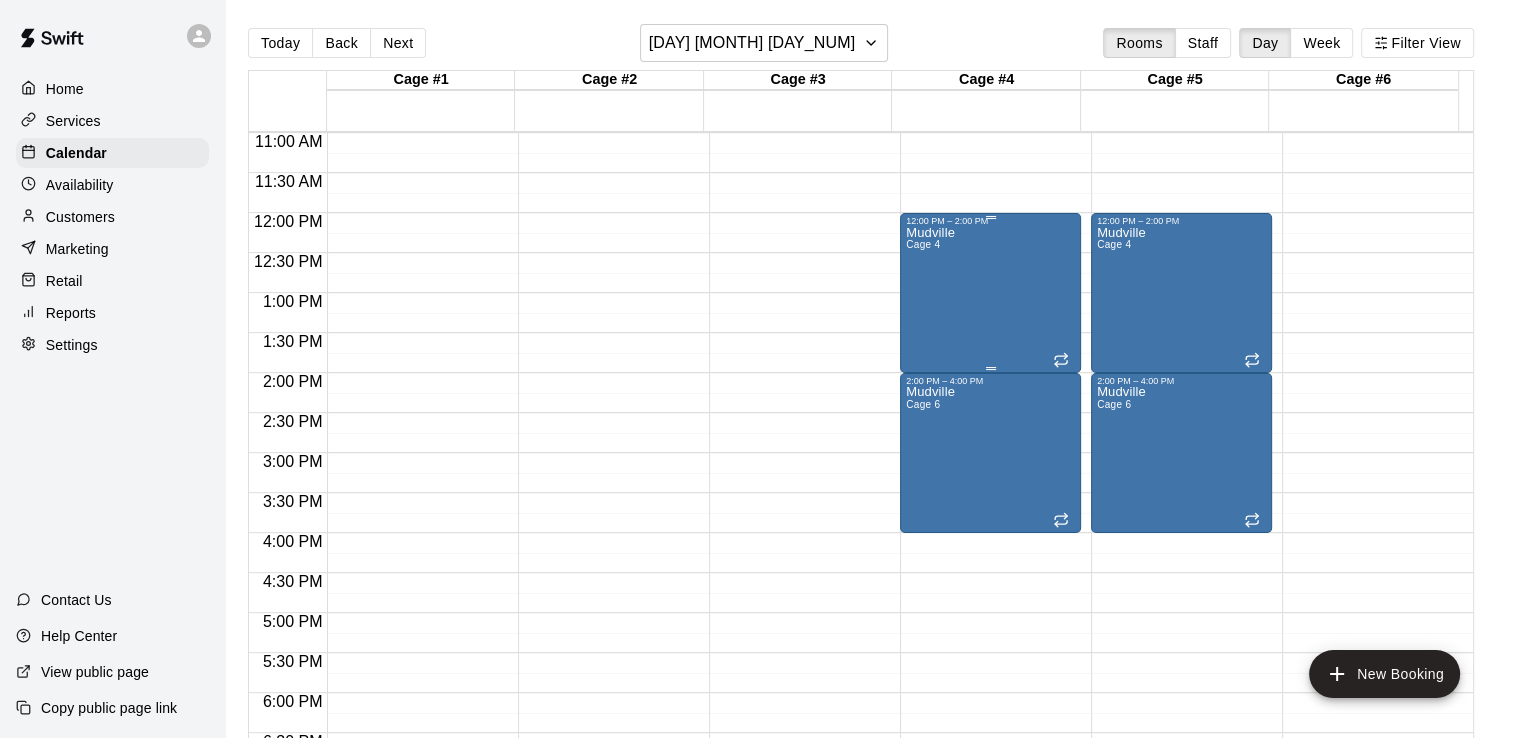 click on "[LOCATION] Cage [NUMBER]" at bounding box center (990, 595) 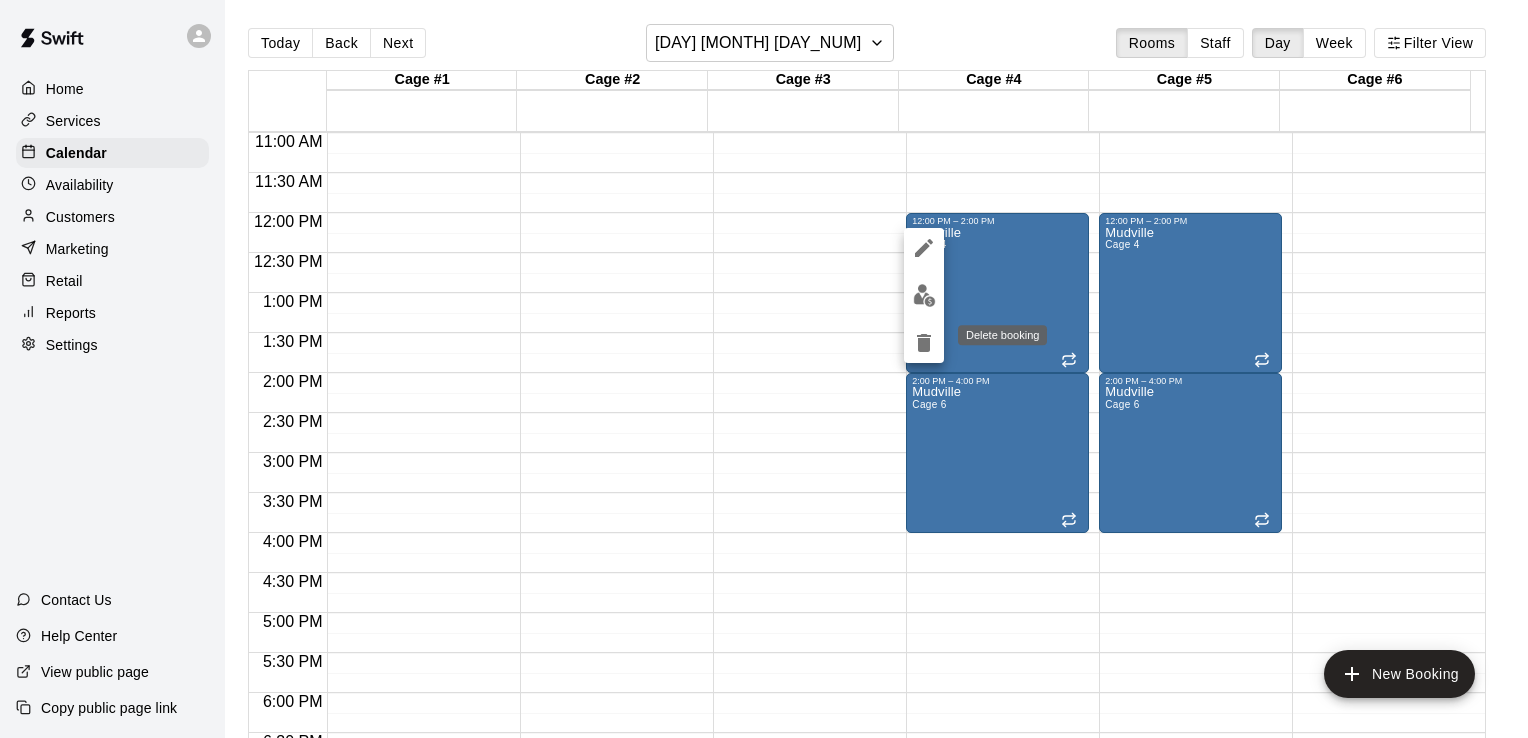 click 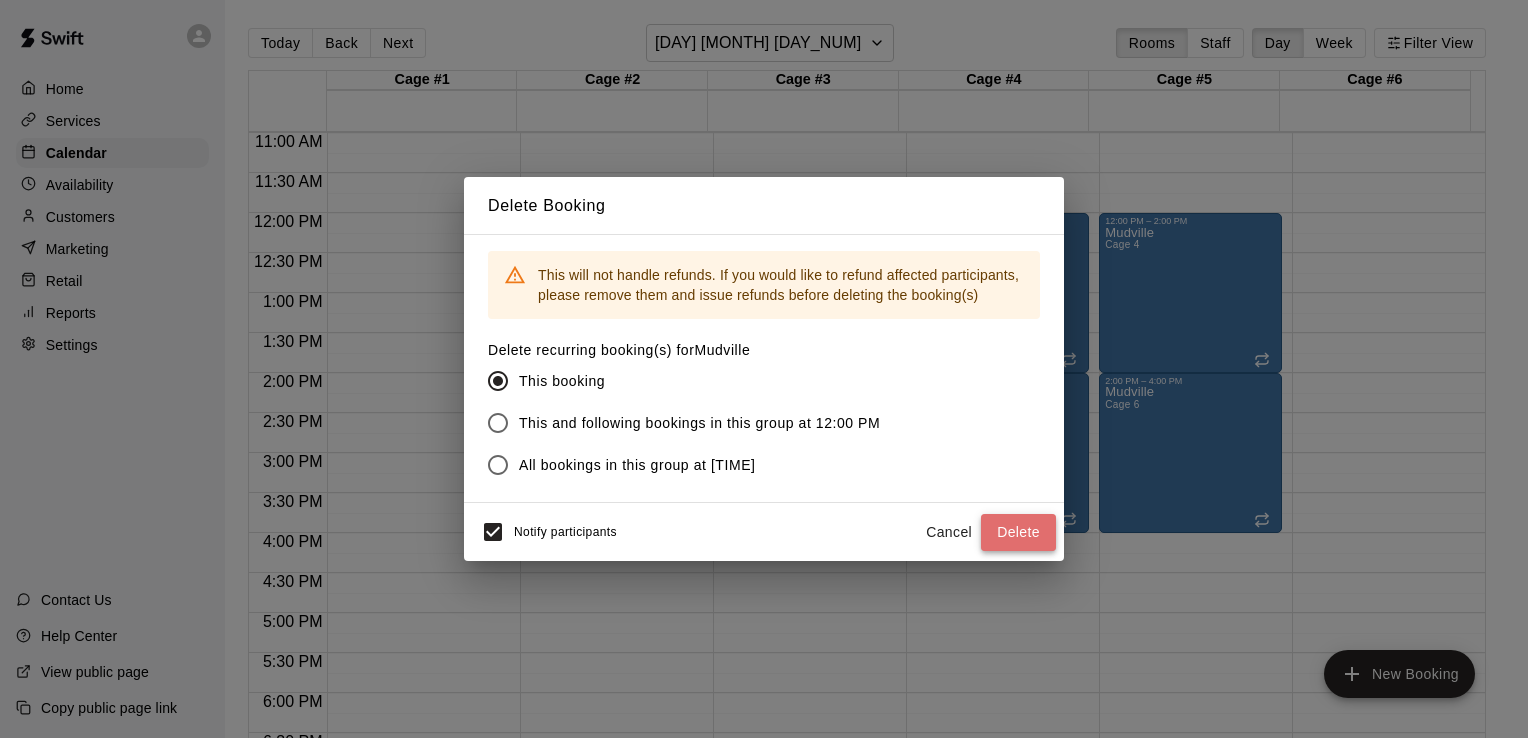 click on "Delete" at bounding box center [1018, 532] 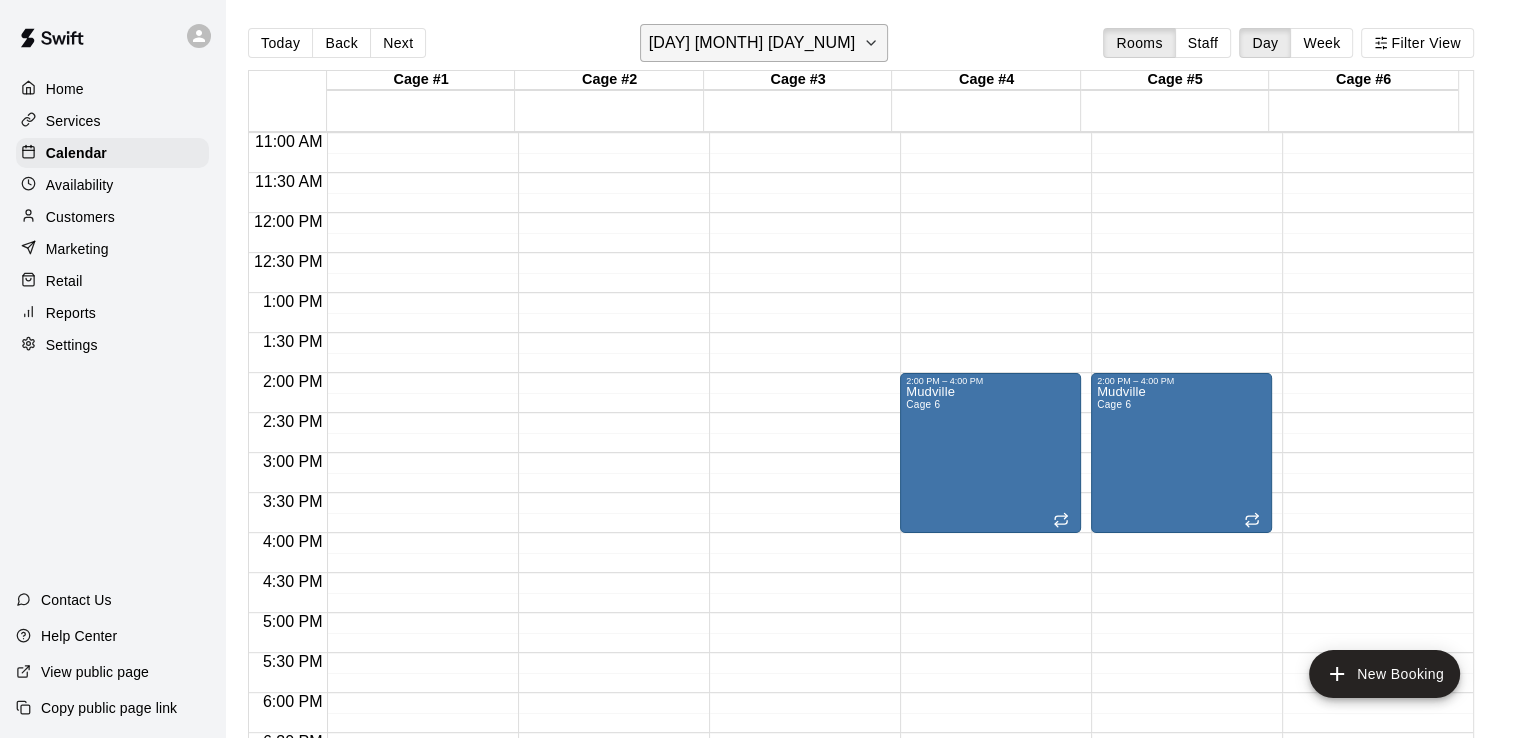 click 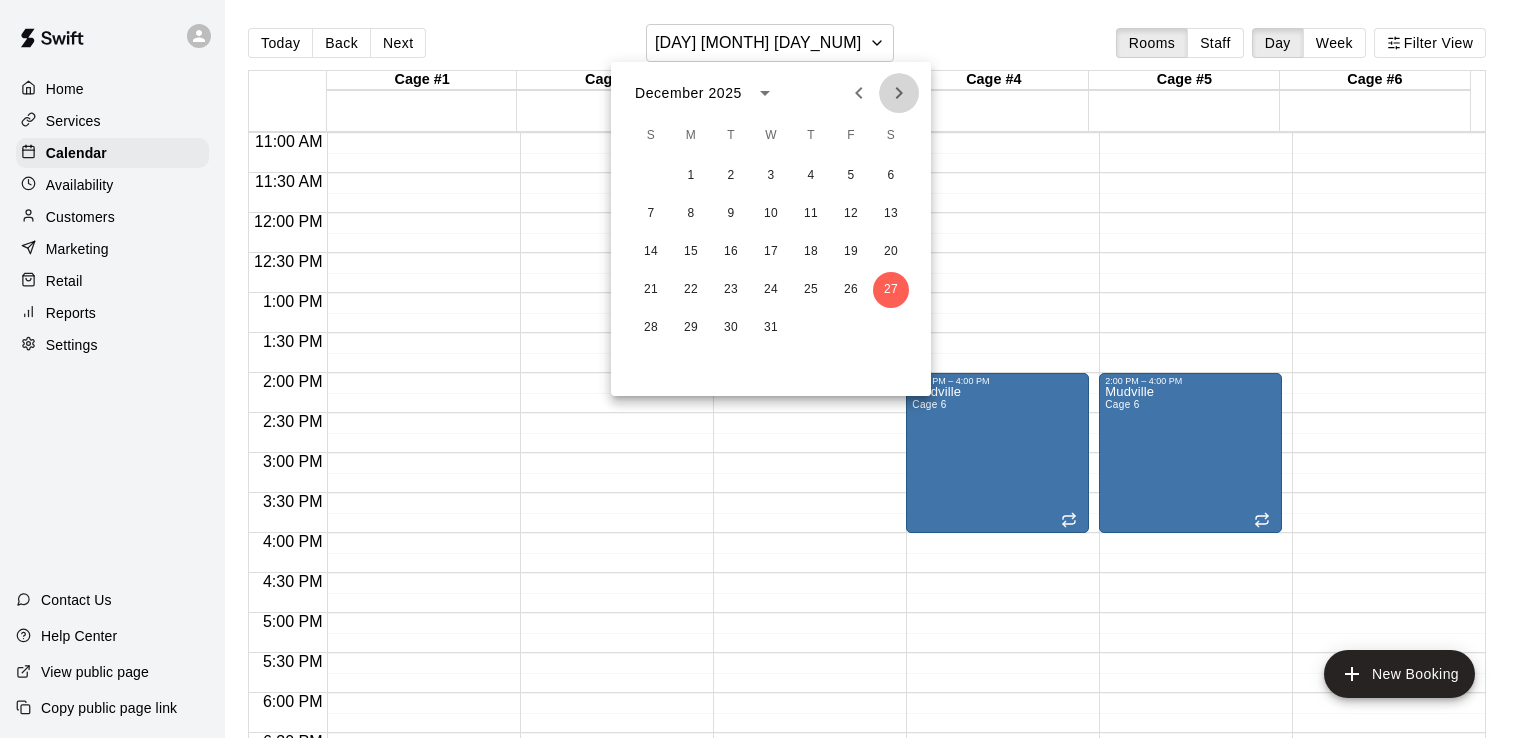 click 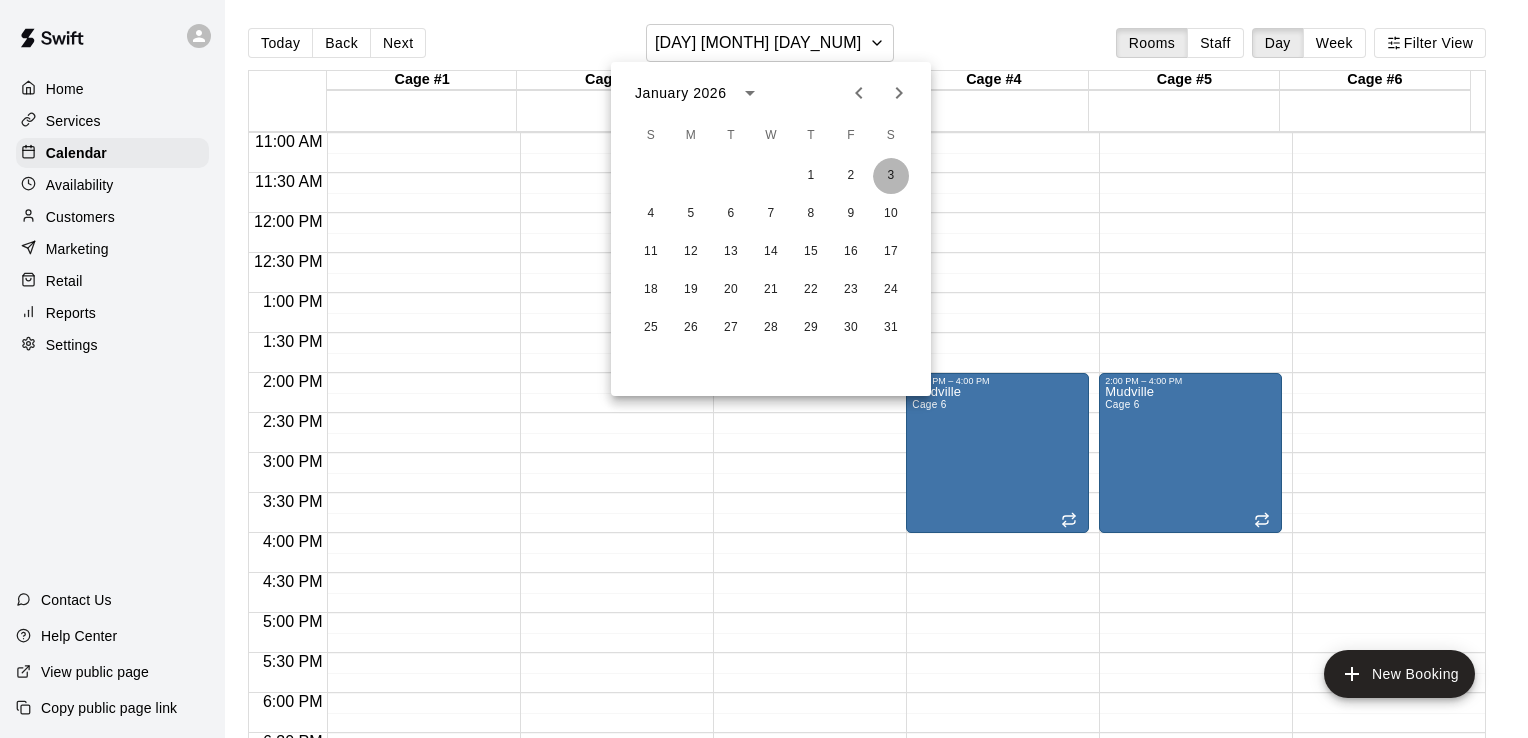 click on "3" at bounding box center (891, 176) 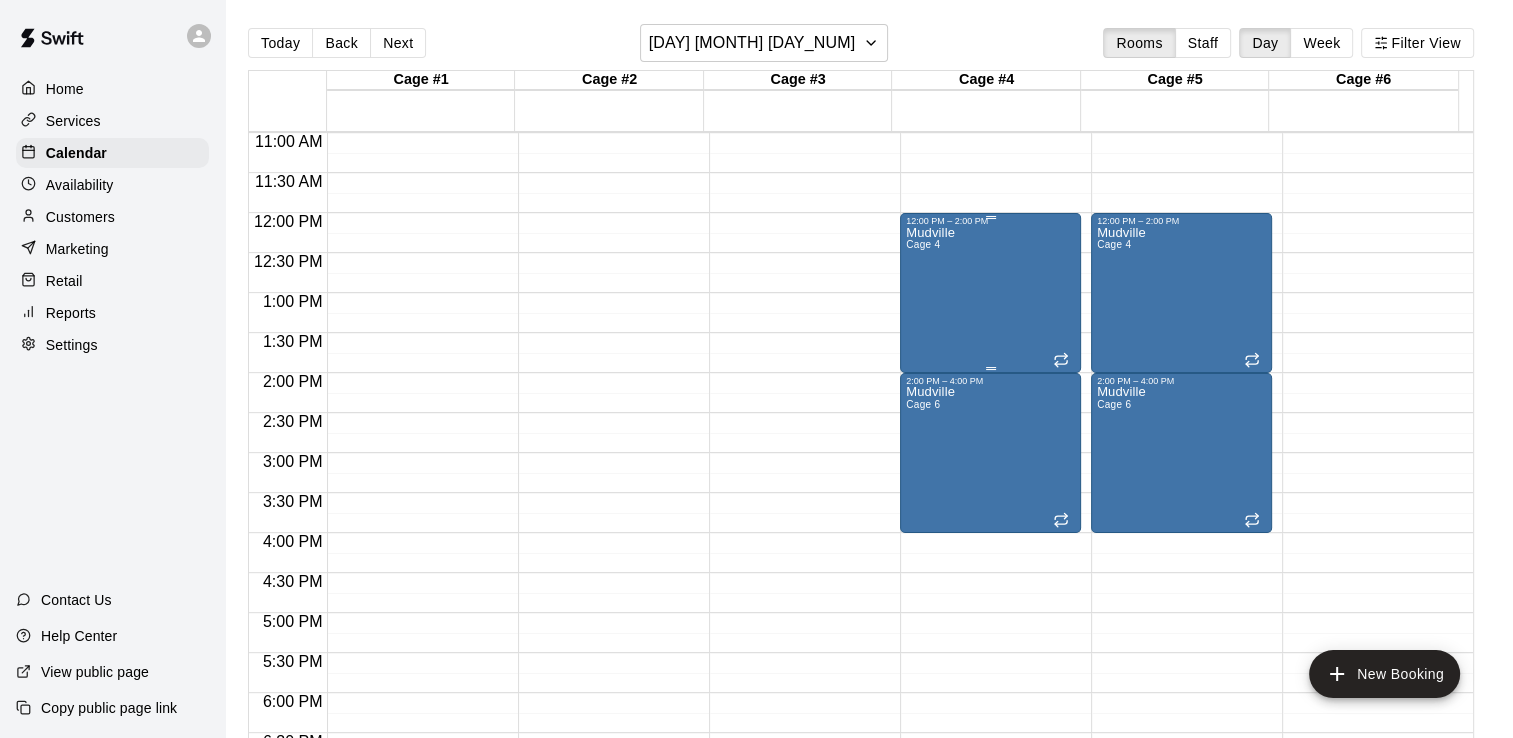 click on "12:00 PM – 2:00 PM" at bounding box center (990, 221) 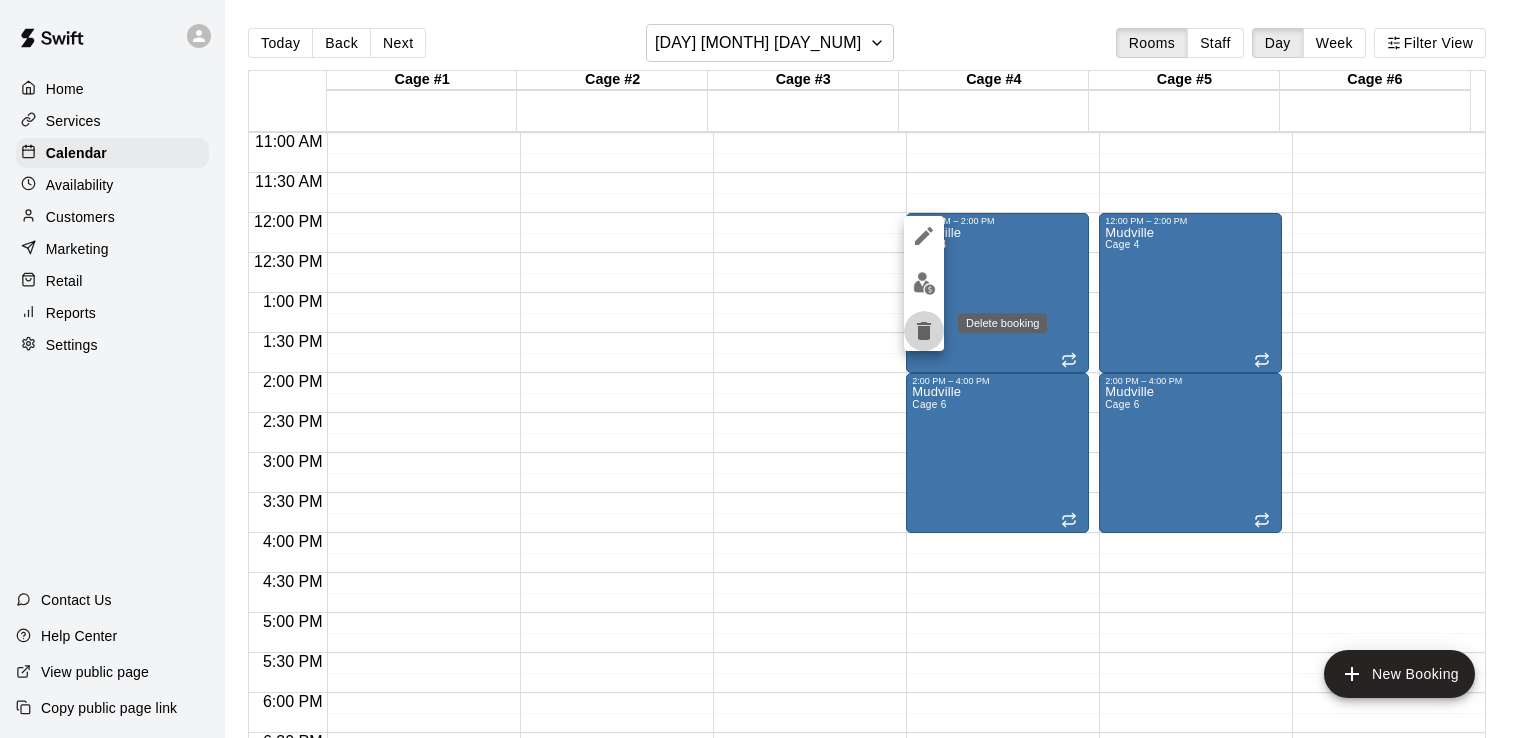 click 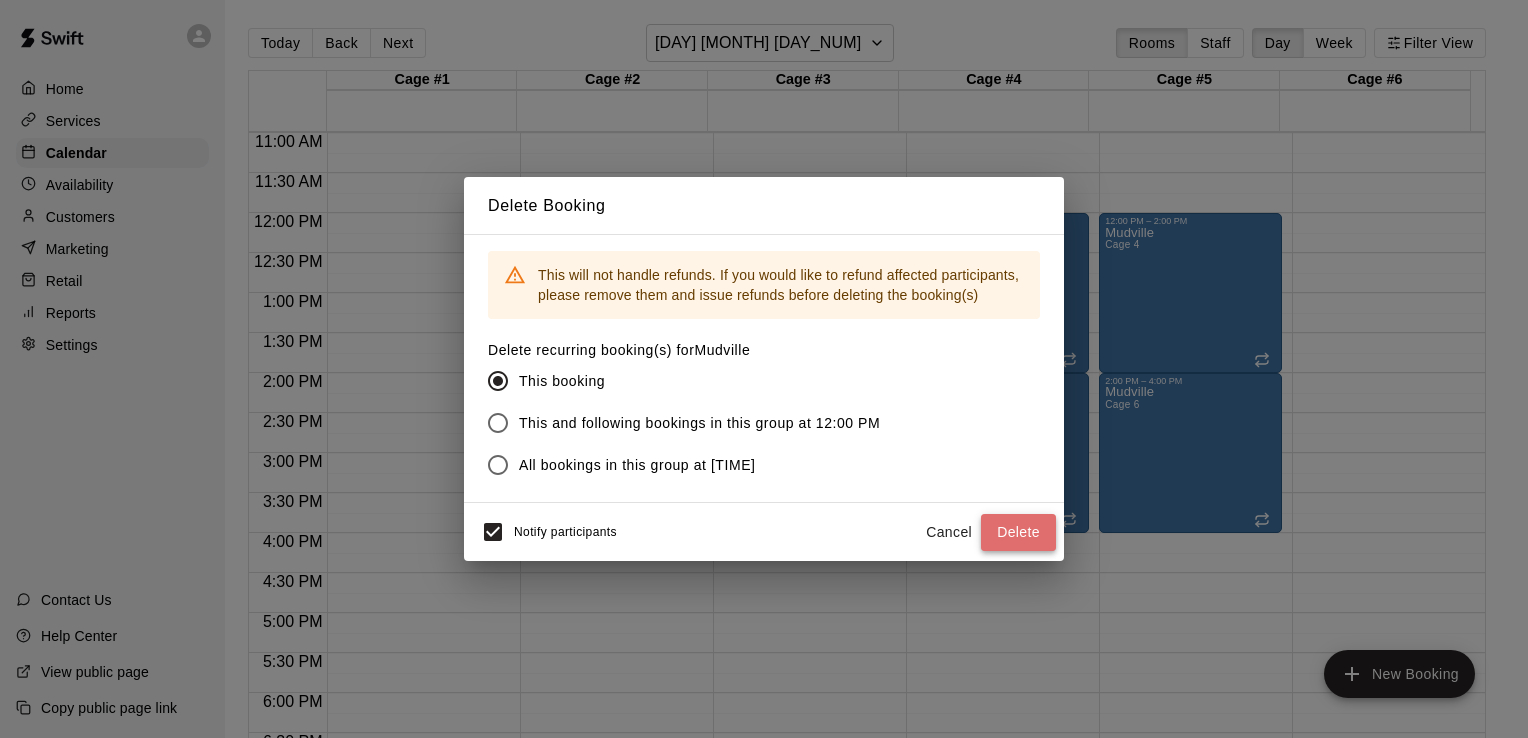 click on "Delete" at bounding box center (1018, 532) 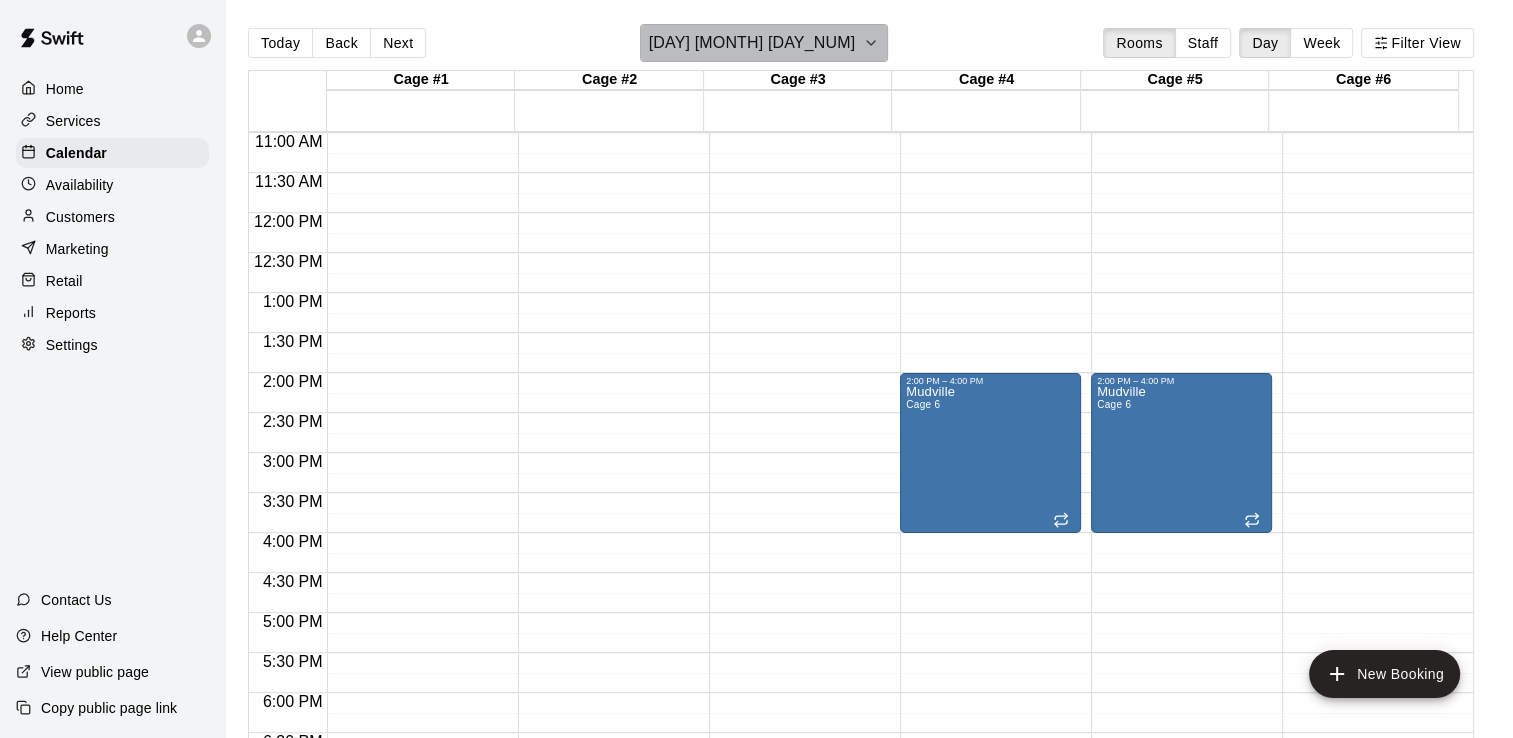 click 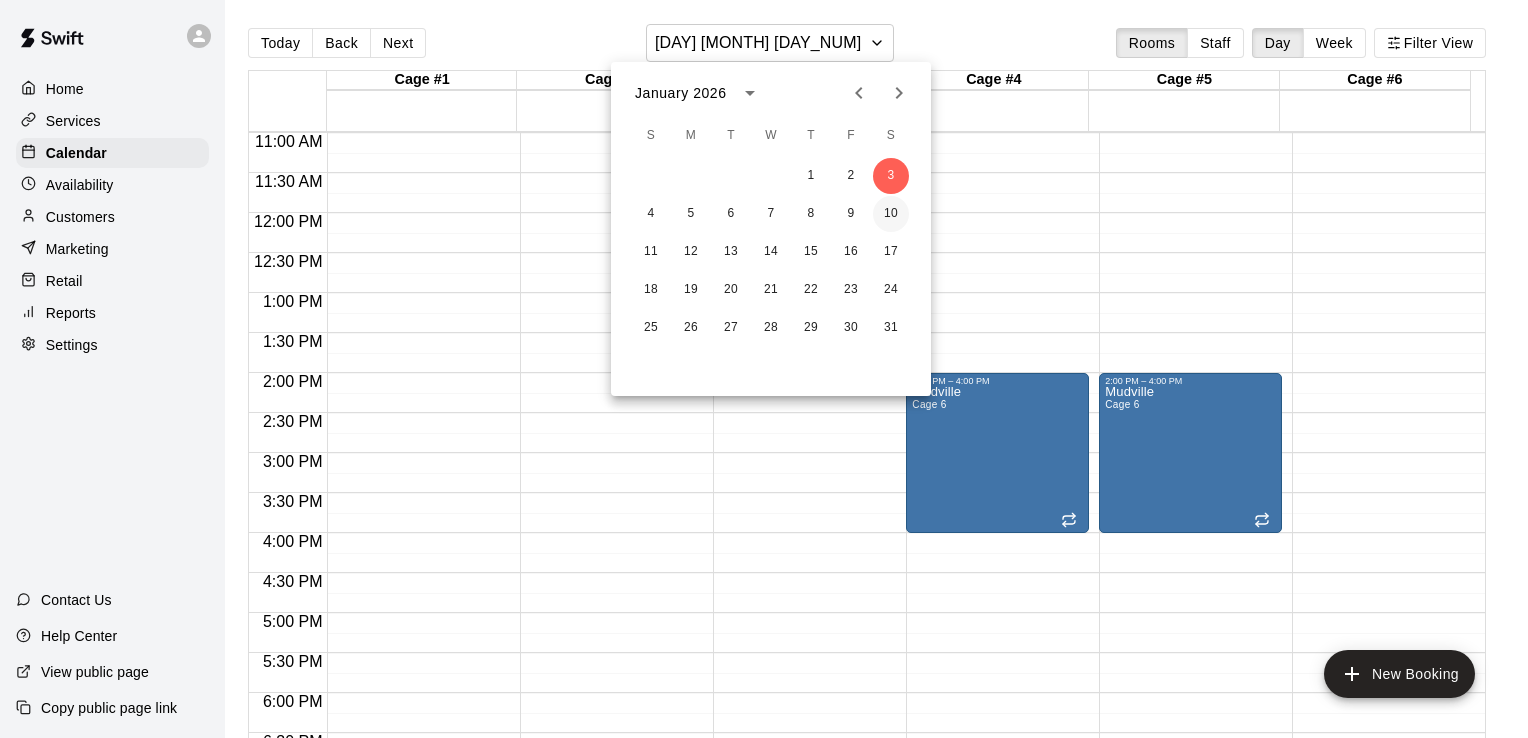 click on "10" at bounding box center (891, 214) 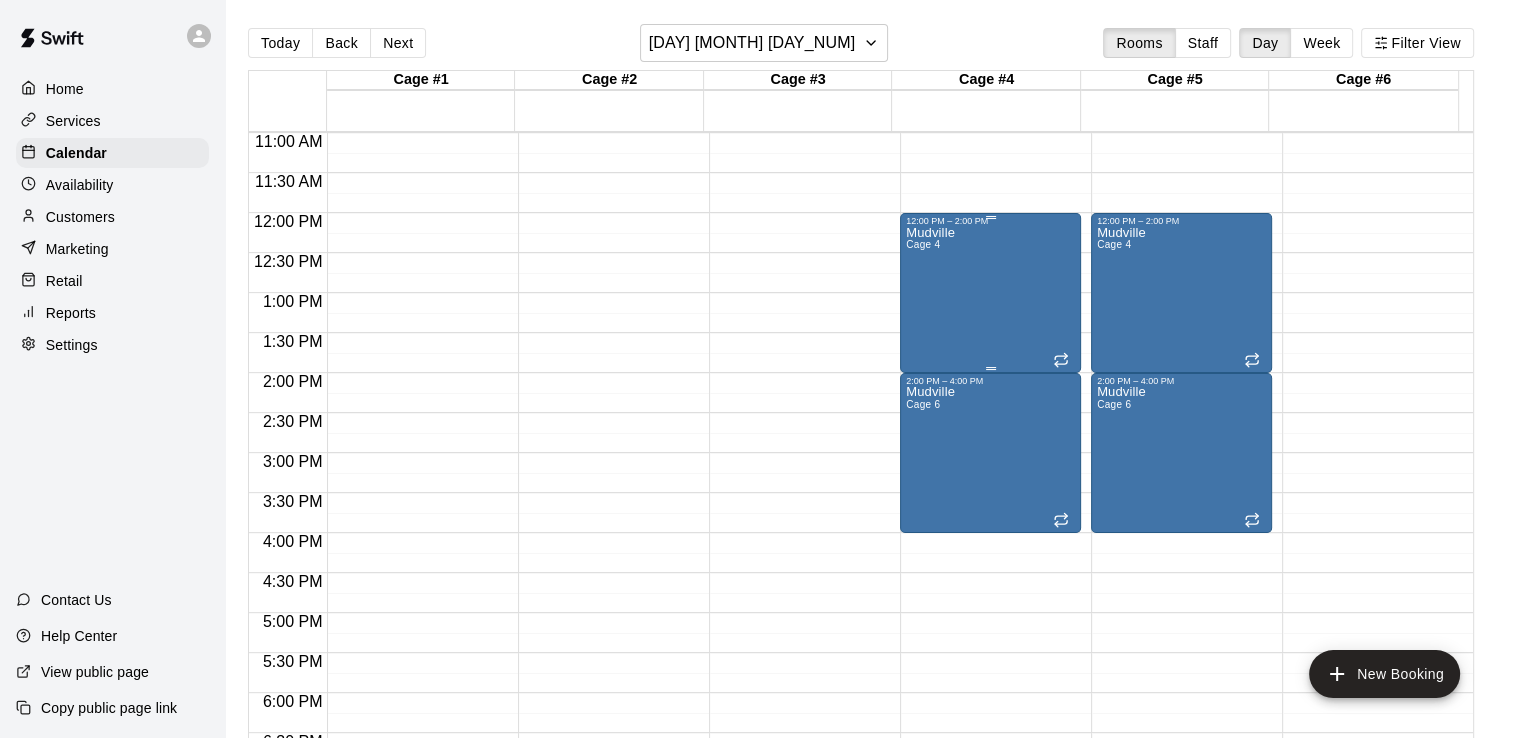 click on "[LOCATION] Cage [NUMBER]" at bounding box center (990, 595) 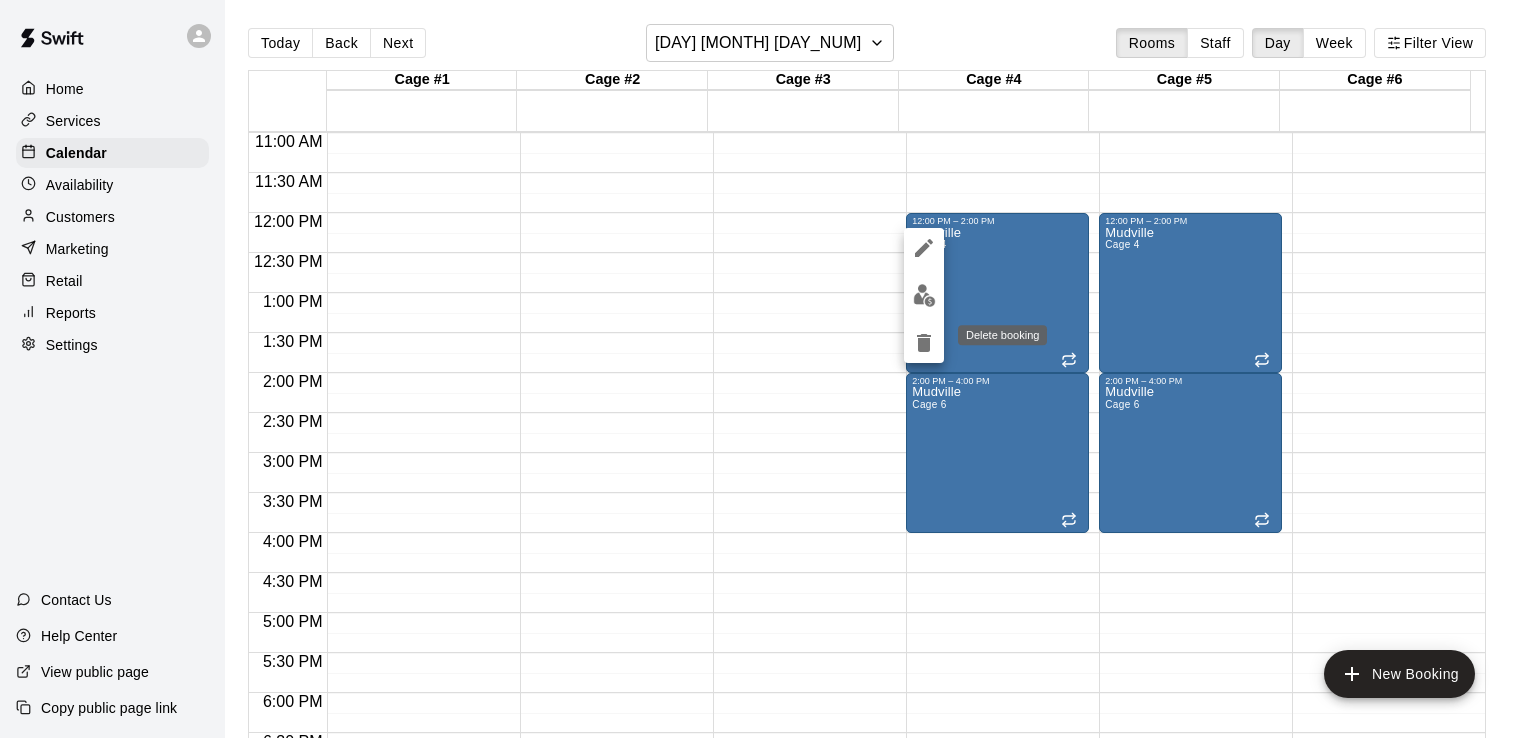 click 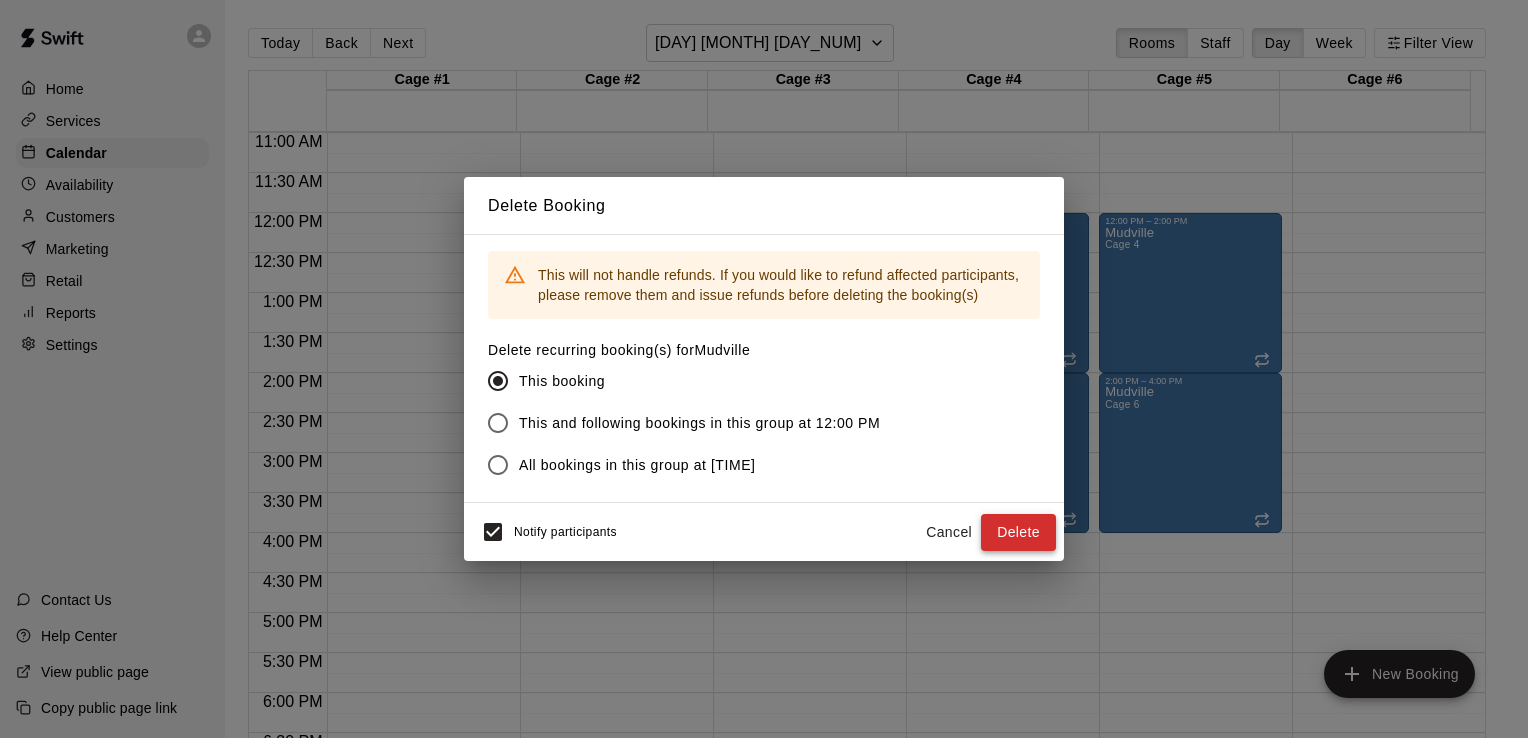 click on "Delete" at bounding box center [1018, 532] 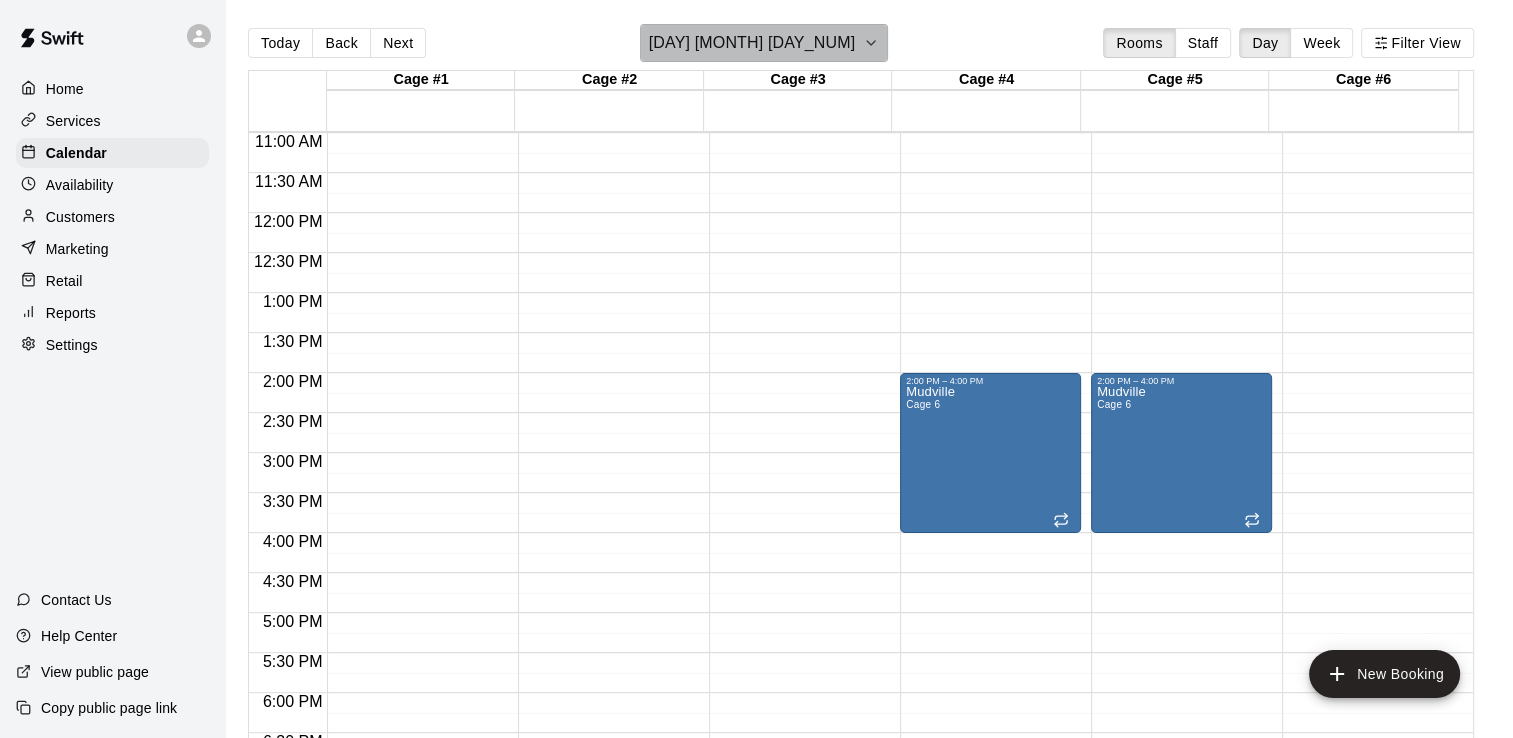 click 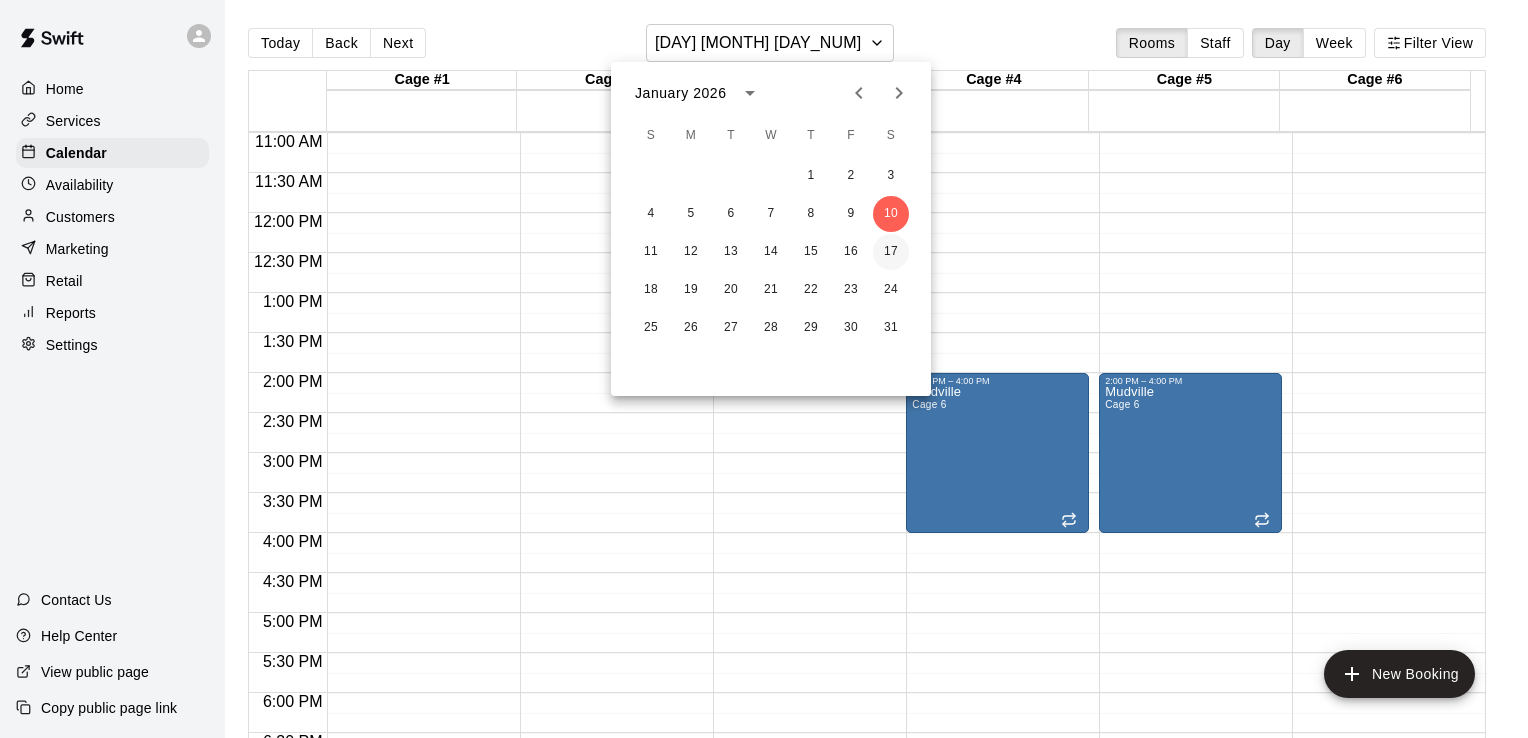 click on "17" at bounding box center [891, 252] 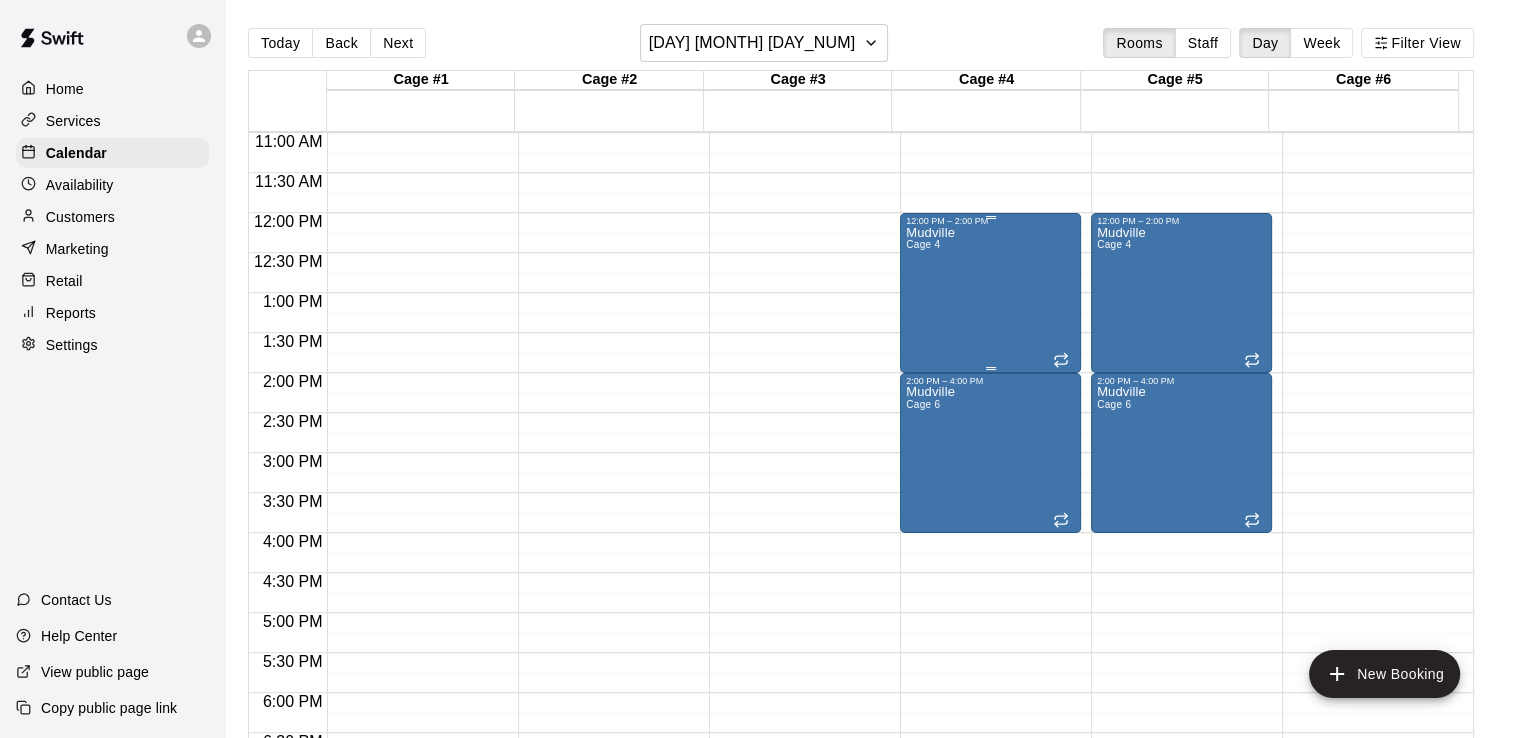 click on "[LOCATION] Cage [NUMBER]" at bounding box center (930, 595) 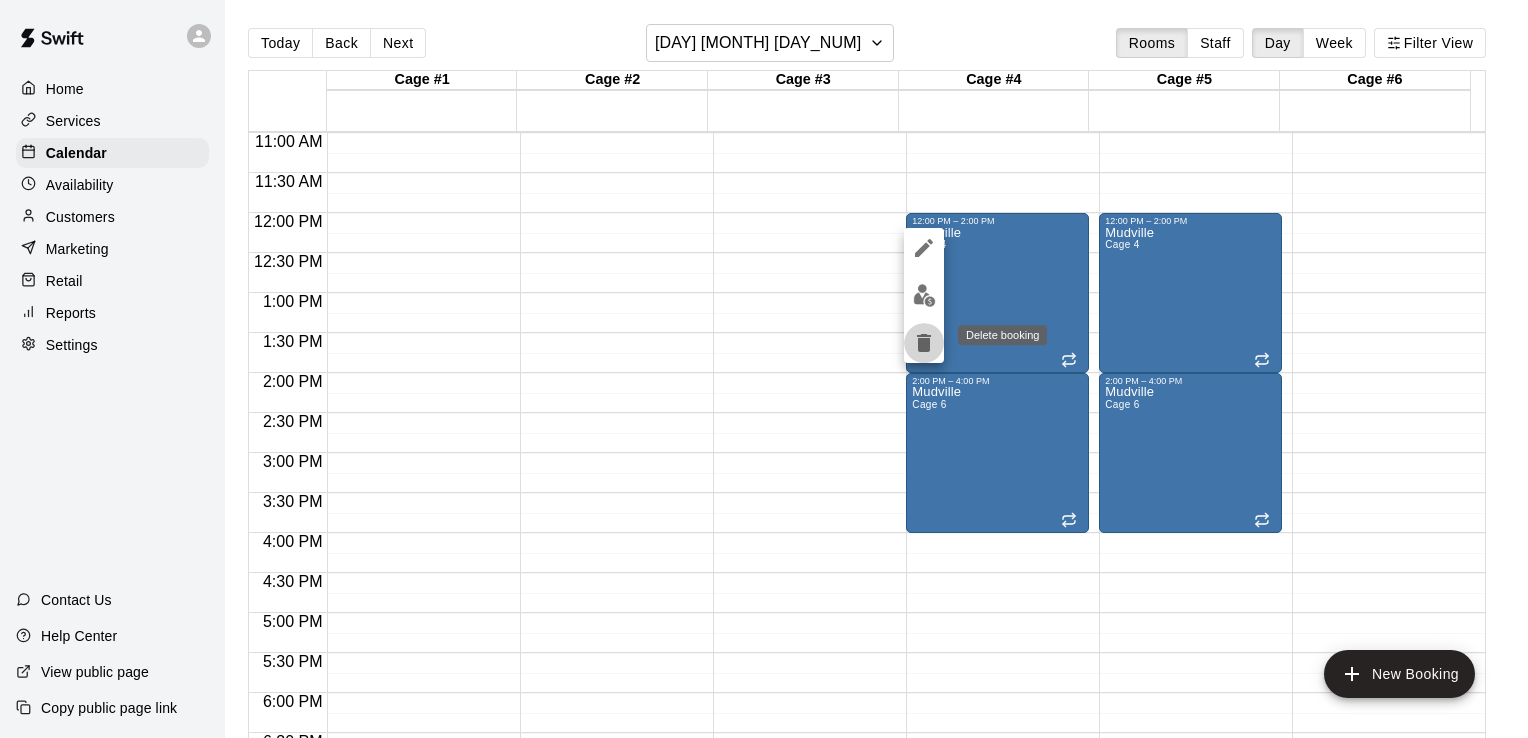 click 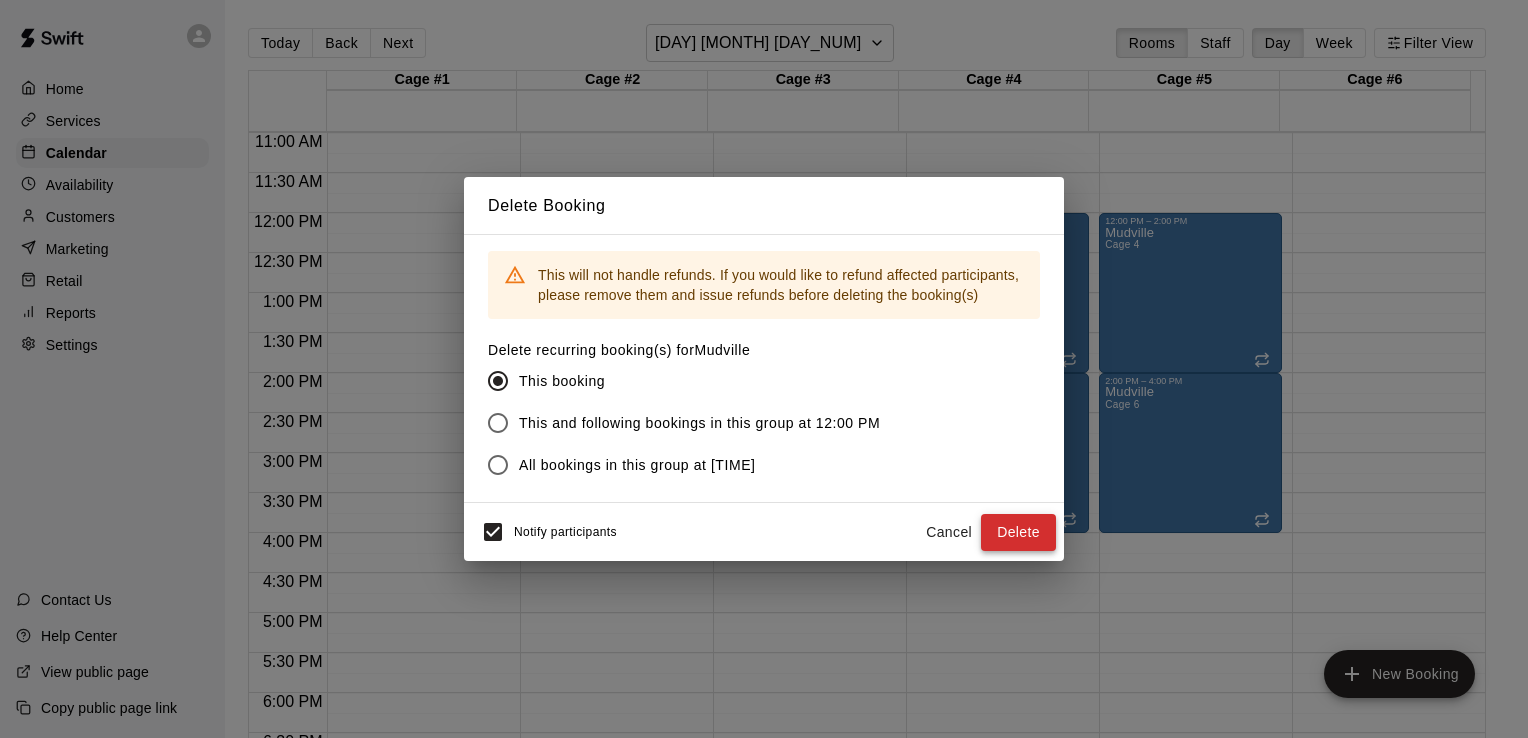 click on "Delete" at bounding box center (1018, 532) 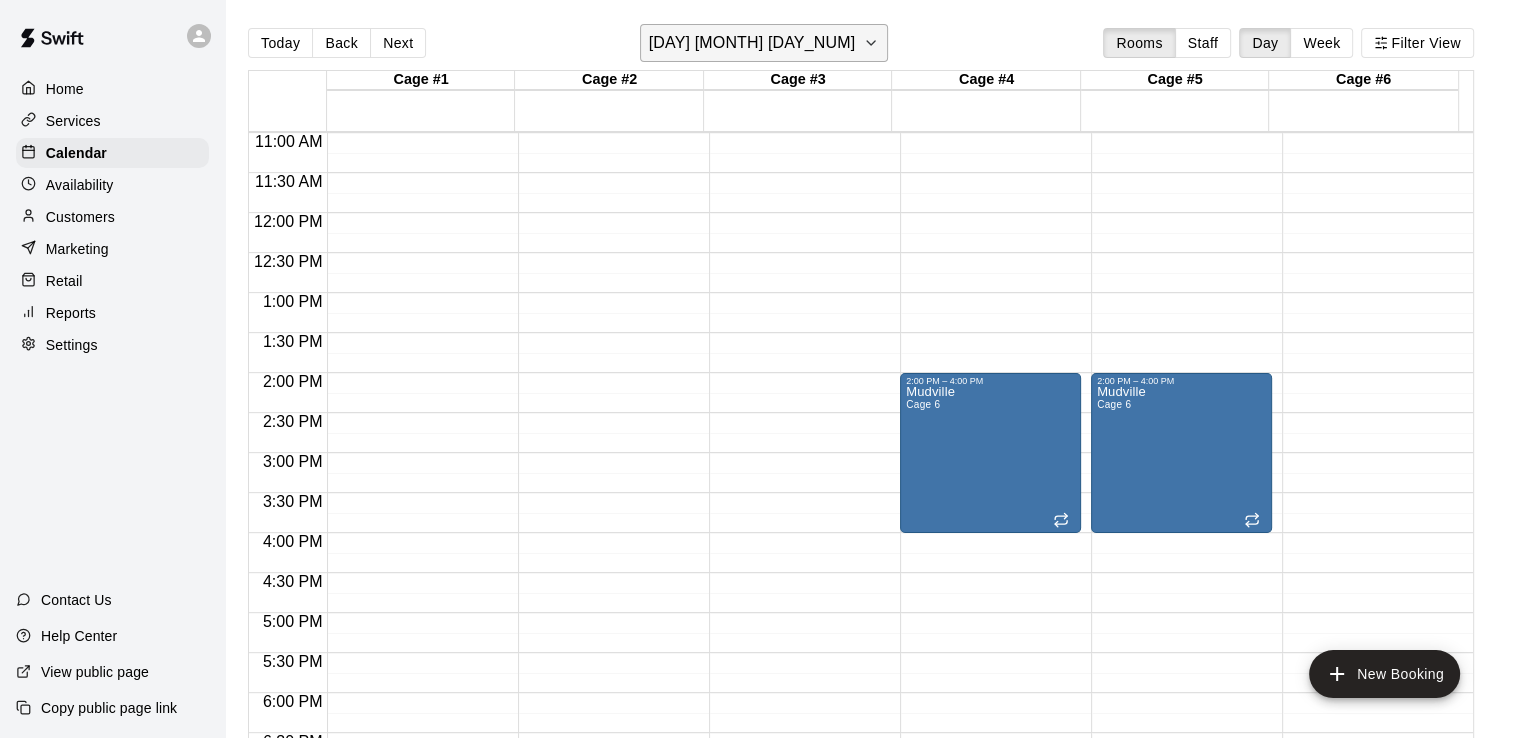 click 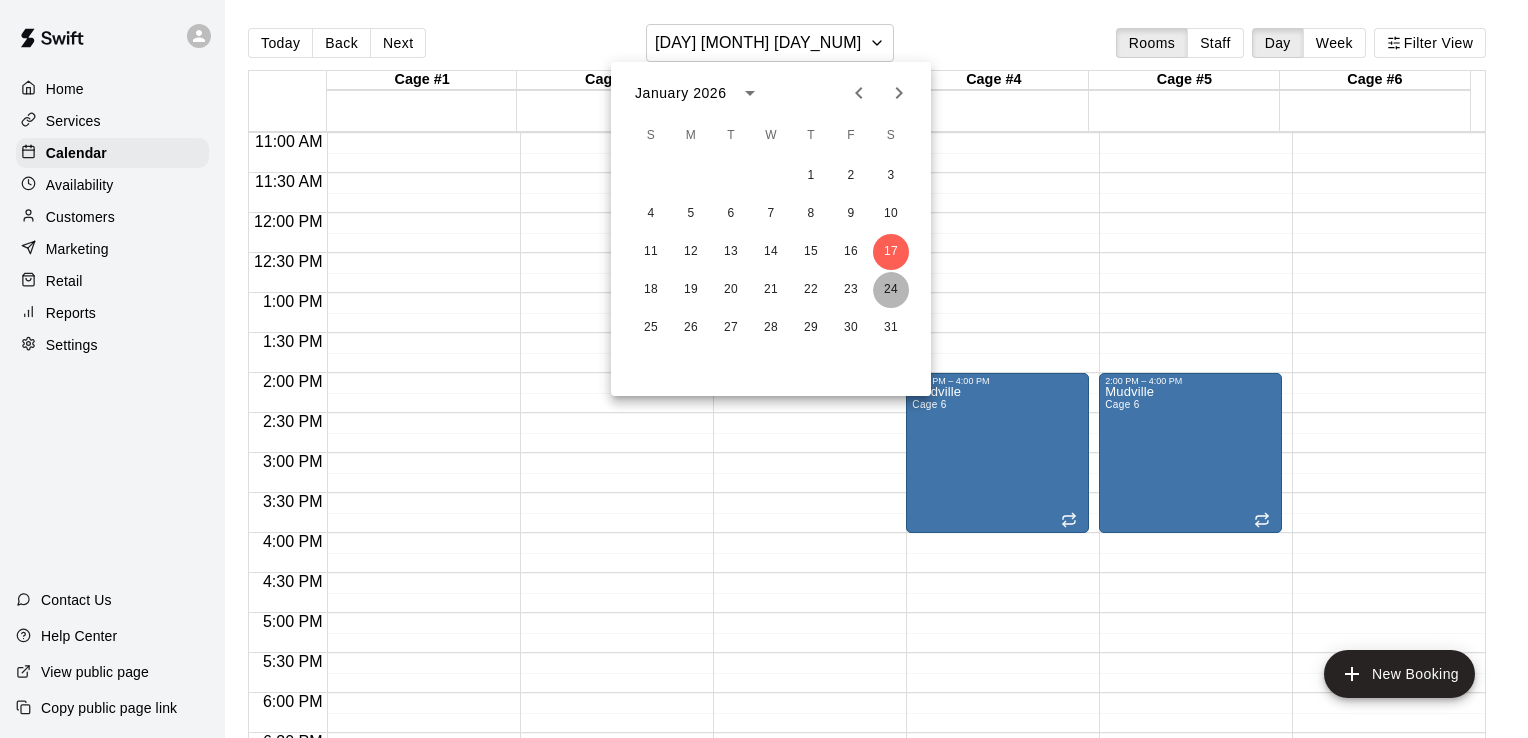 click on "24" at bounding box center [891, 290] 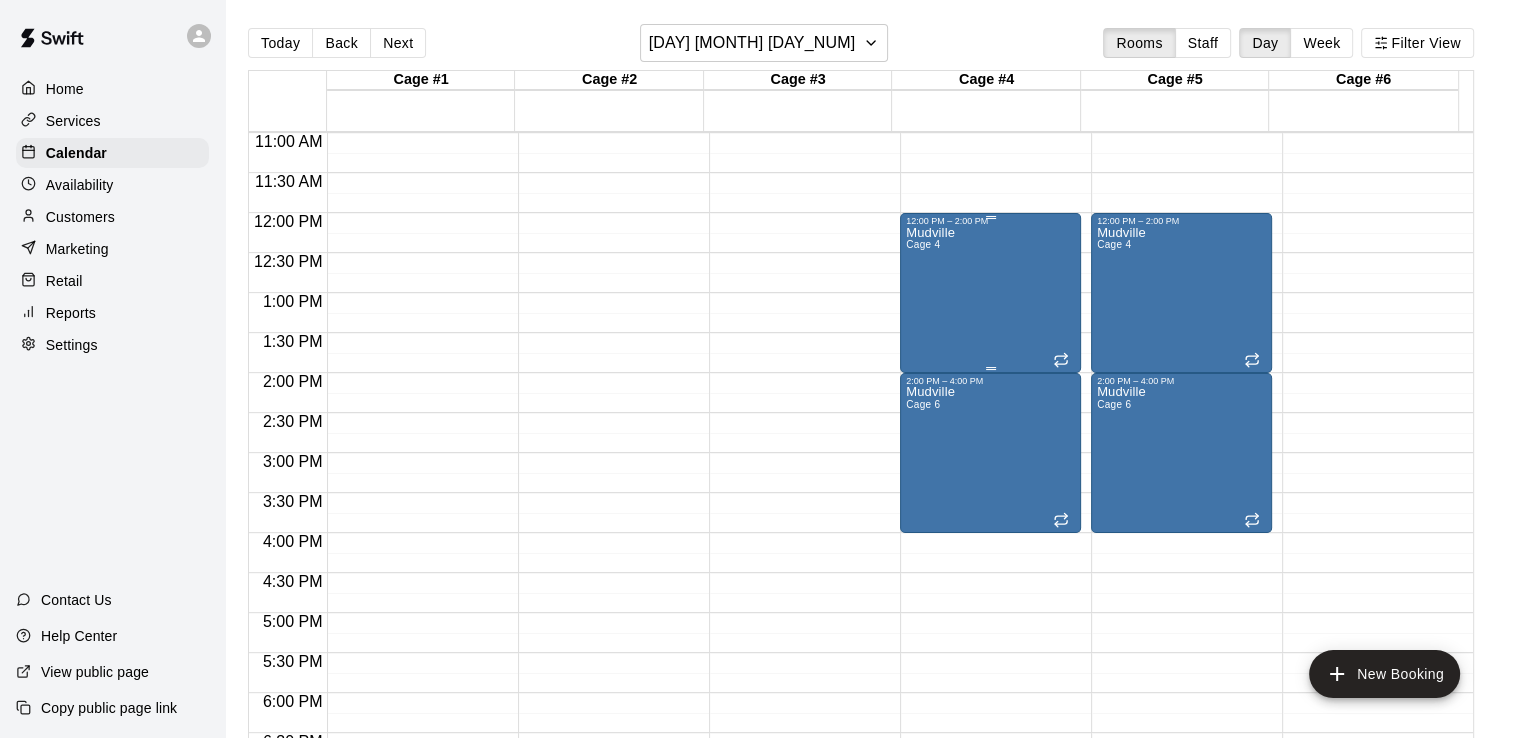 click on "[LOCATION] Cage [NUMBER]" at bounding box center (990, 595) 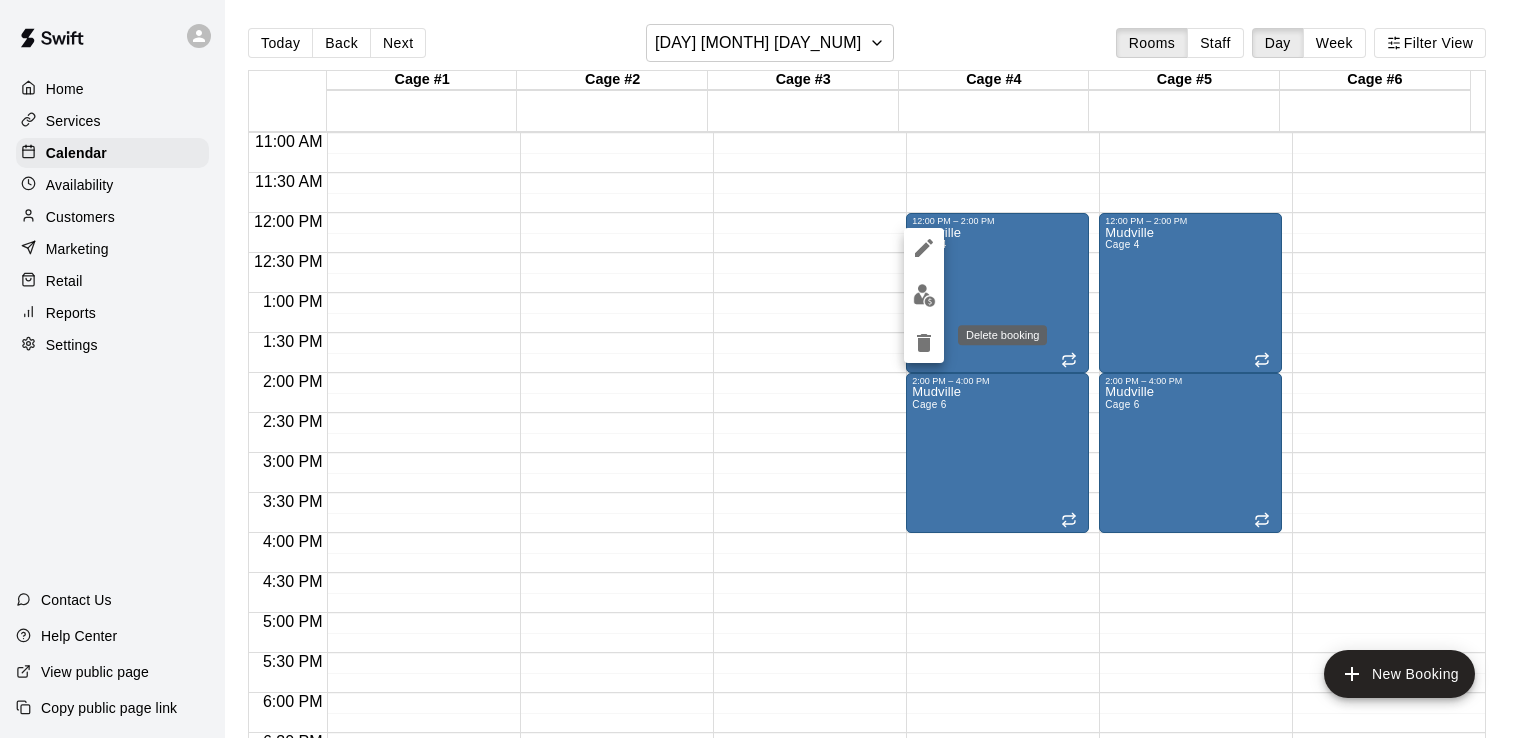 click 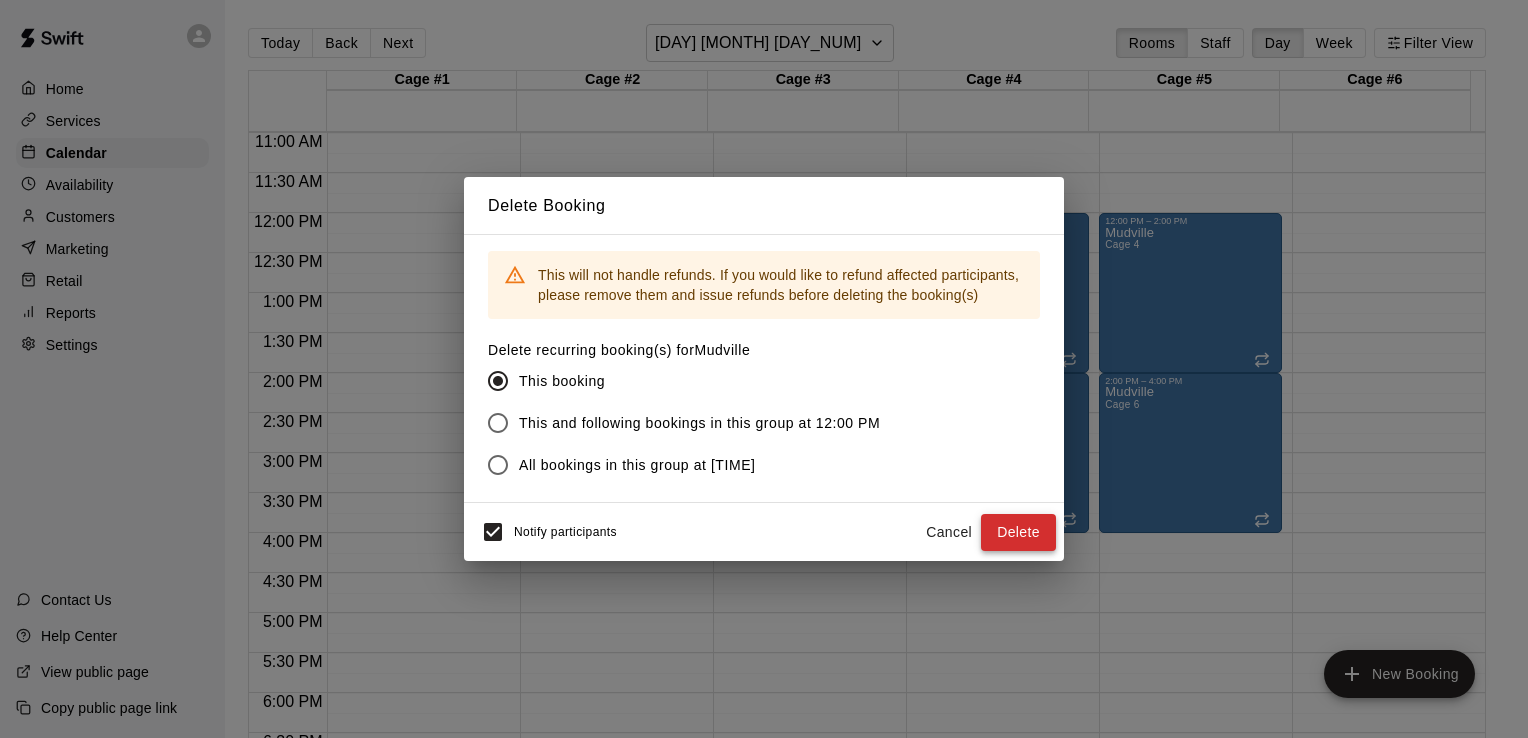 click on "Delete" at bounding box center (1018, 532) 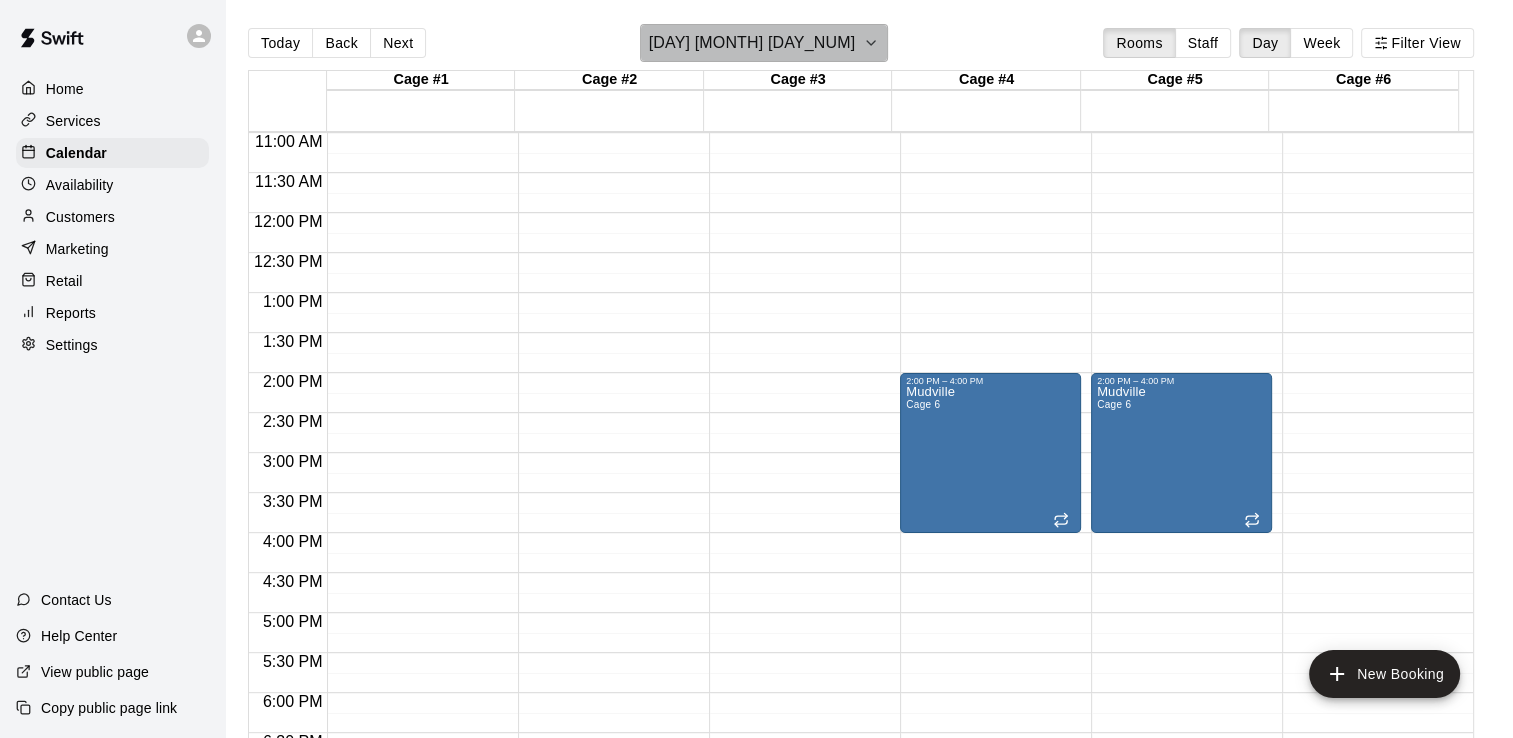 click 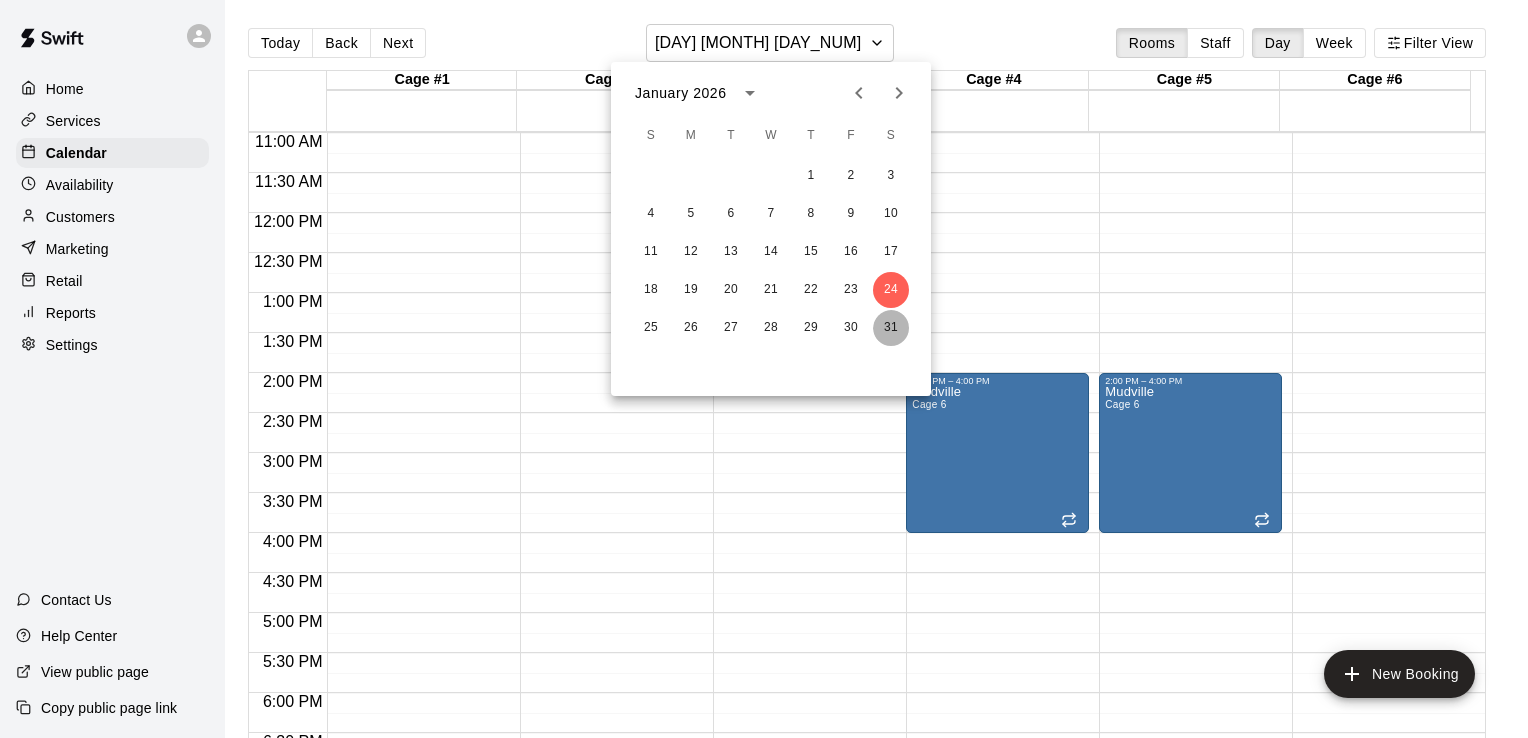 click on "31" at bounding box center [891, 328] 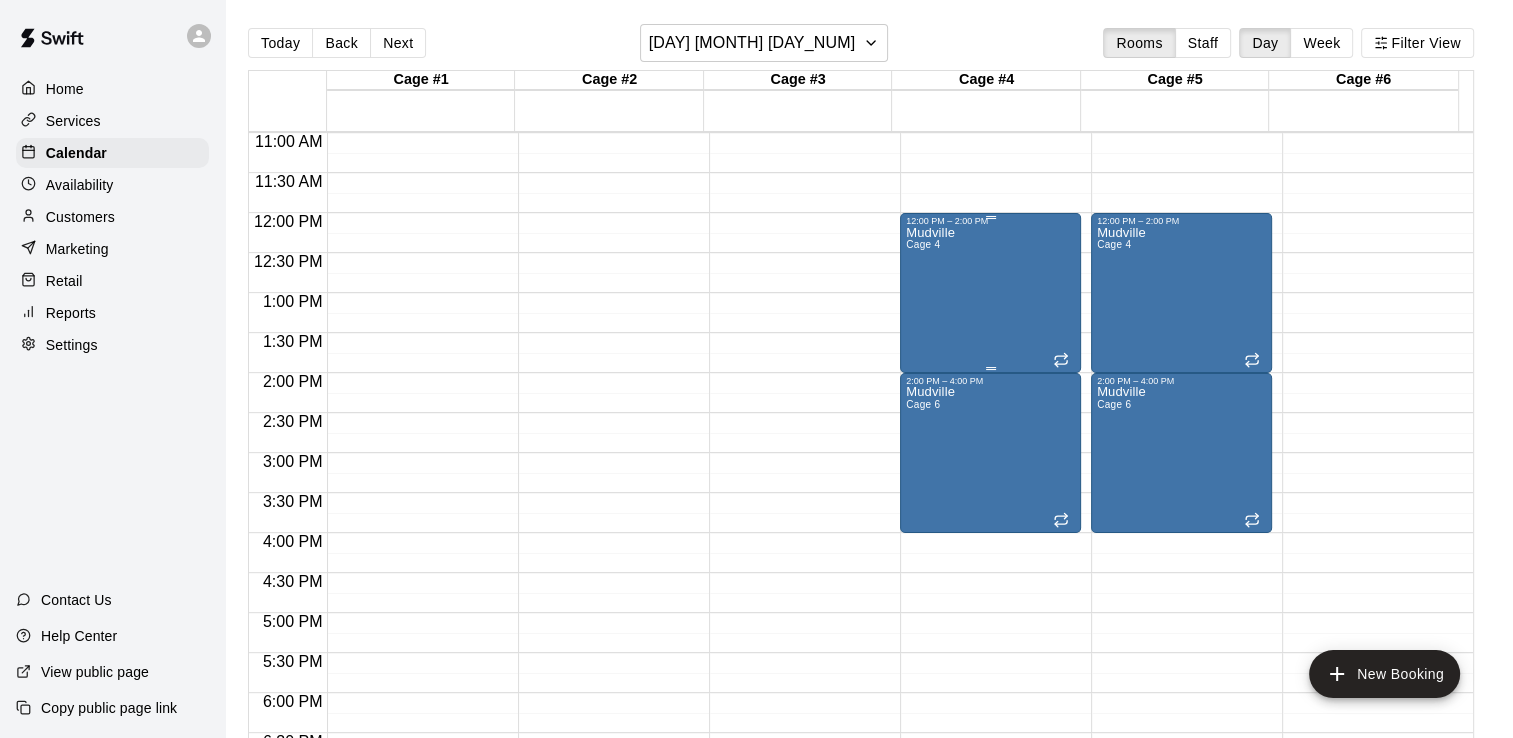 click on "[LOCATION] Cage [NUMBER]" at bounding box center [930, 595] 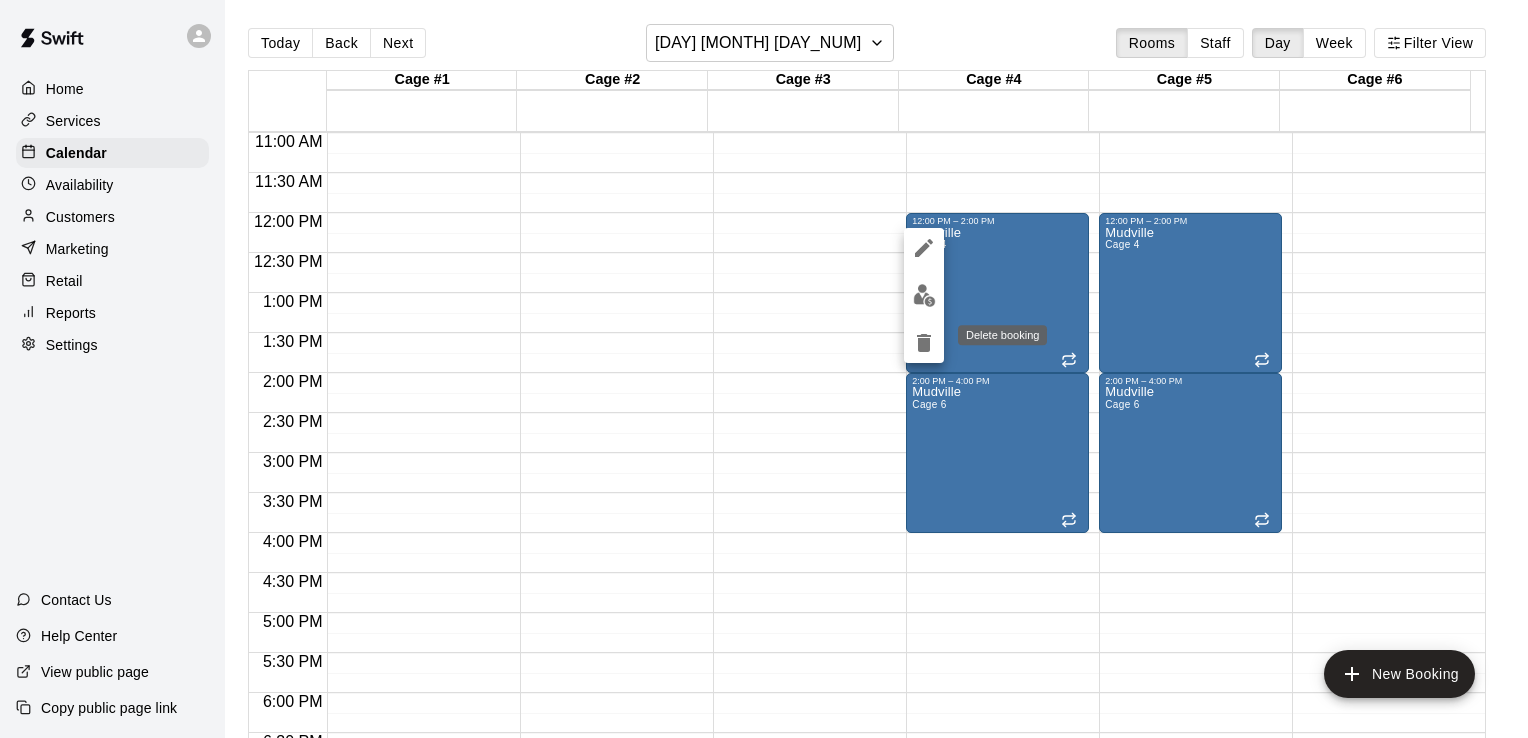 click 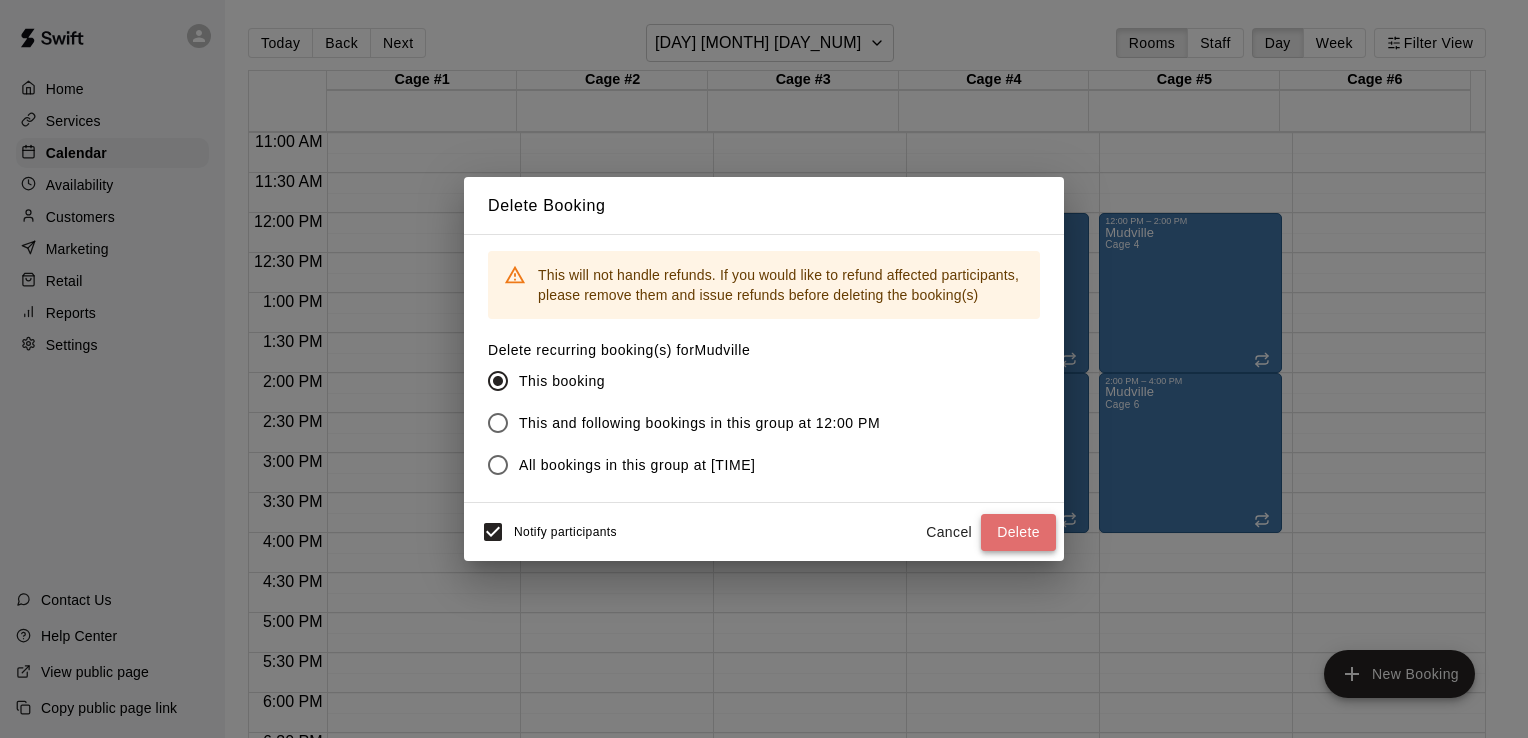 click on "Delete" at bounding box center (1018, 532) 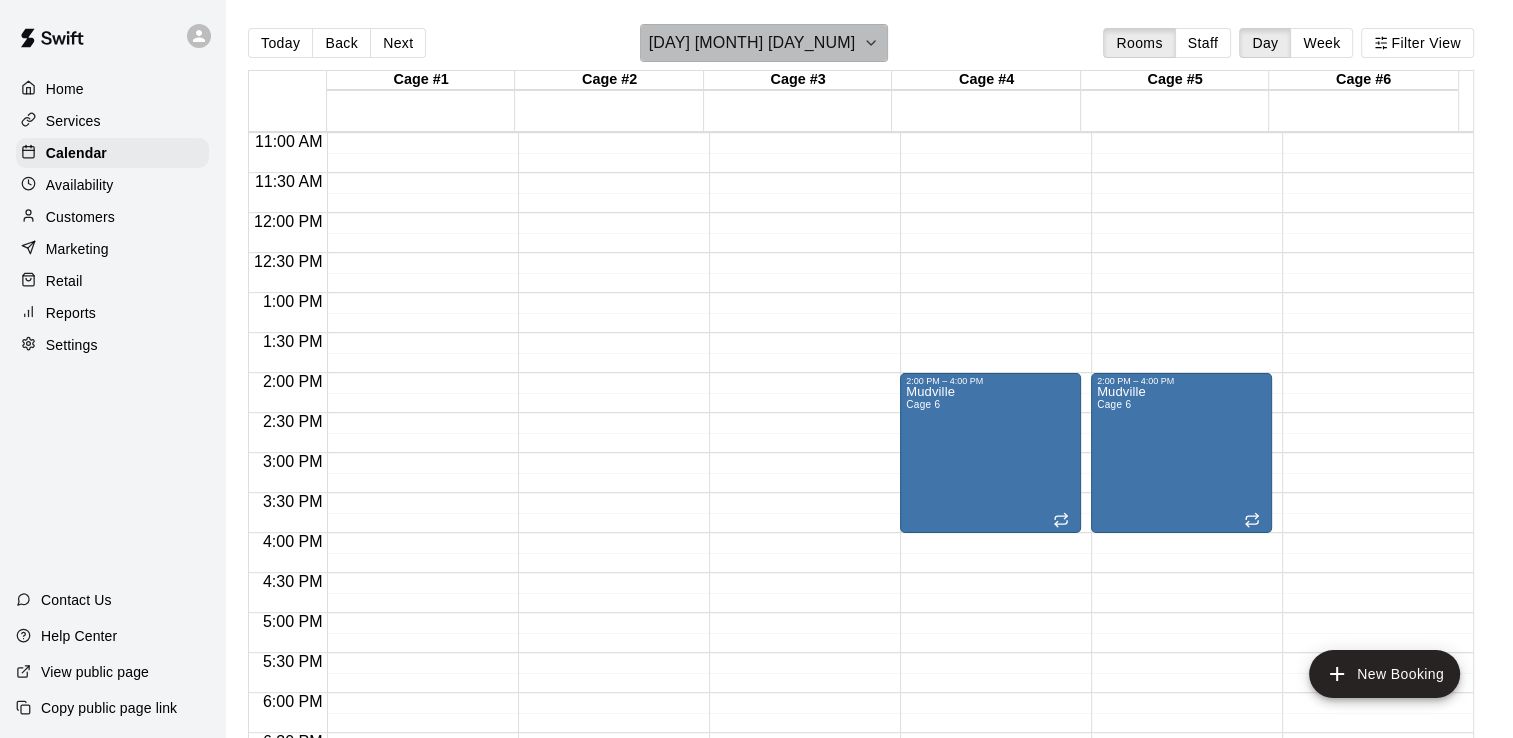click 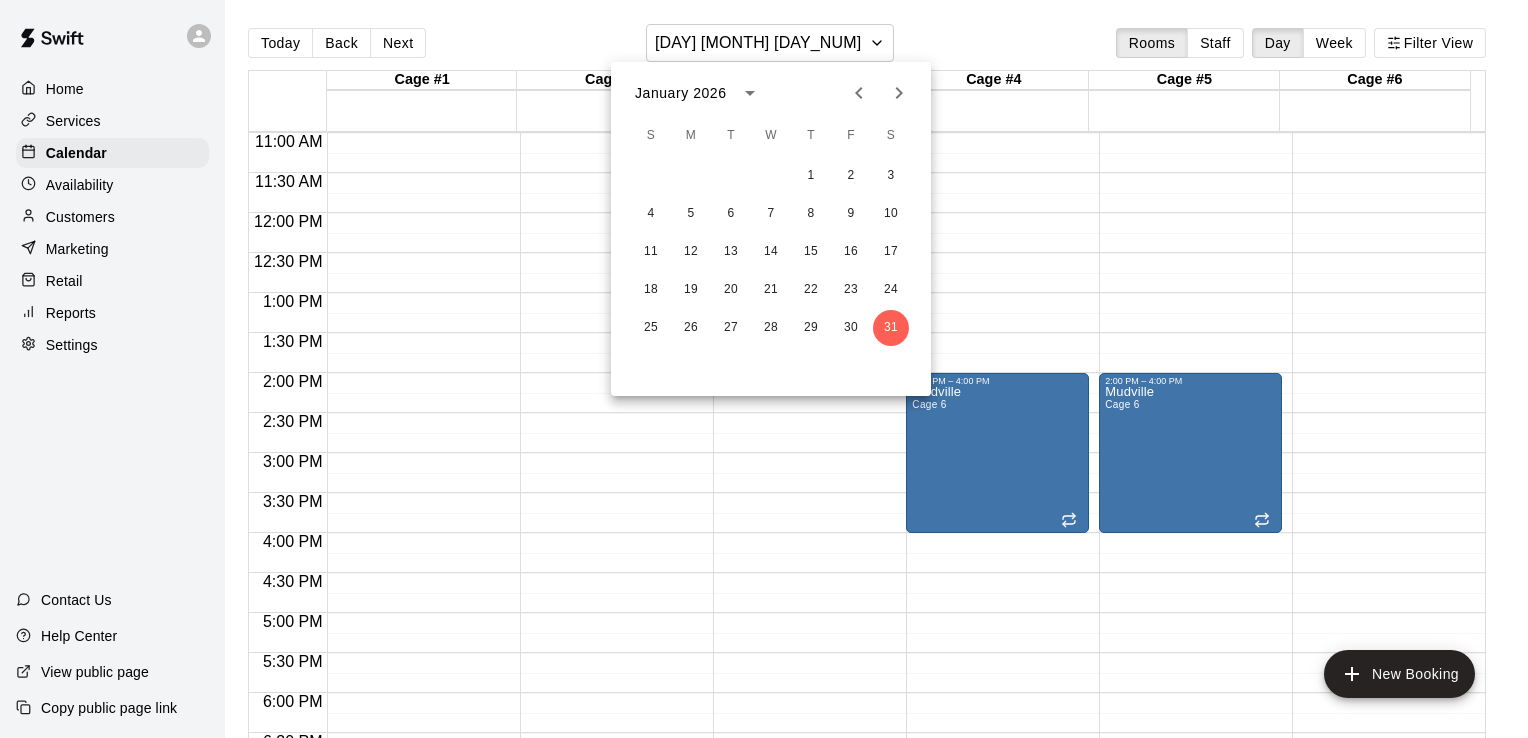 click 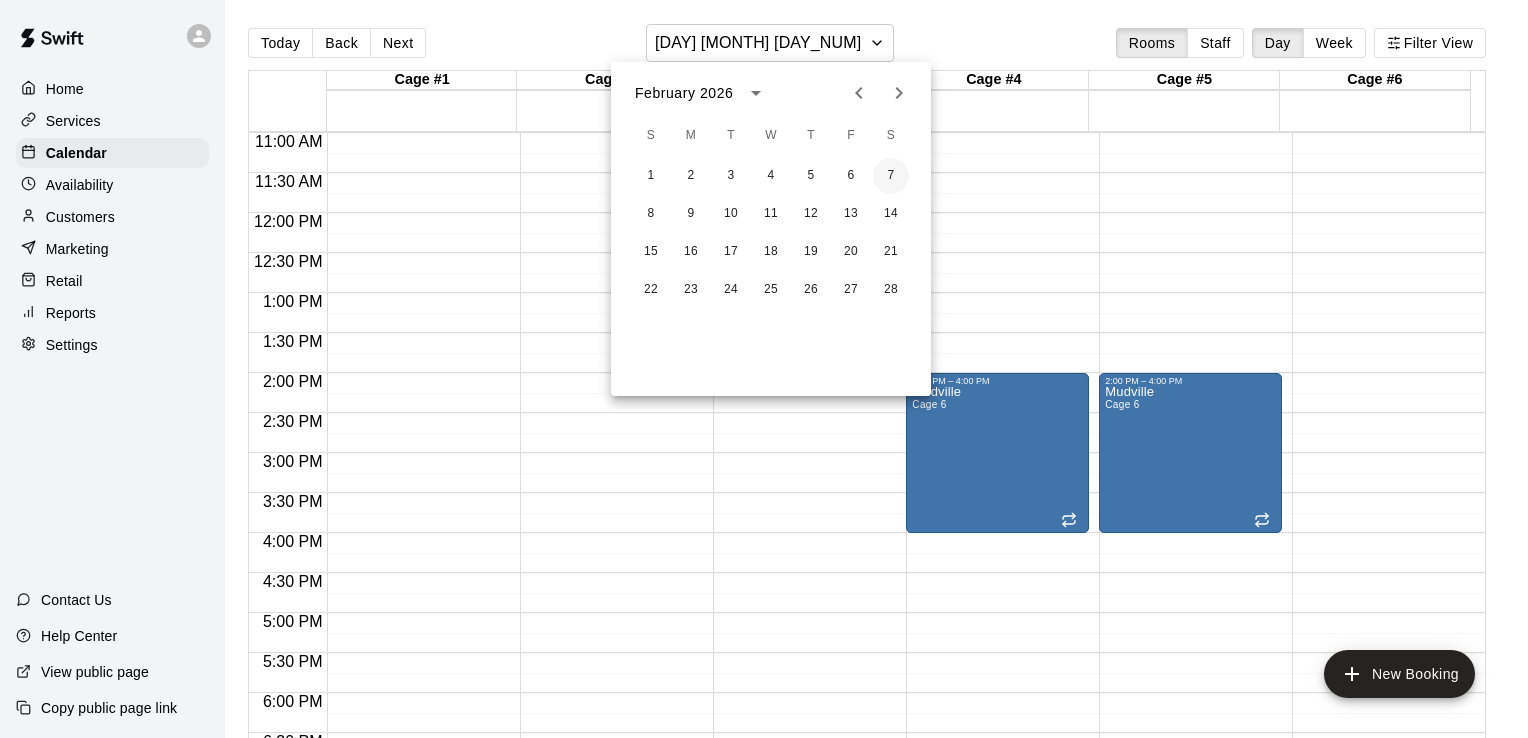 click on "7" at bounding box center [891, 176] 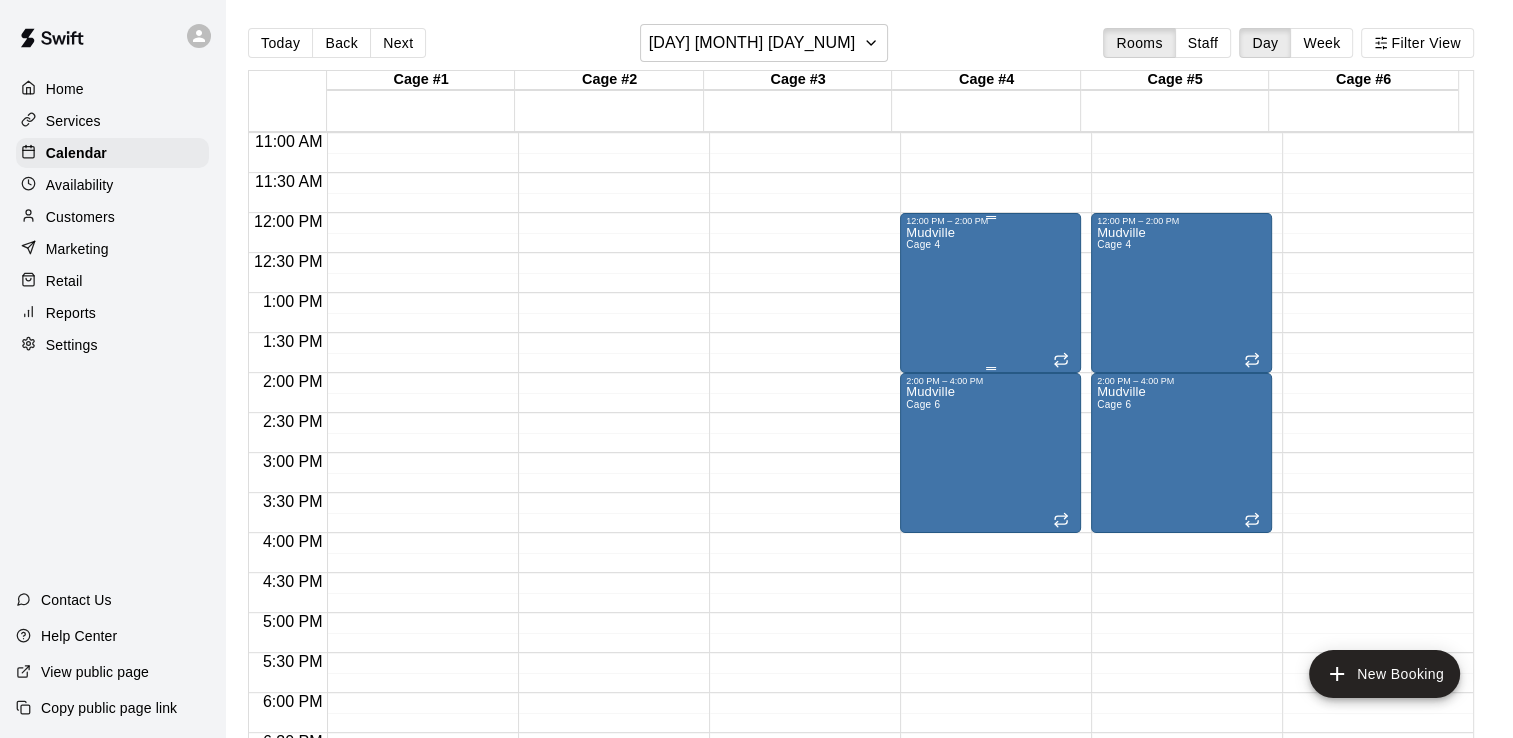 click on "Mudville" at bounding box center (930, 233) 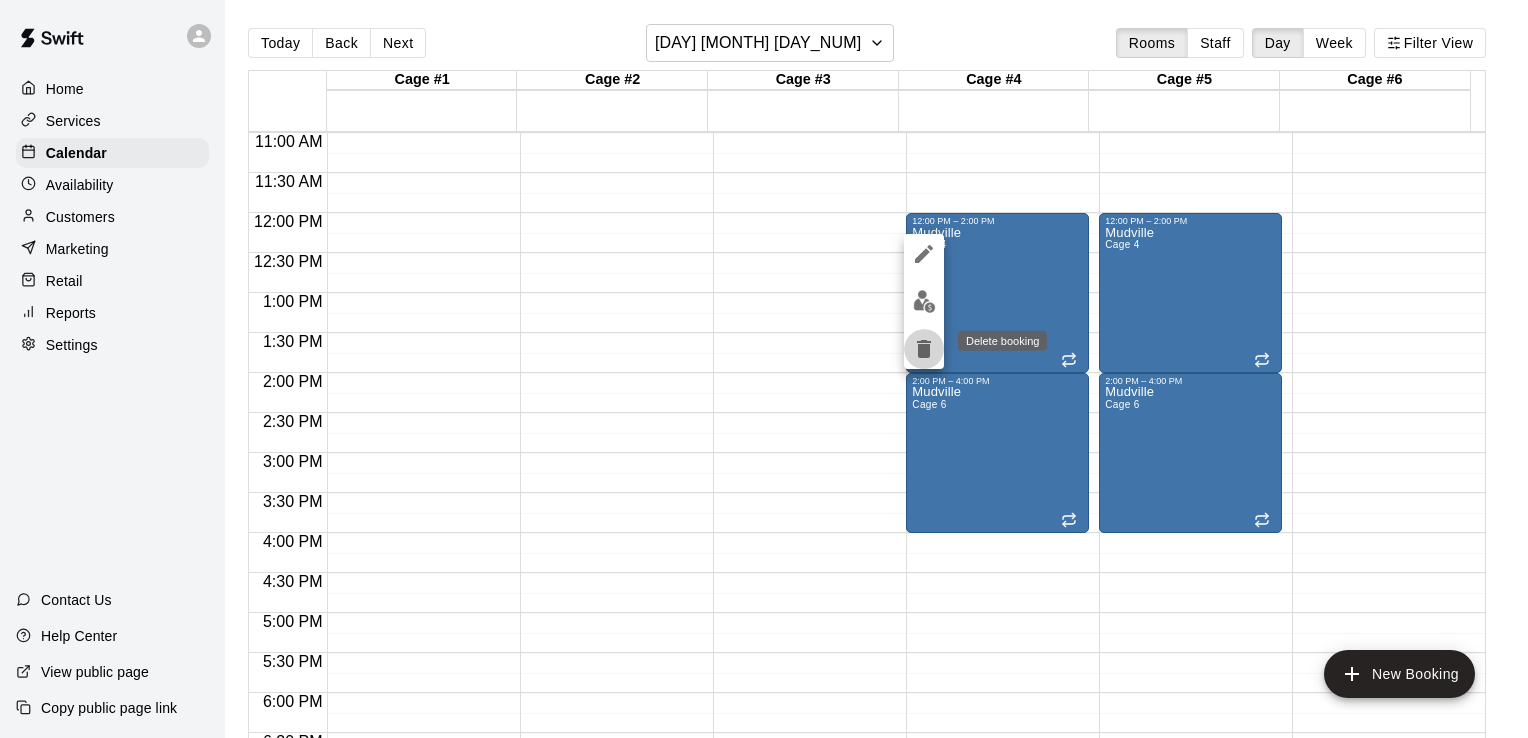 click 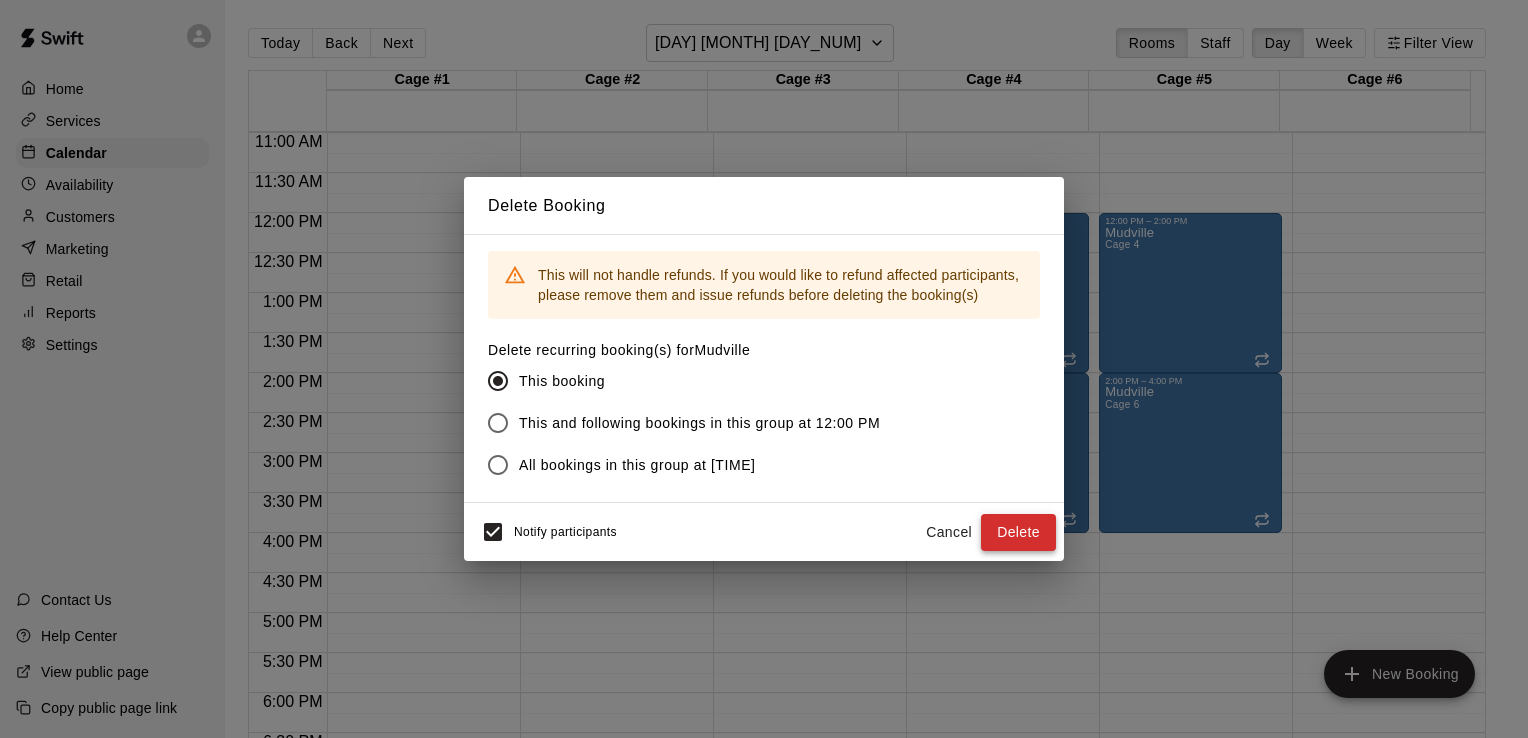 click on "Delete" at bounding box center (1018, 532) 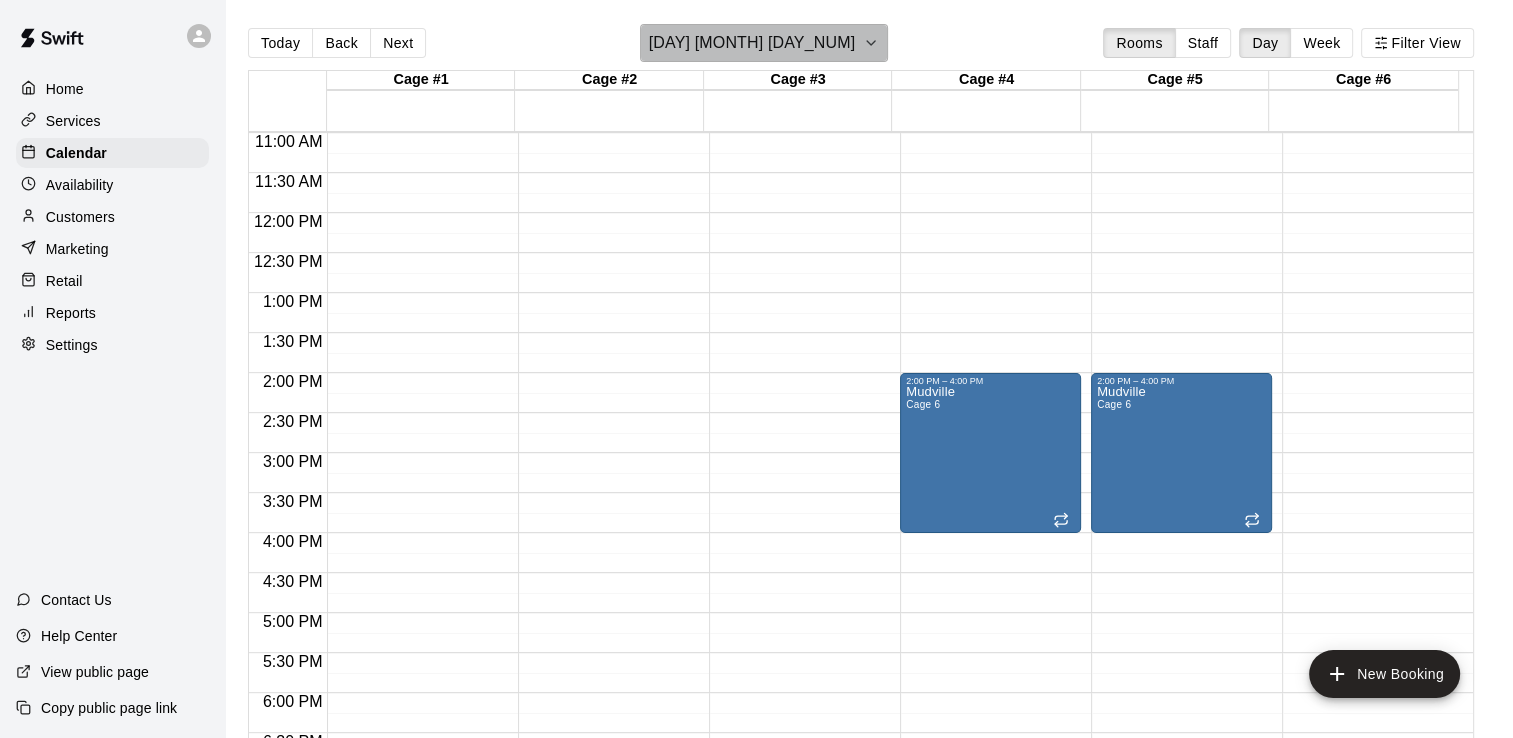click 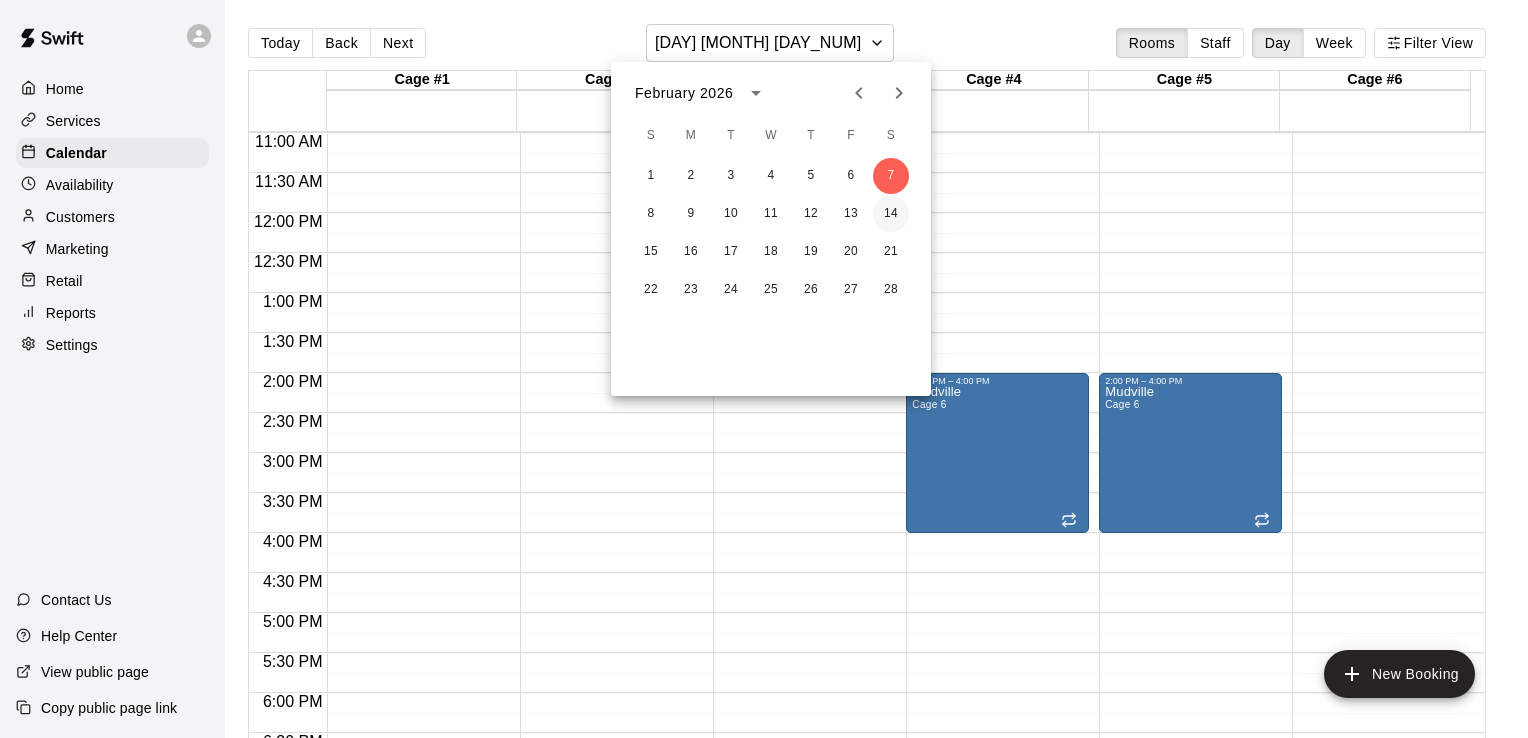 click on "14" at bounding box center (891, 214) 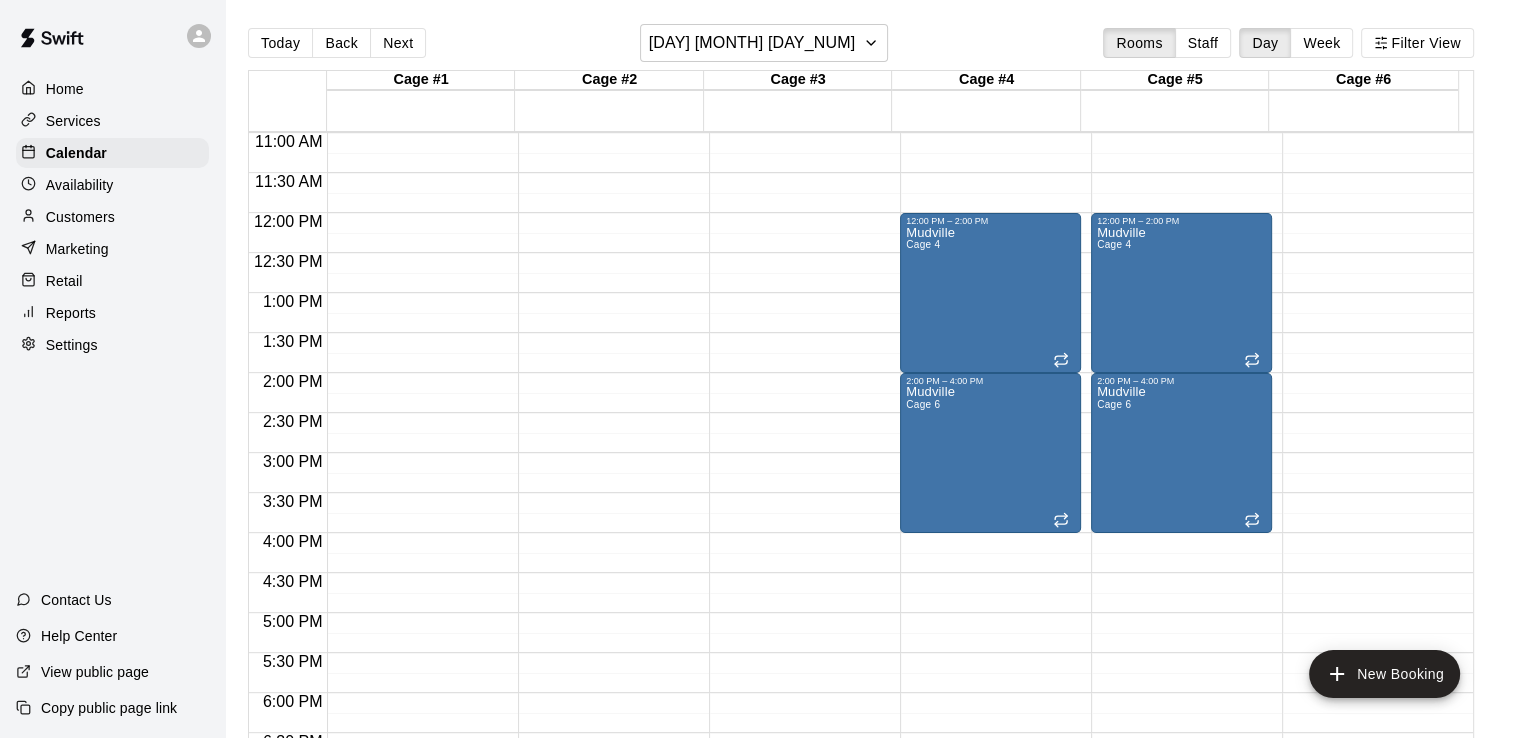 click on "[LOCATION] Cage [NUMBER]" at bounding box center (930, 595) 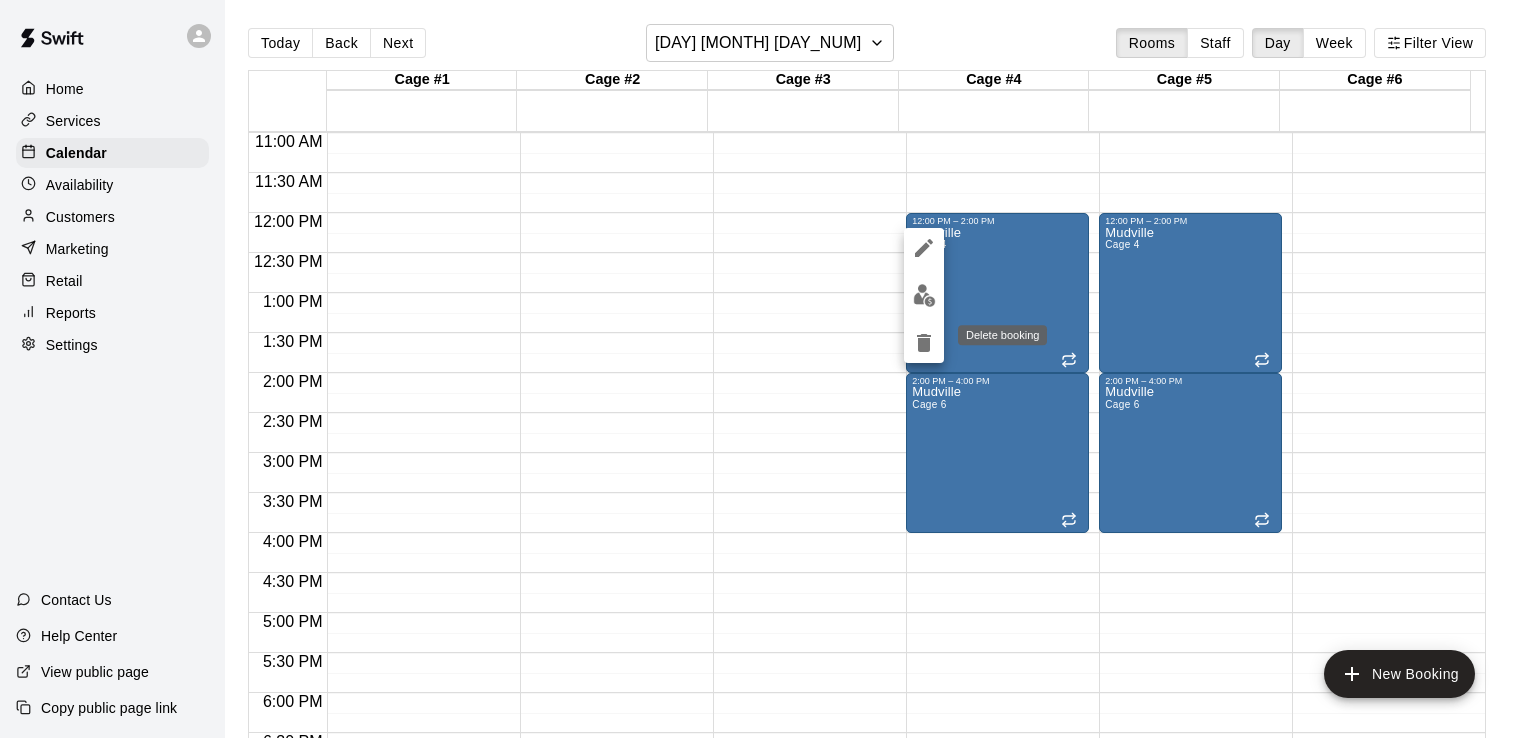 click 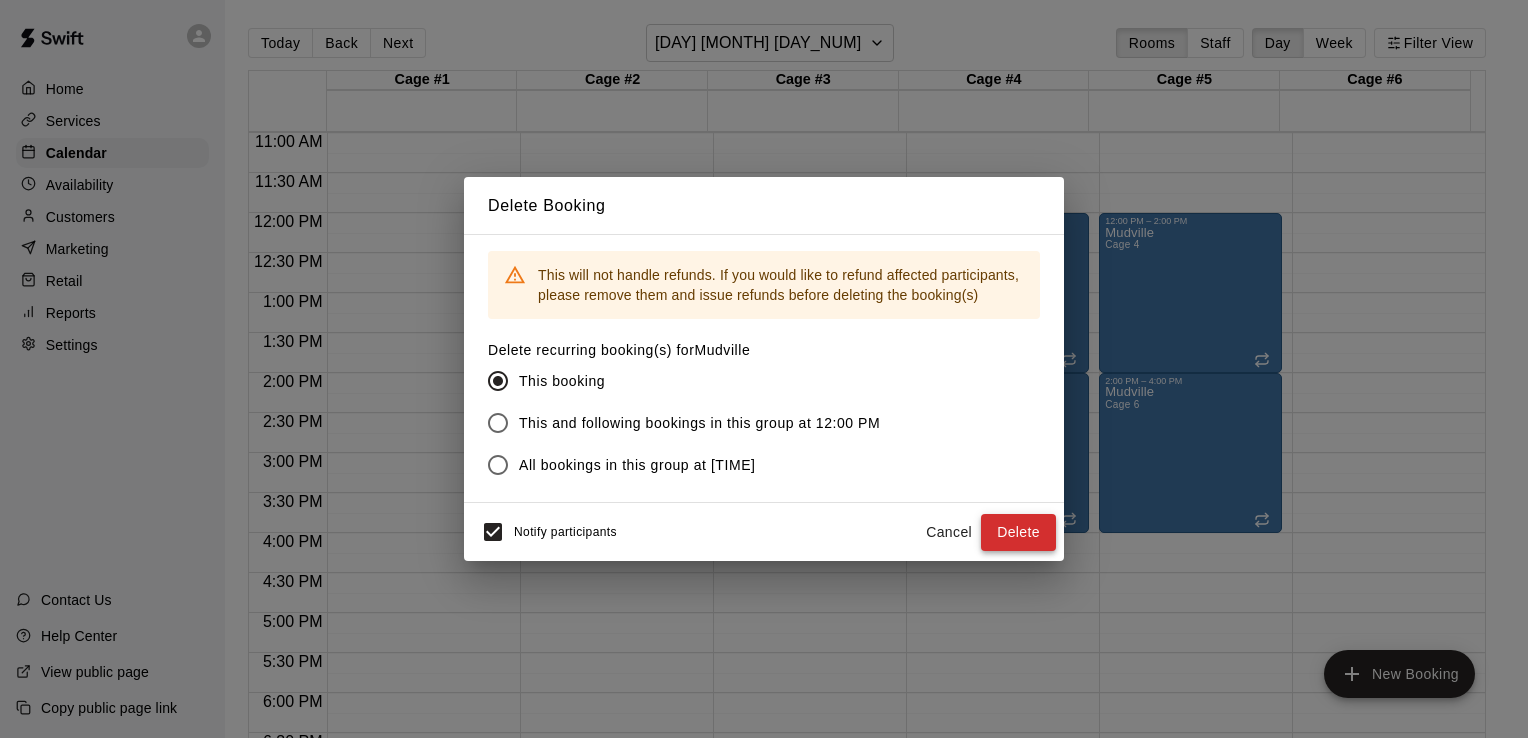 click on "Delete" at bounding box center [1018, 532] 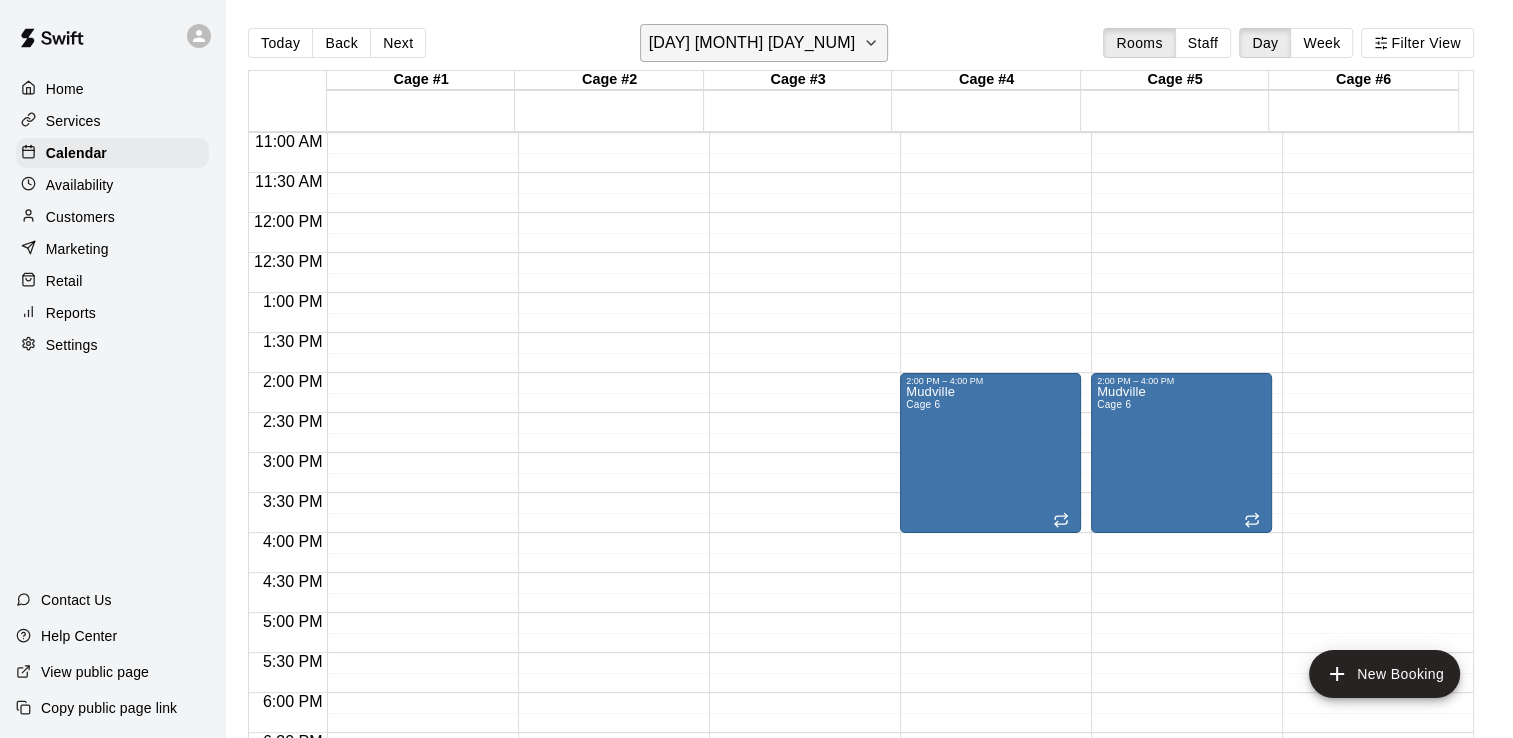 click 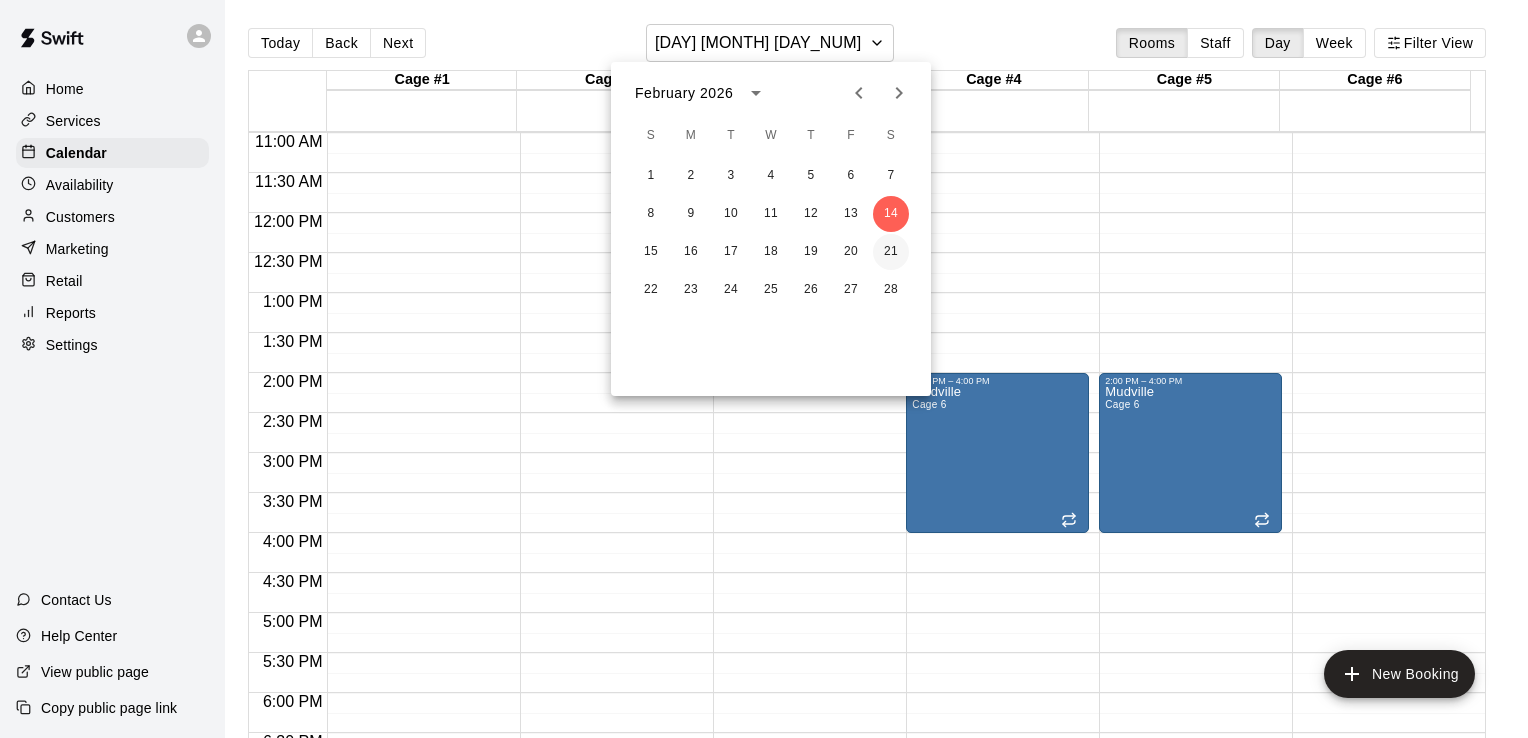 click on "21" at bounding box center [891, 252] 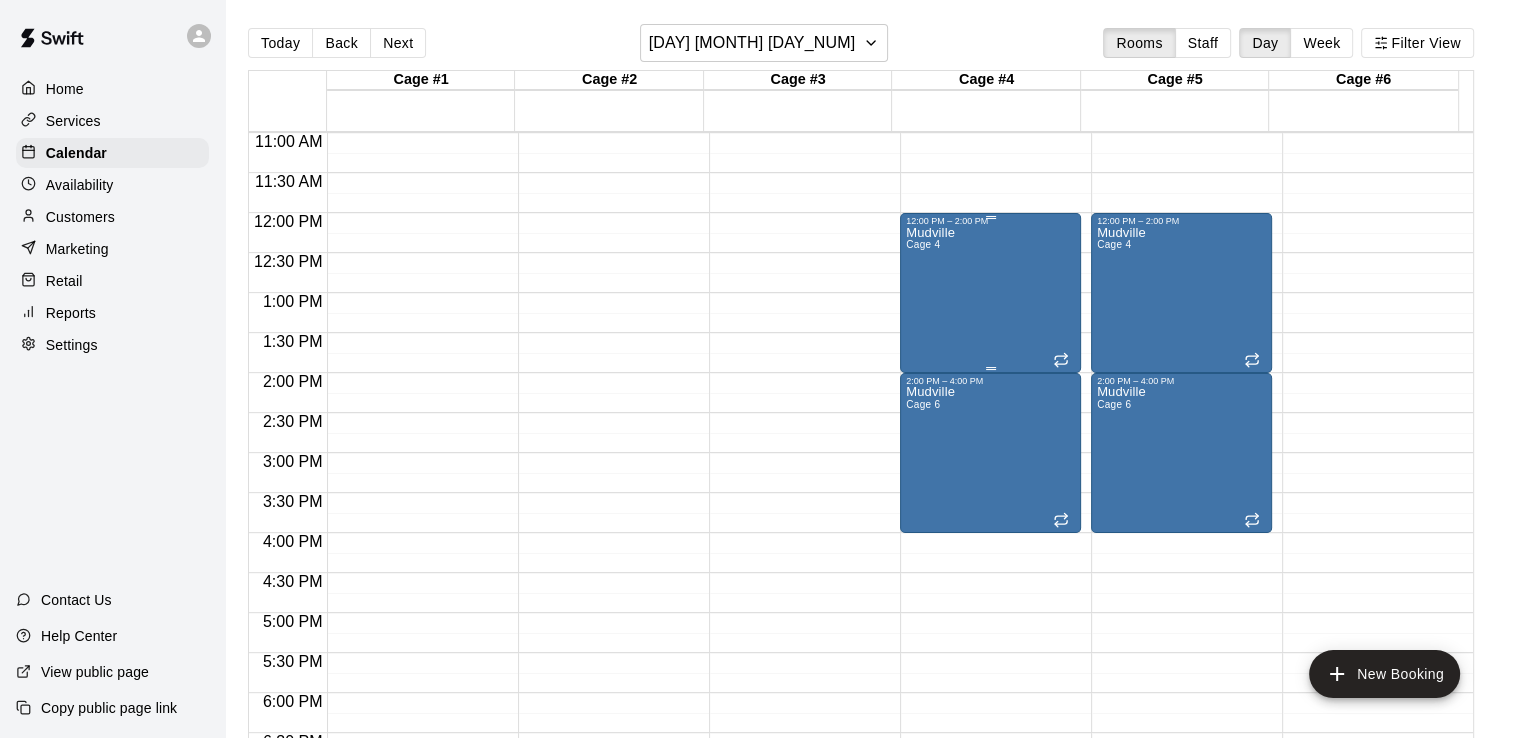 click on "[LOCATION] Cage [NUMBER]" at bounding box center (930, 595) 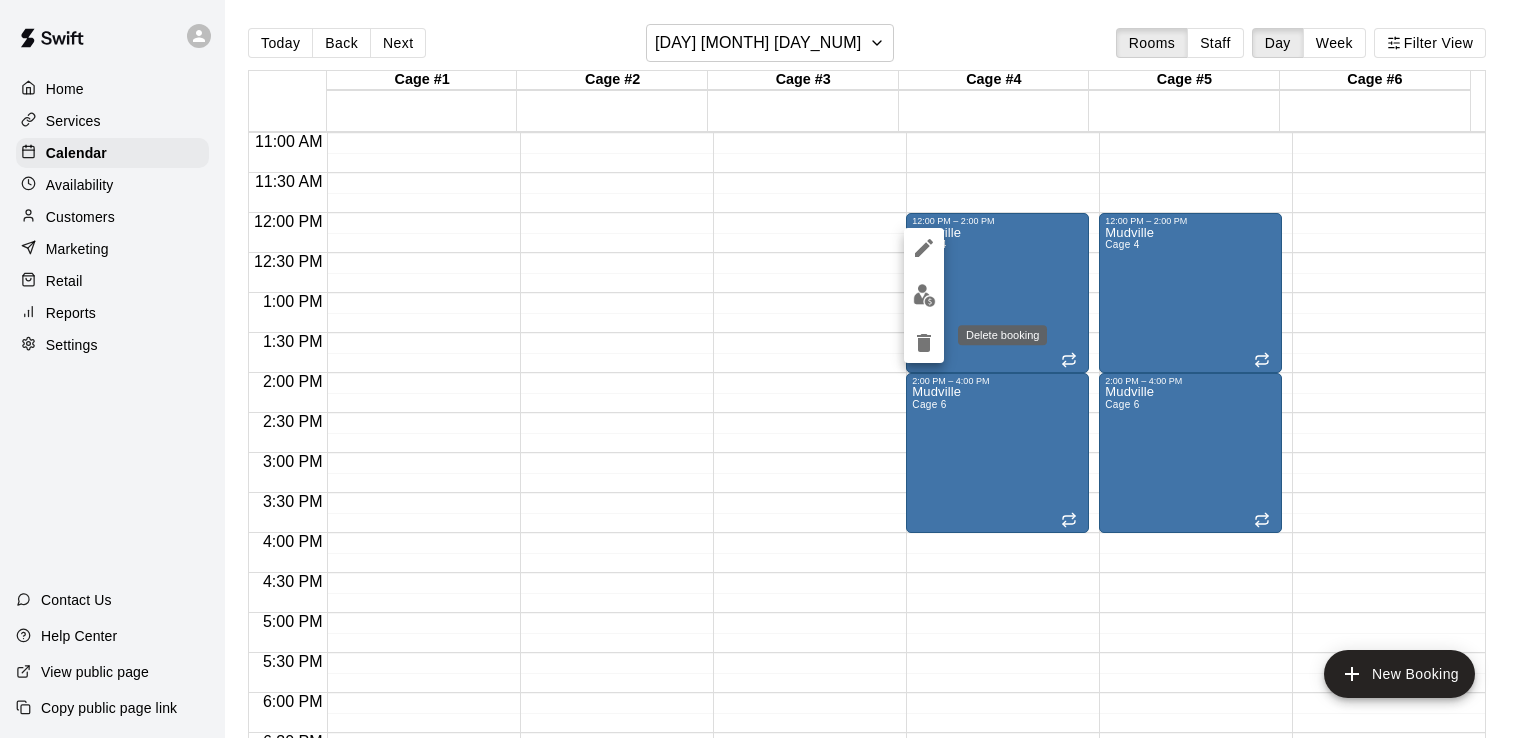 click 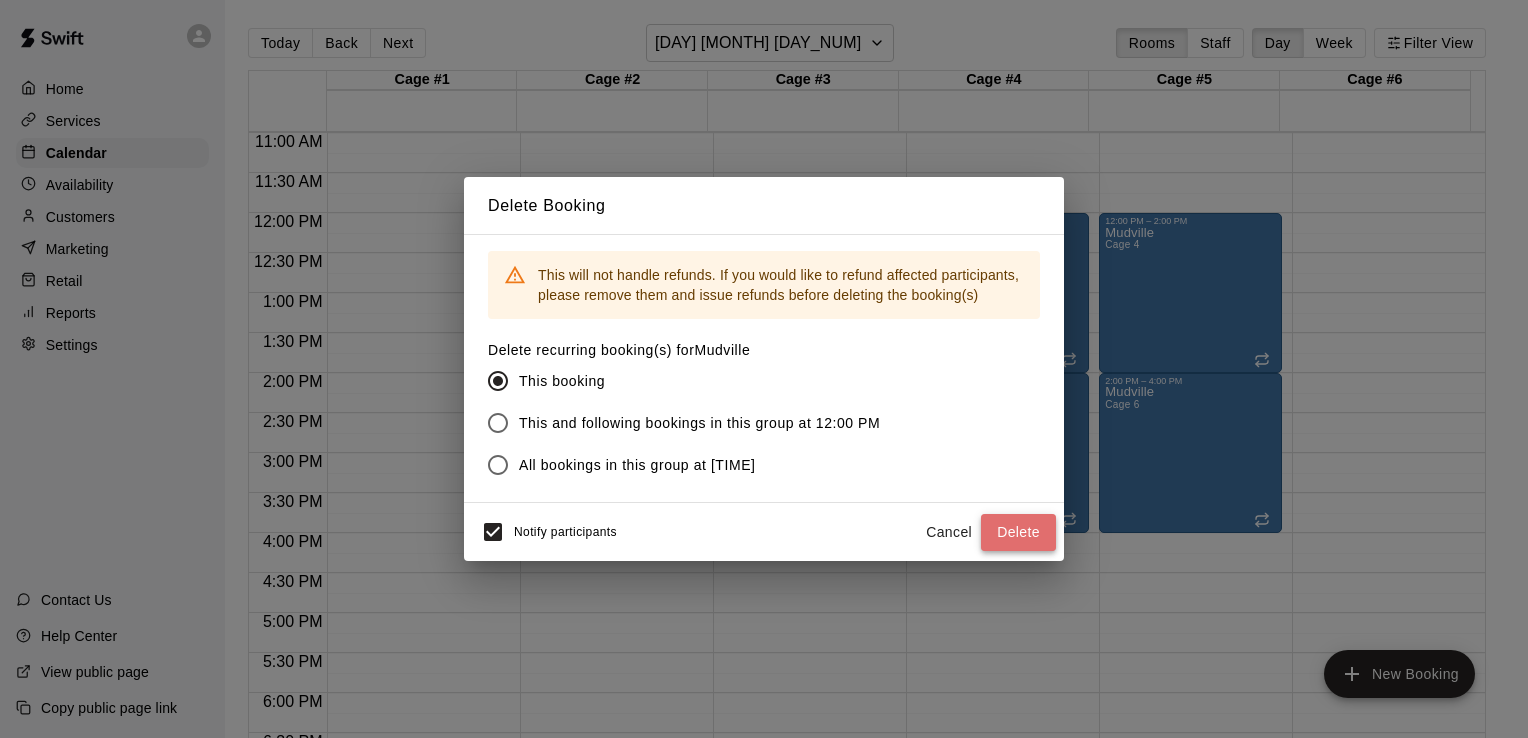 click on "Delete" at bounding box center [1018, 532] 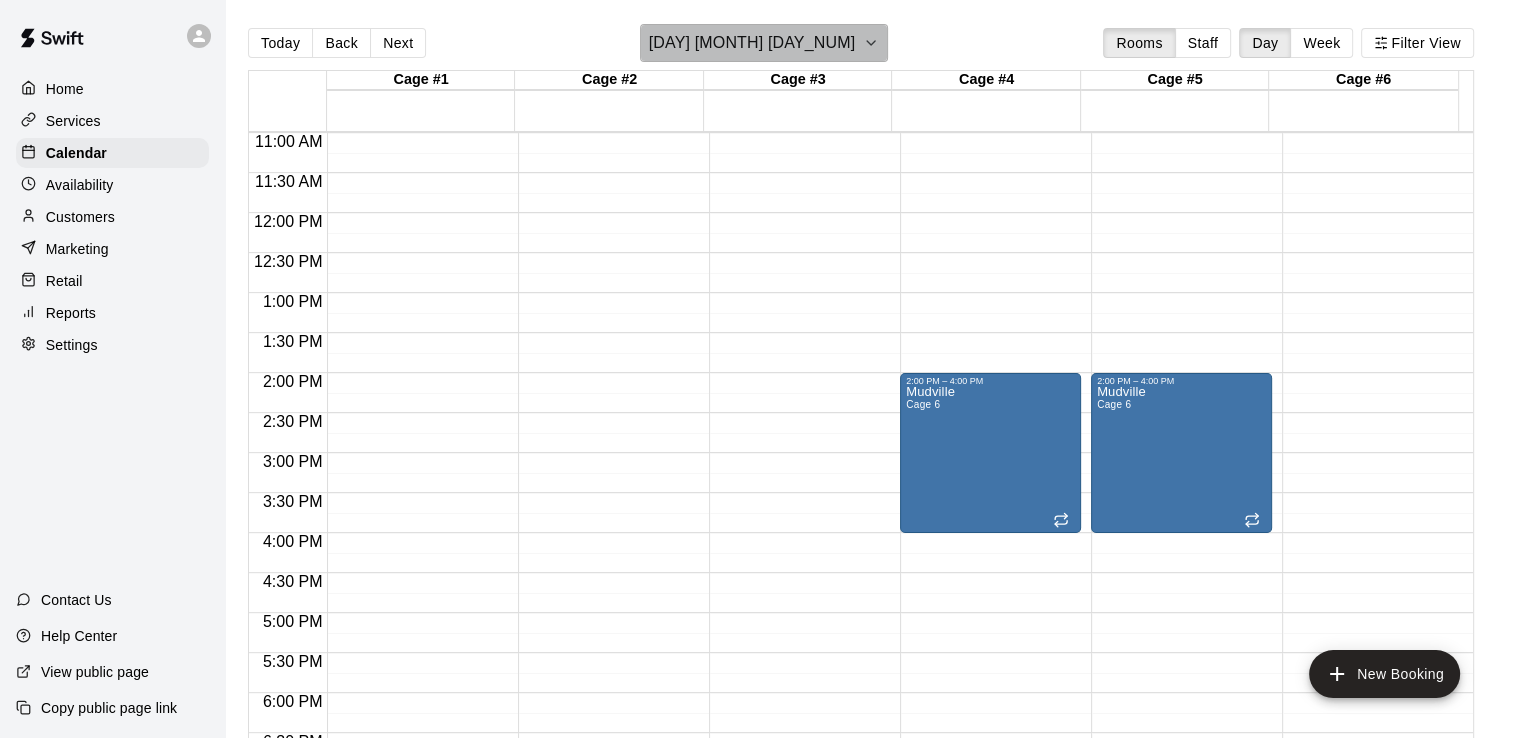 click 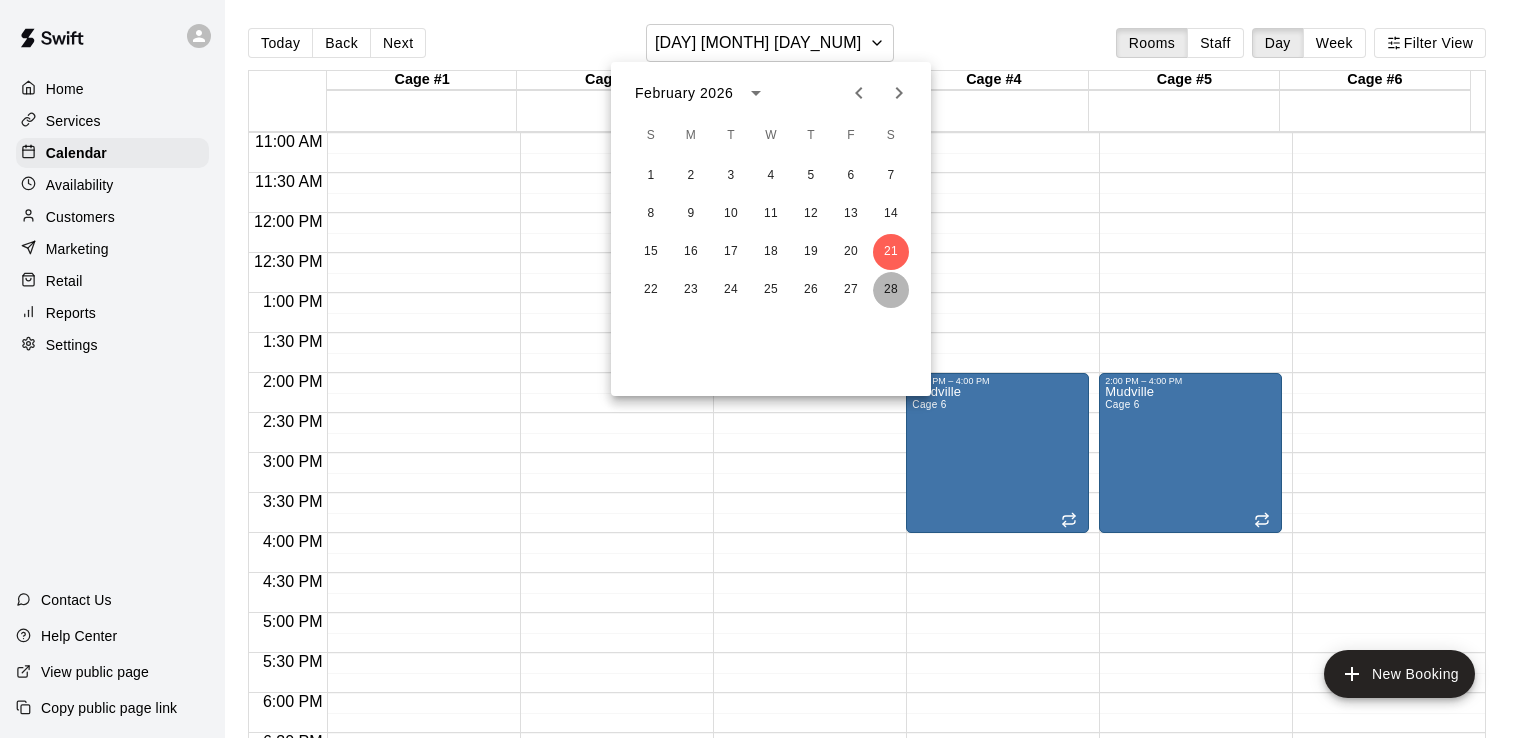 click on "28" at bounding box center (891, 290) 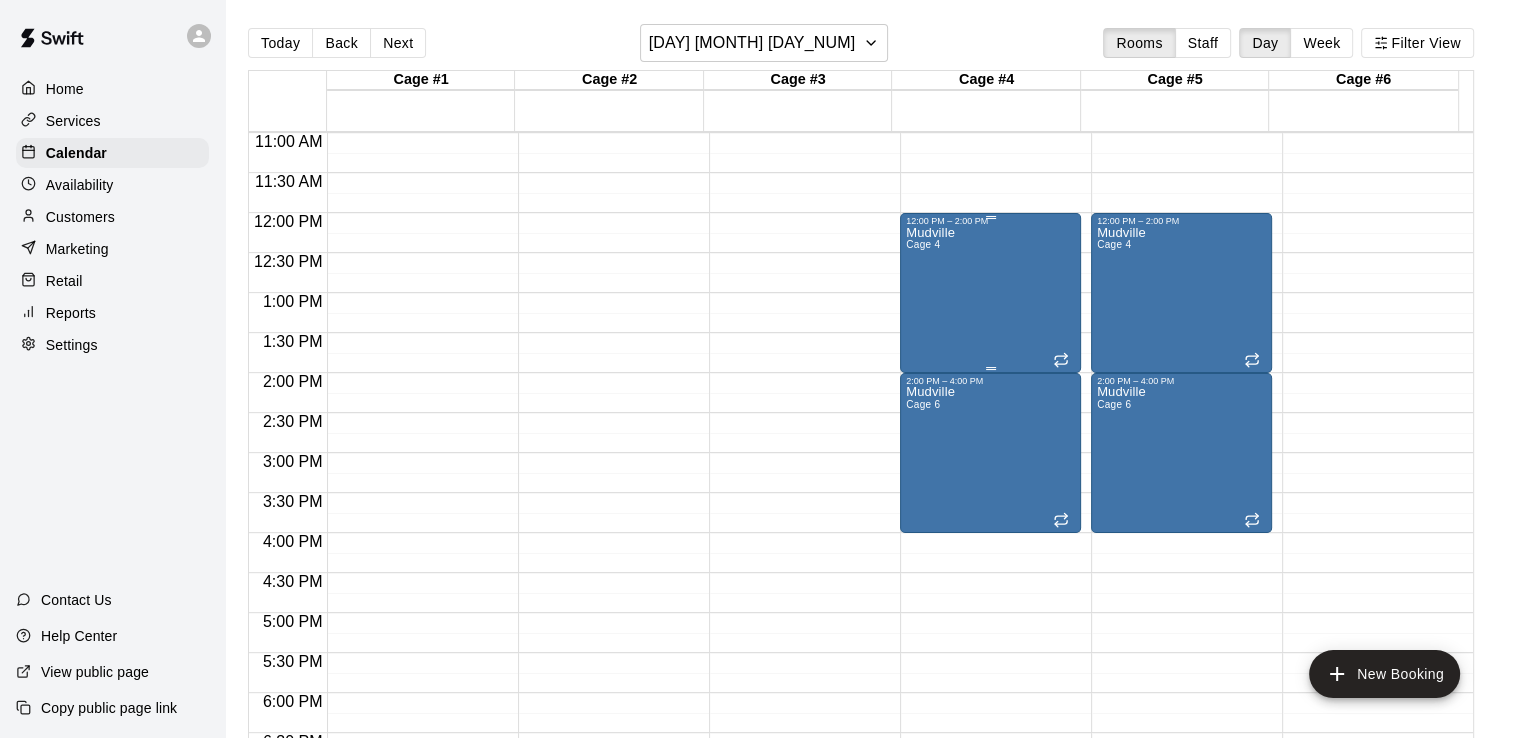 click on "[LOCATION] Cage [NUMBER]" at bounding box center [930, 595] 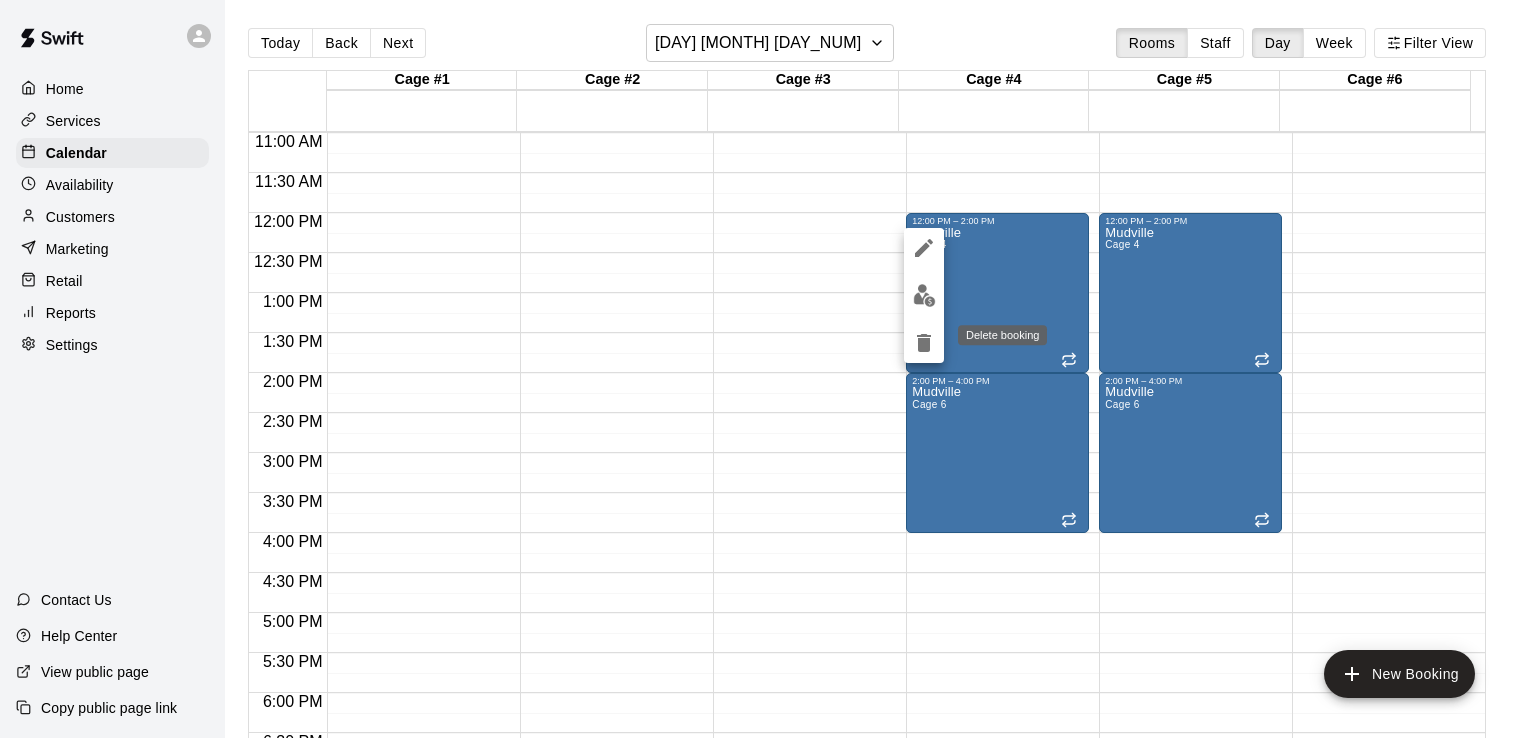 click 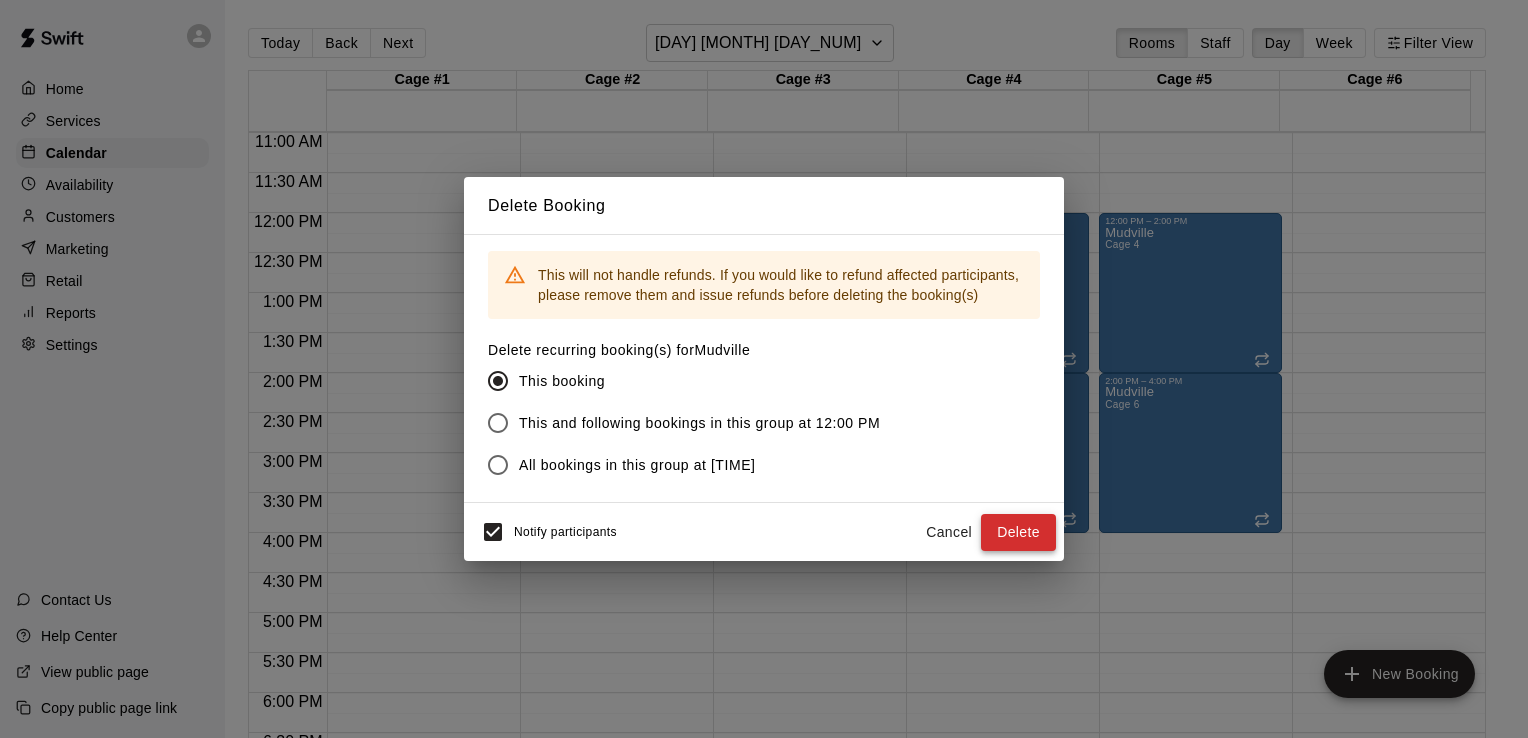 click on "Delete" at bounding box center (1018, 532) 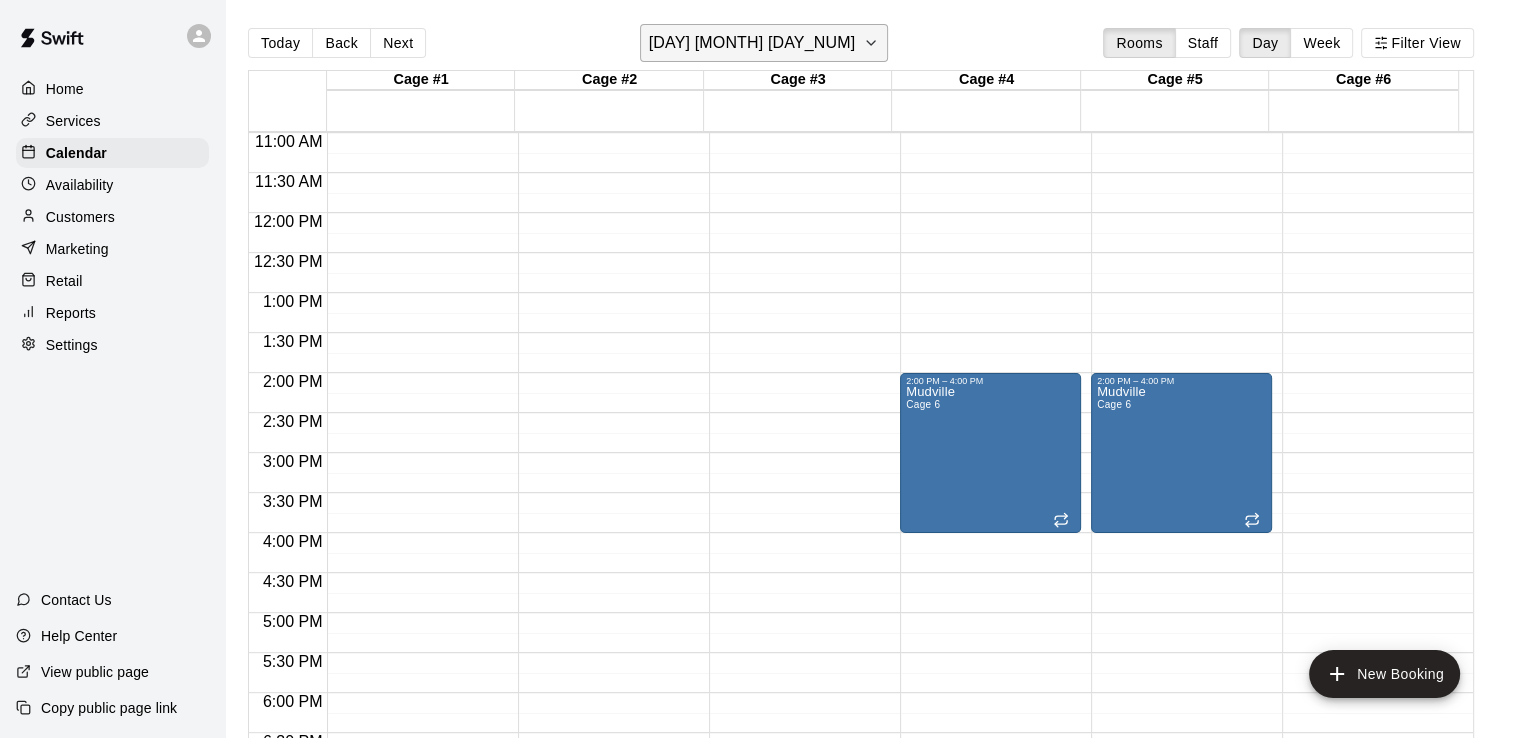 click 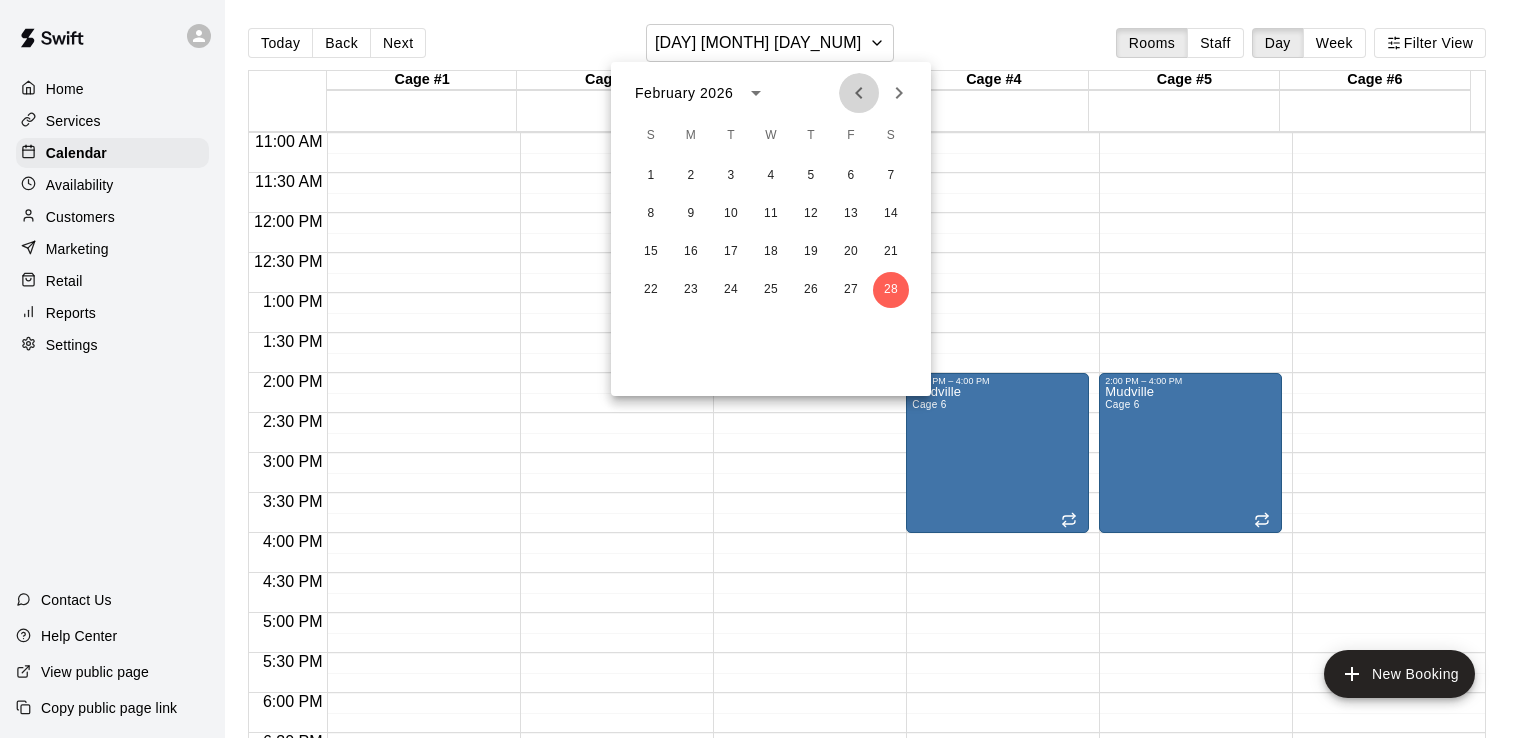 click at bounding box center (859, 93) 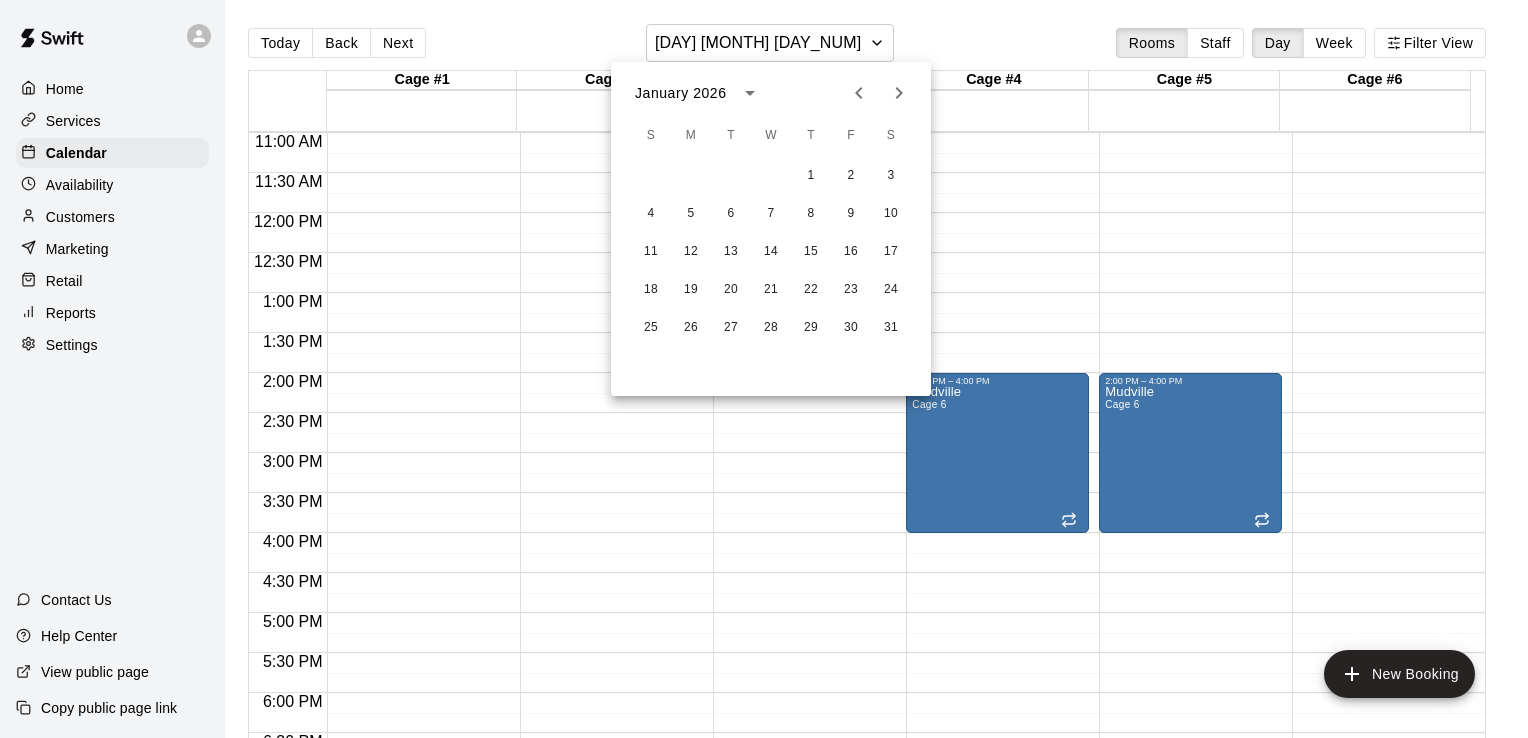 click at bounding box center (859, 93) 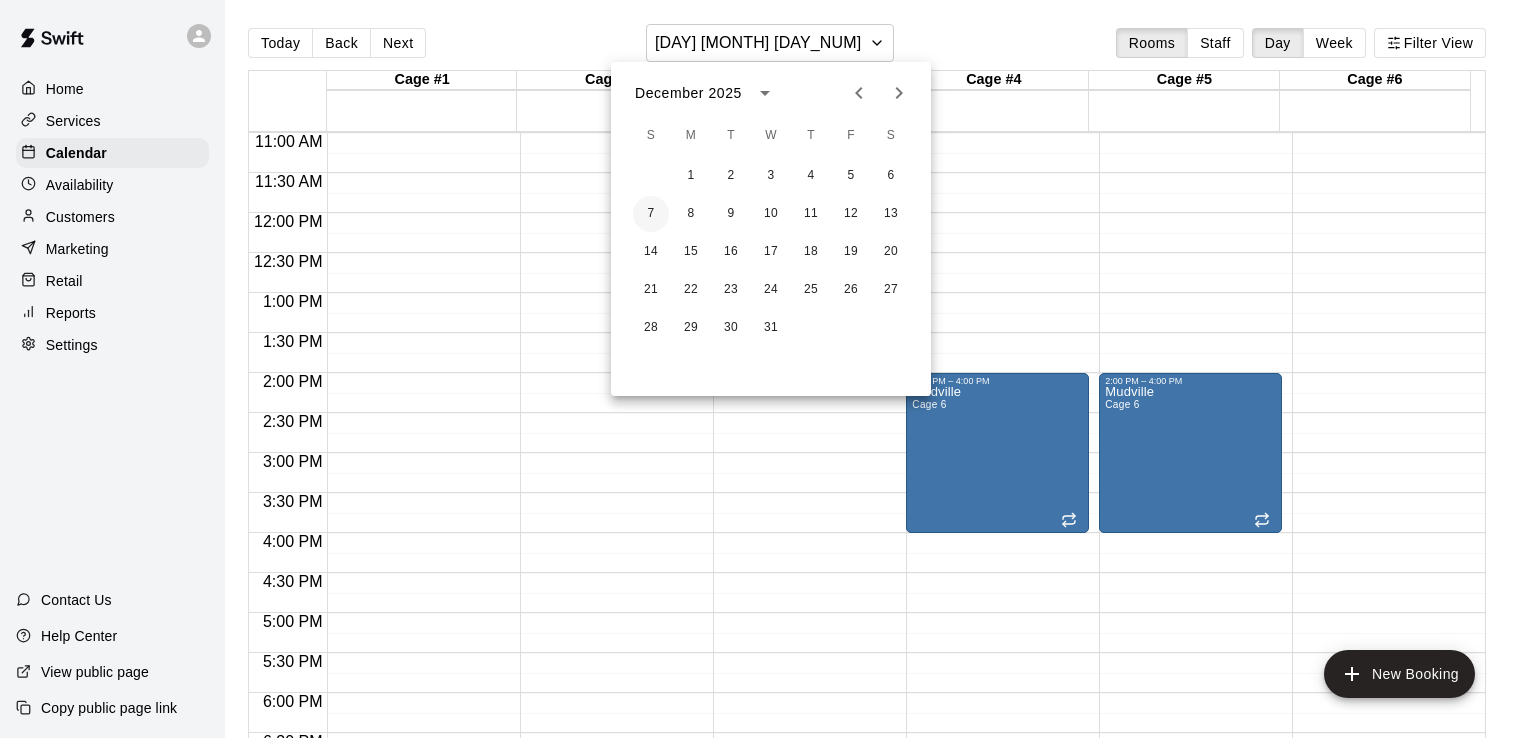 click on "7" at bounding box center (651, 214) 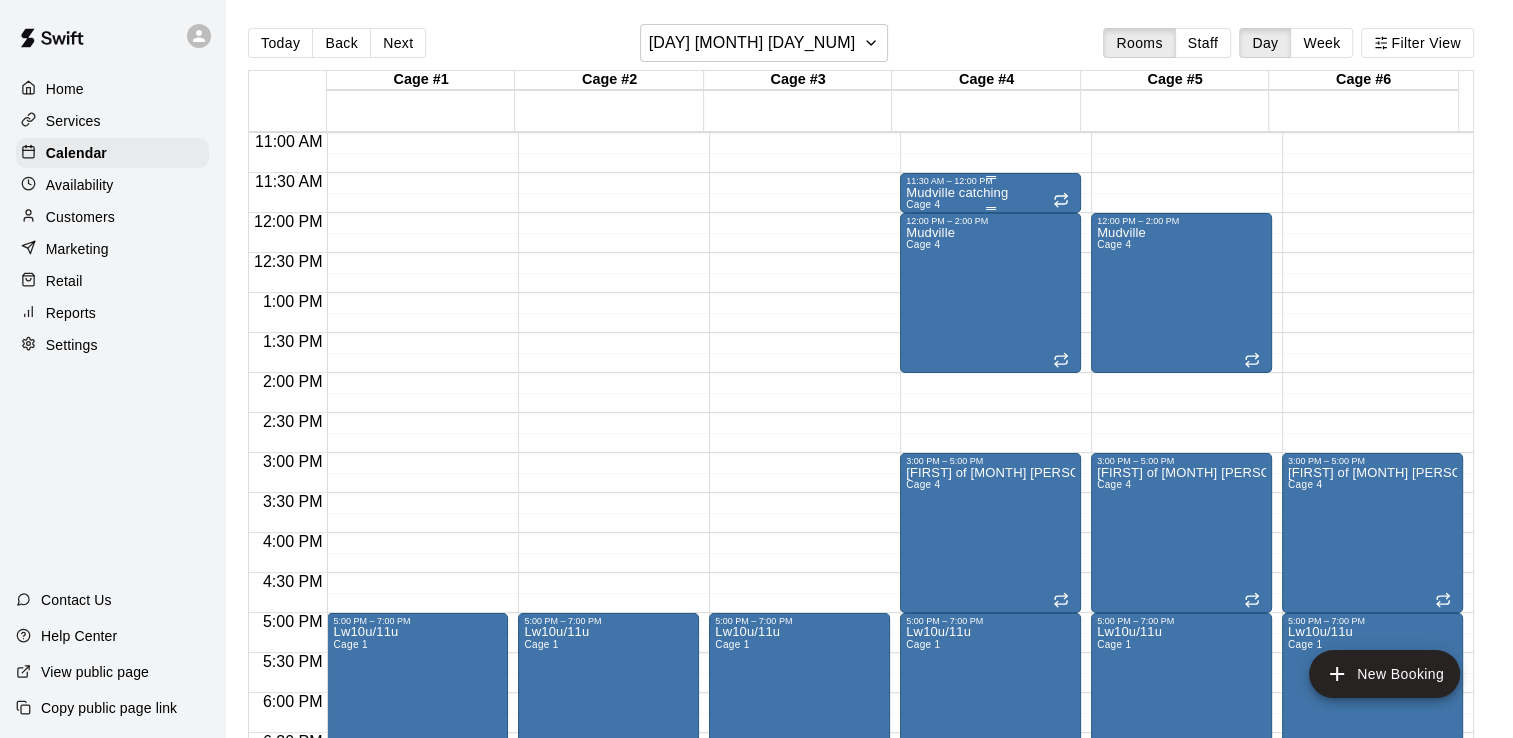 click on "11:30 AM – 12:00 PM" at bounding box center [990, 181] 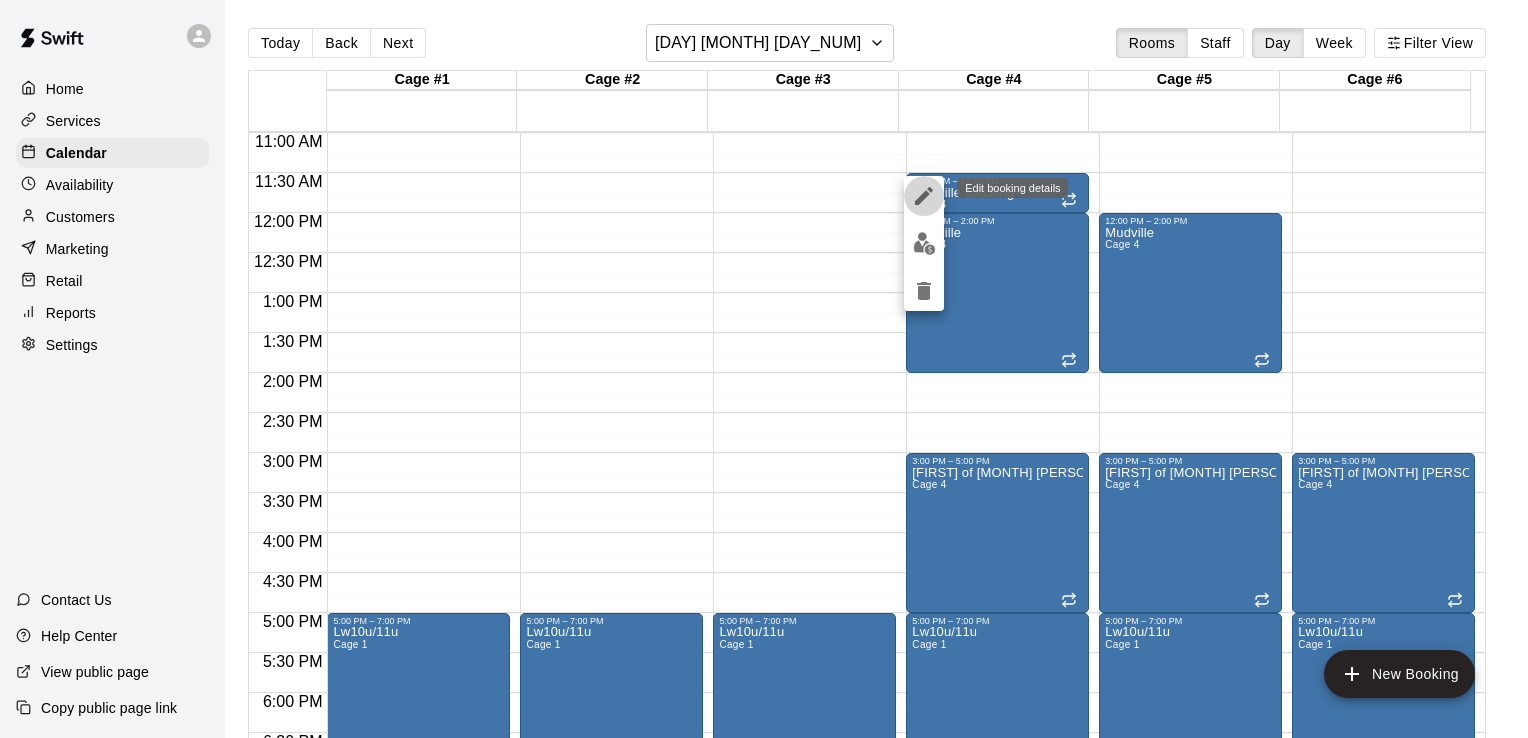 click 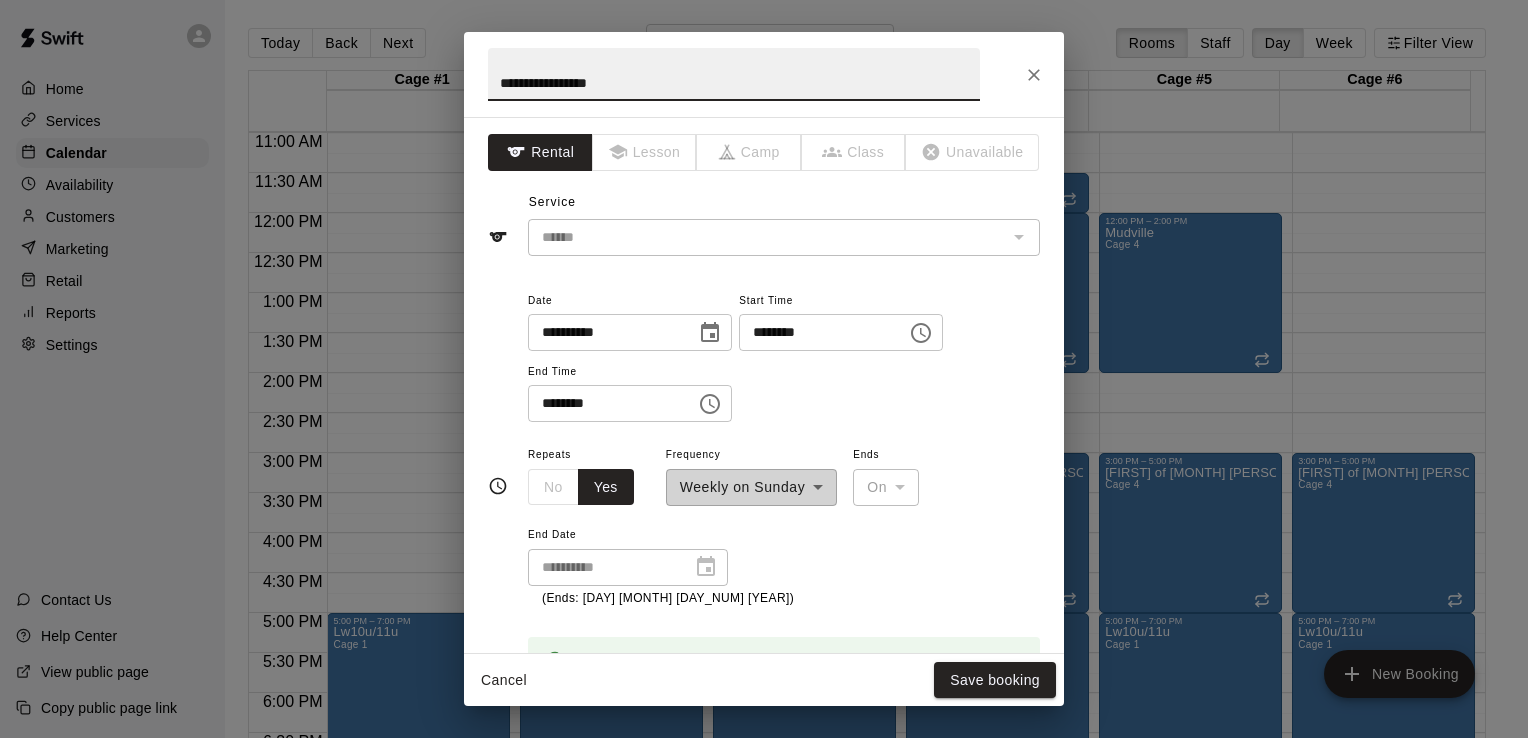 click 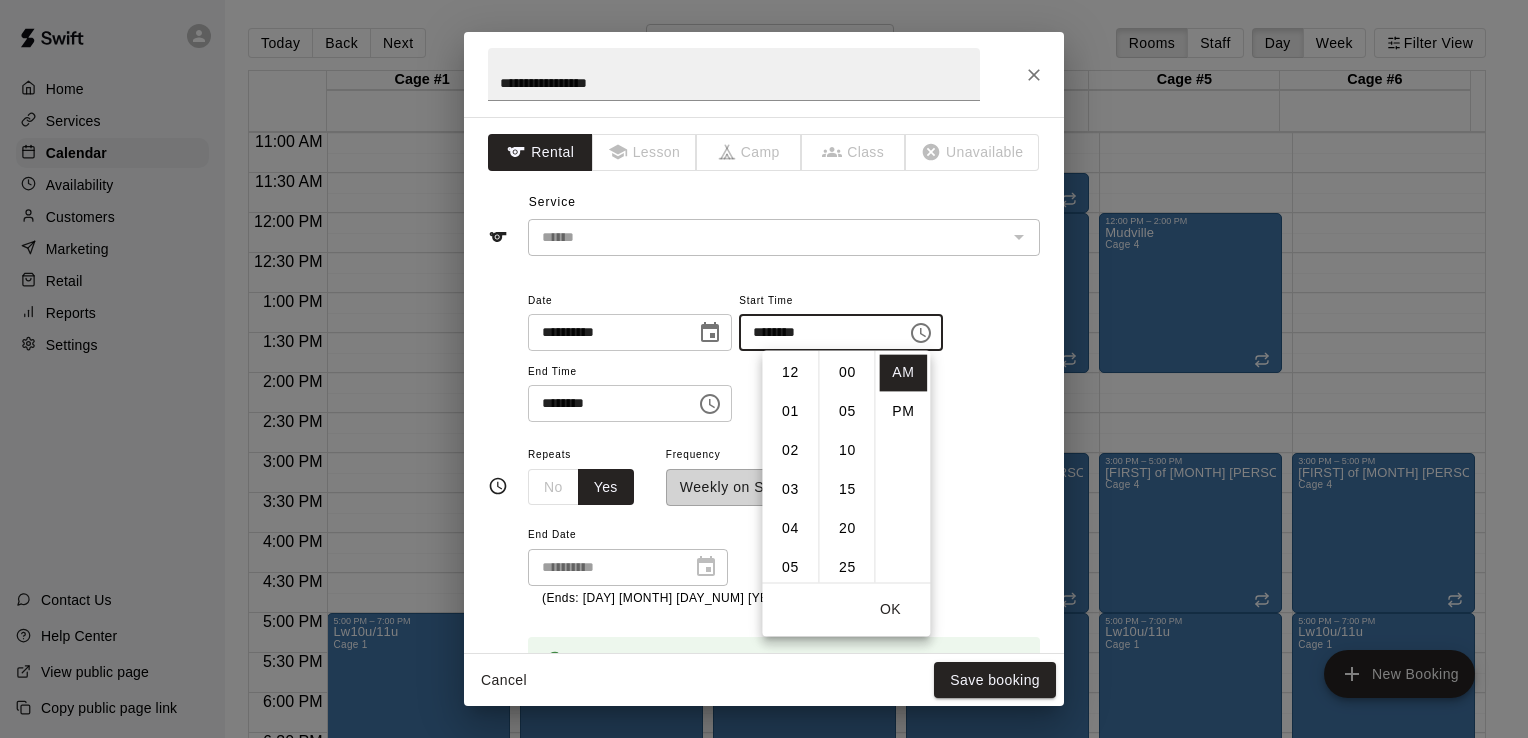 scroll, scrollTop: 426, scrollLeft: 0, axis: vertical 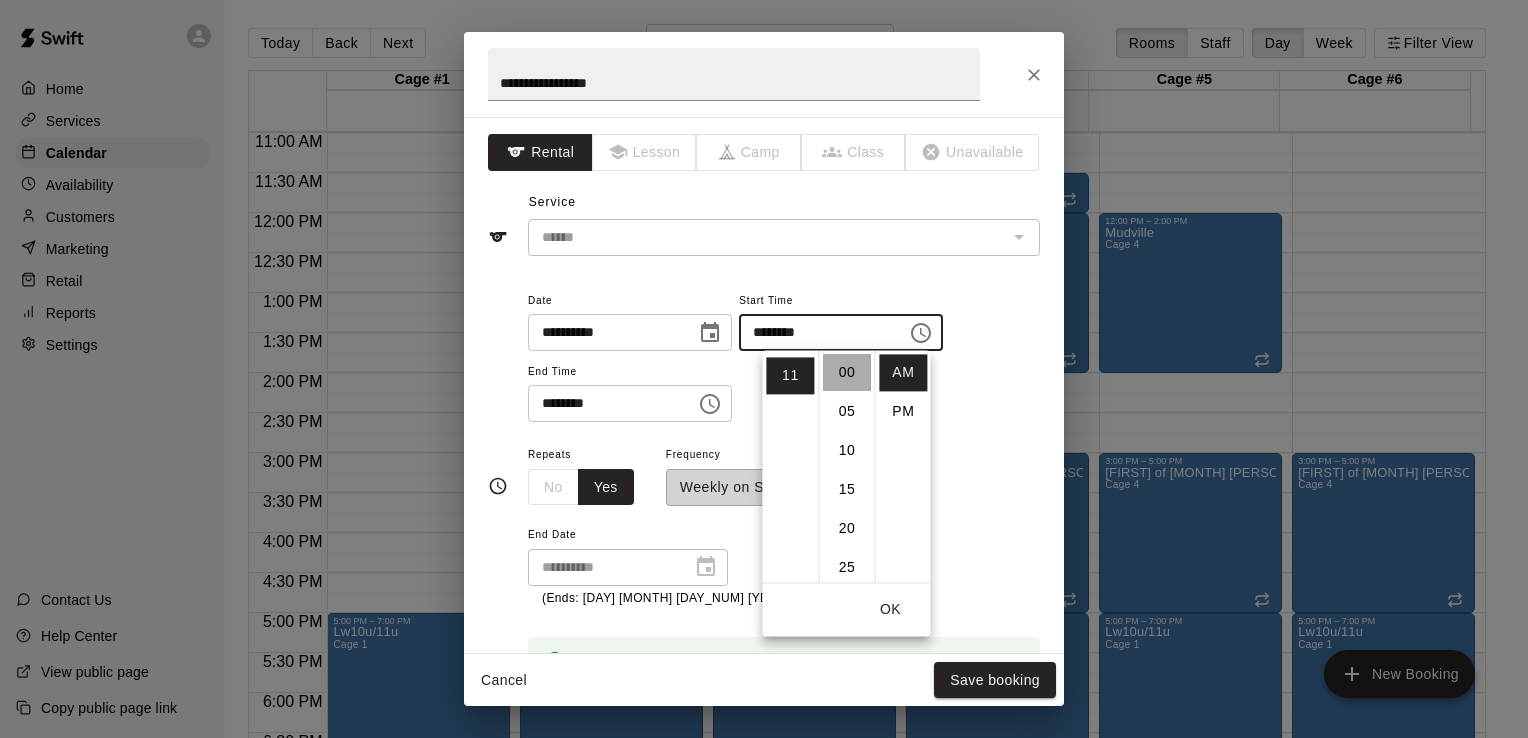 click on "00" at bounding box center [847, 372] 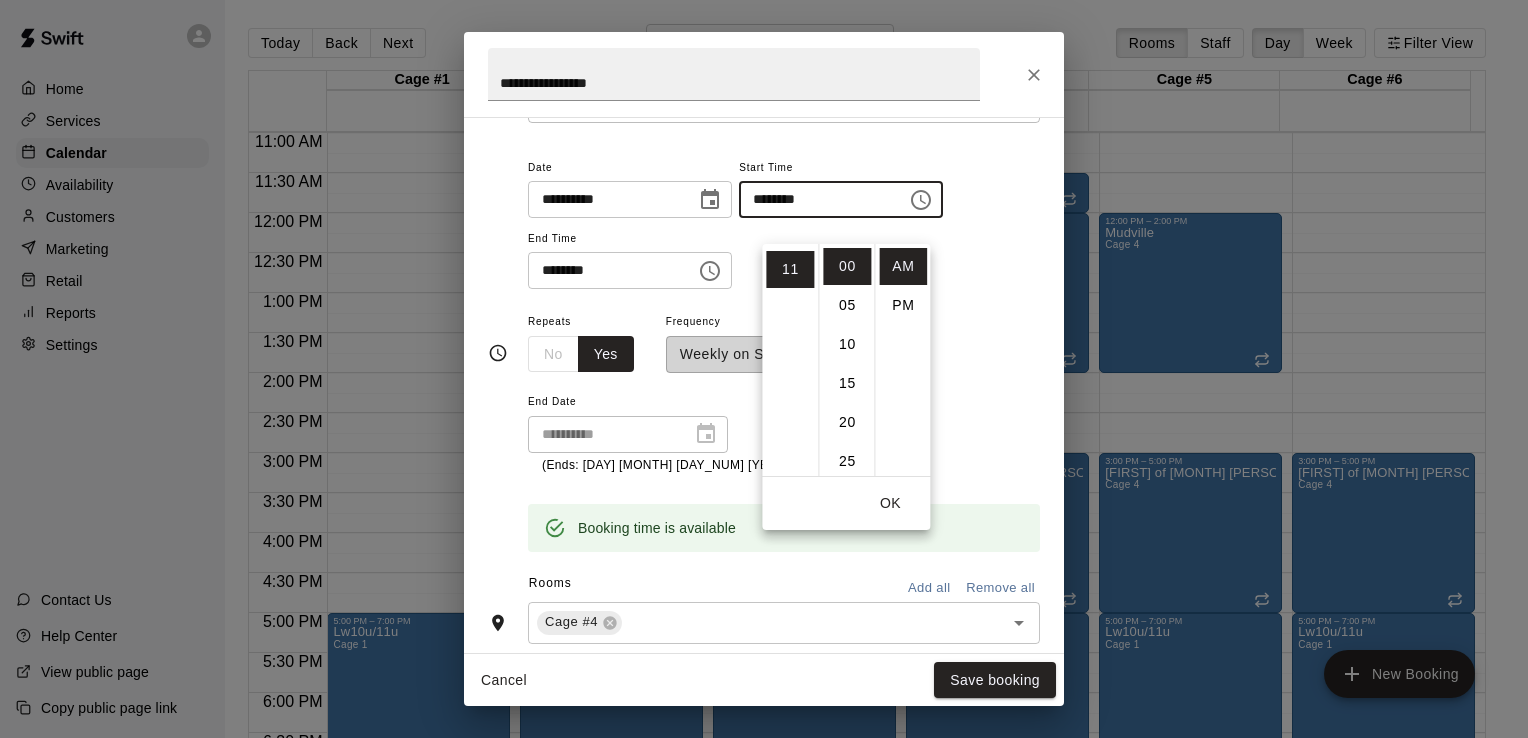 scroll, scrollTop: 227, scrollLeft: 0, axis: vertical 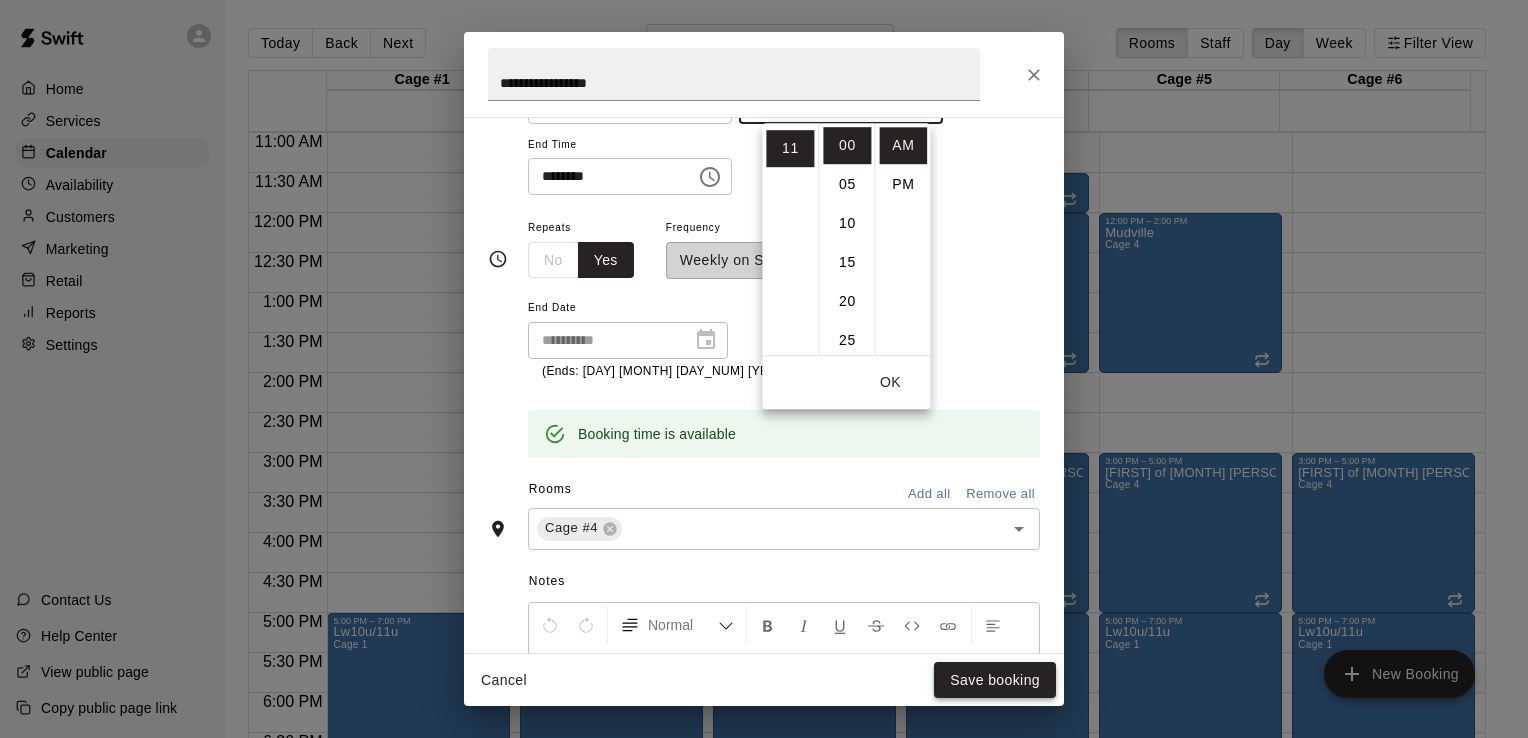 click on "Save booking" at bounding box center [995, 680] 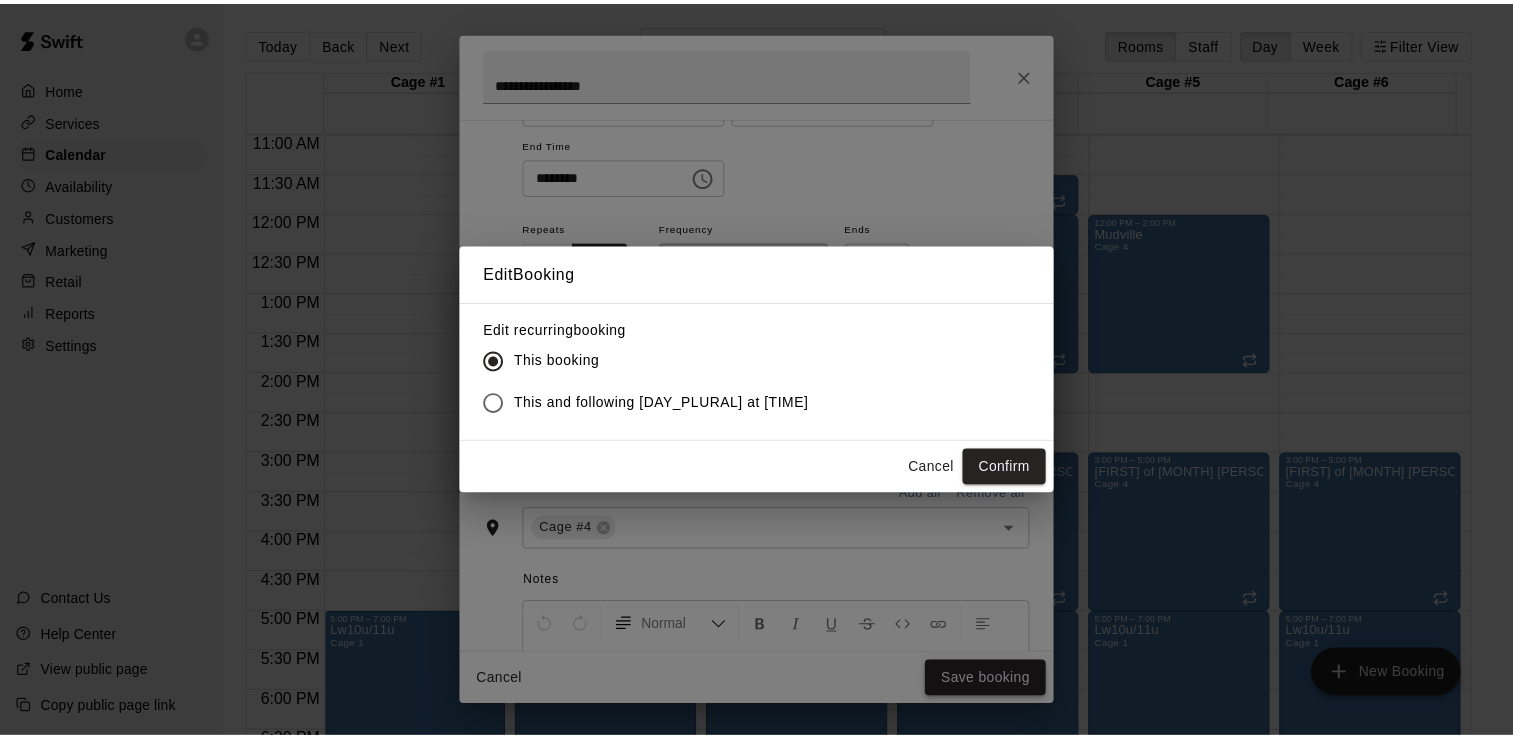 scroll, scrollTop: 194, scrollLeft: 0, axis: vertical 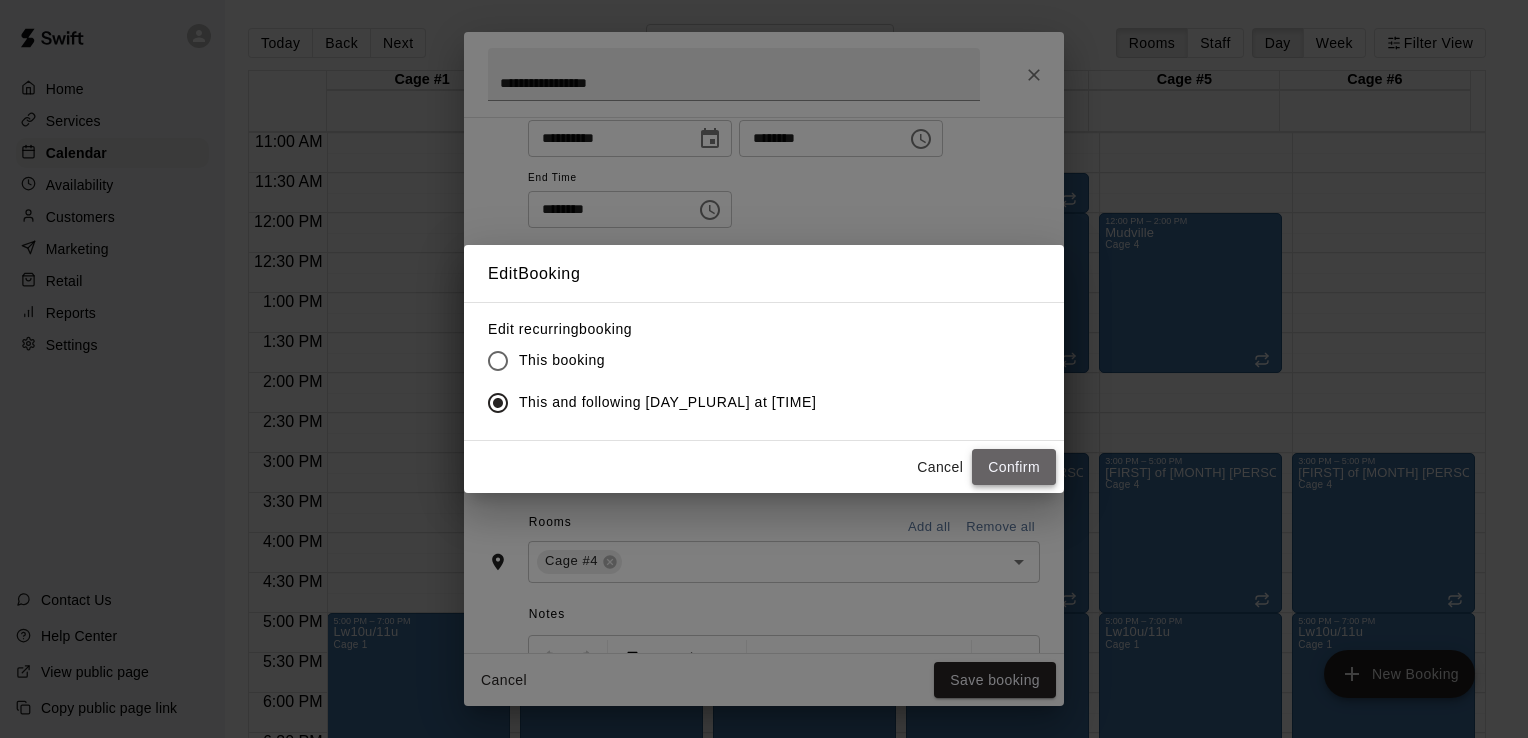 click on "Confirm" at bounding box center (1014, 467) 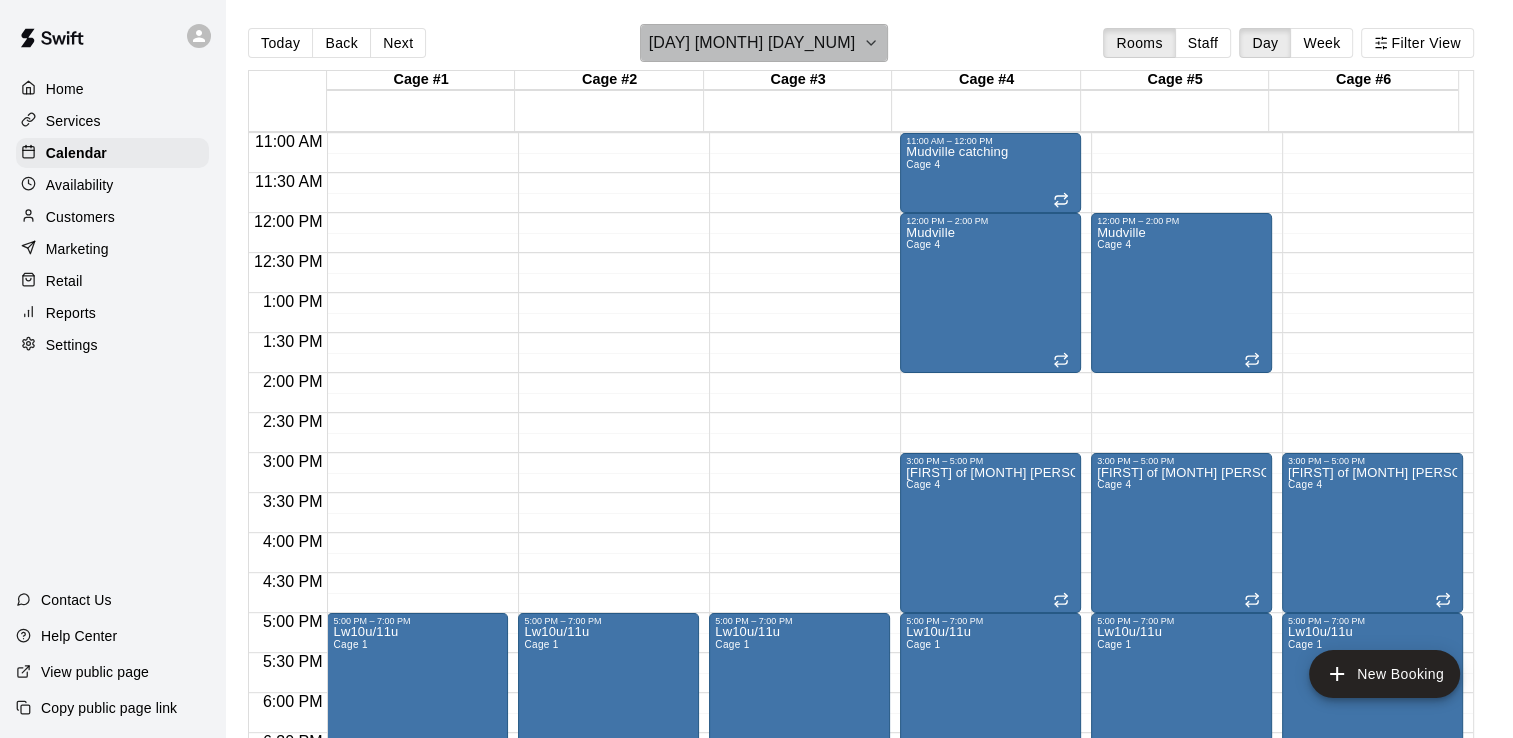 click 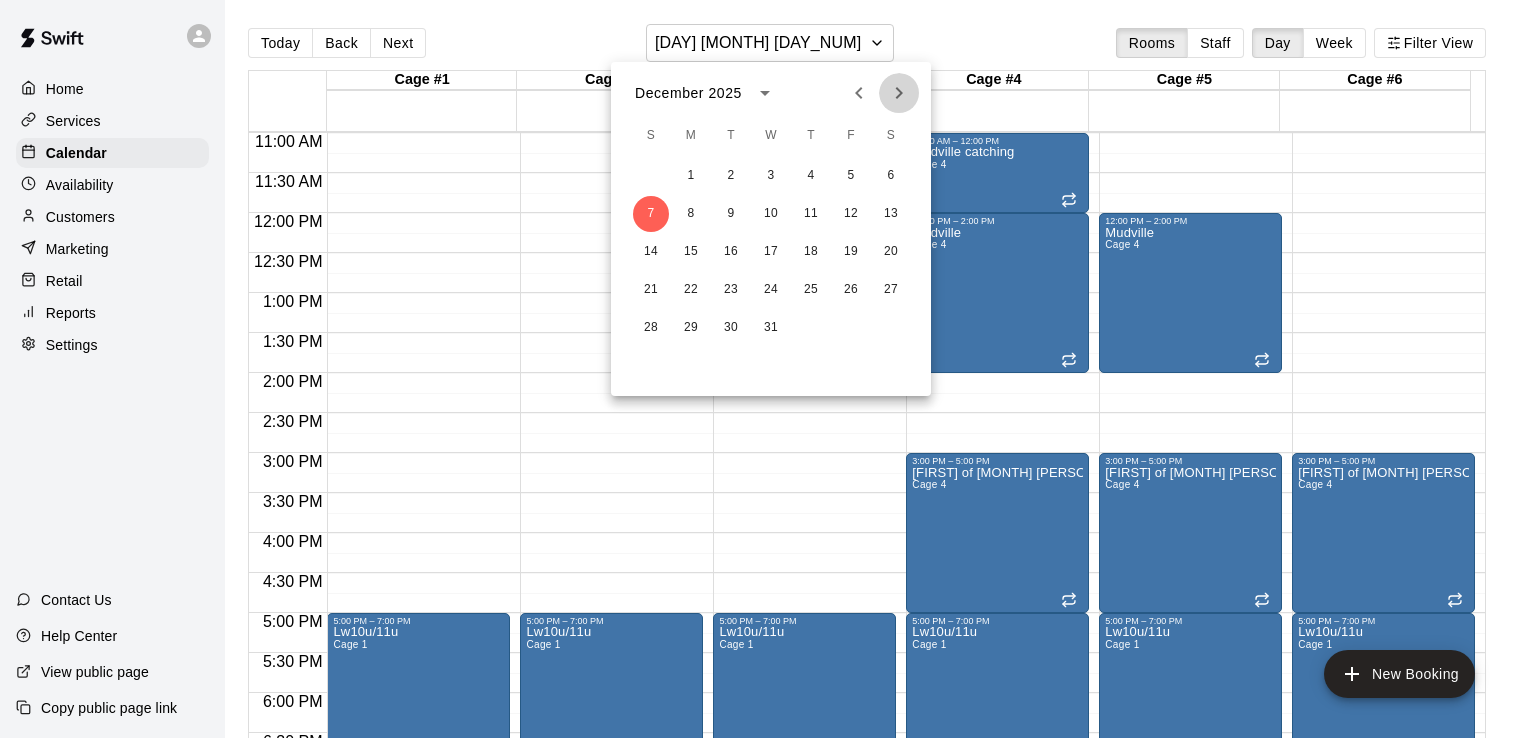 click 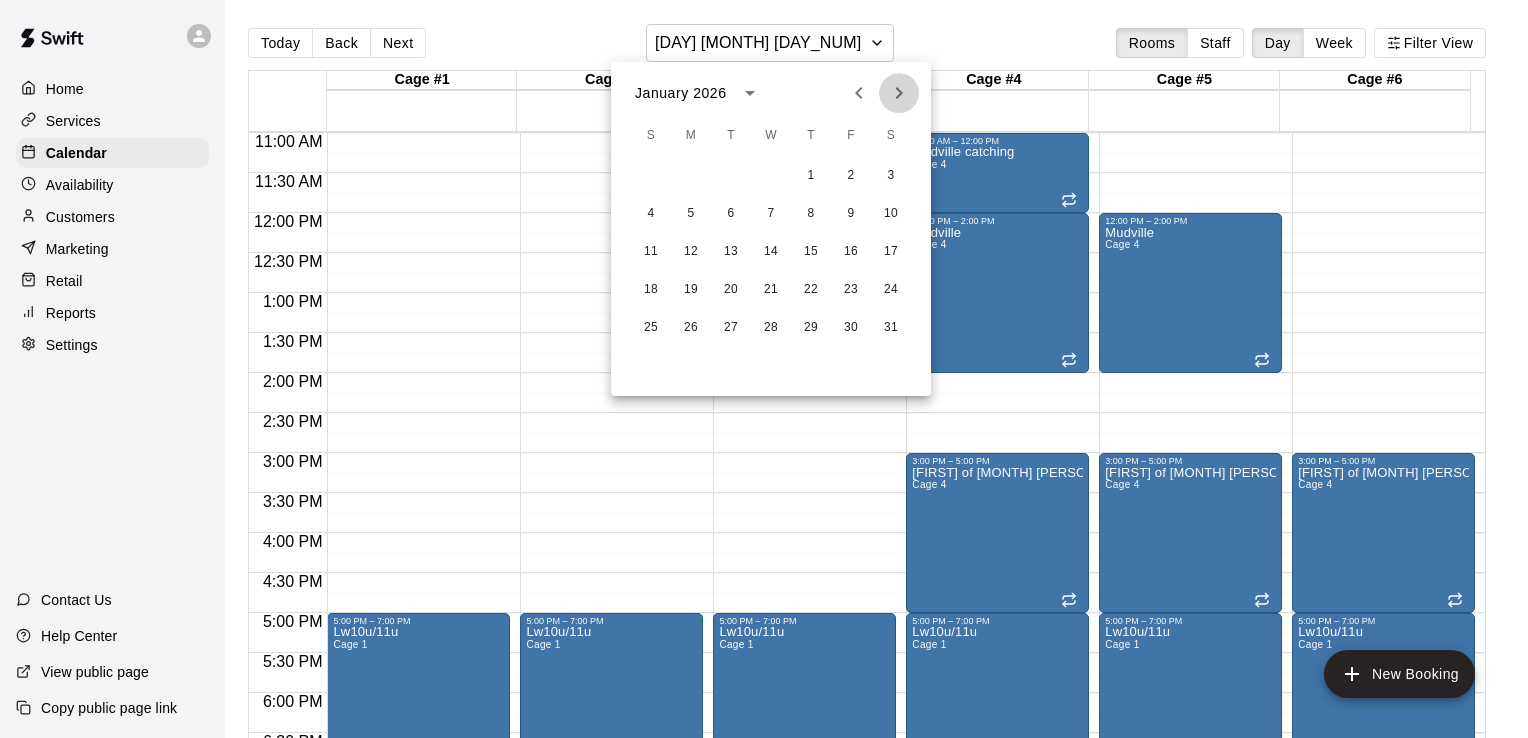 click 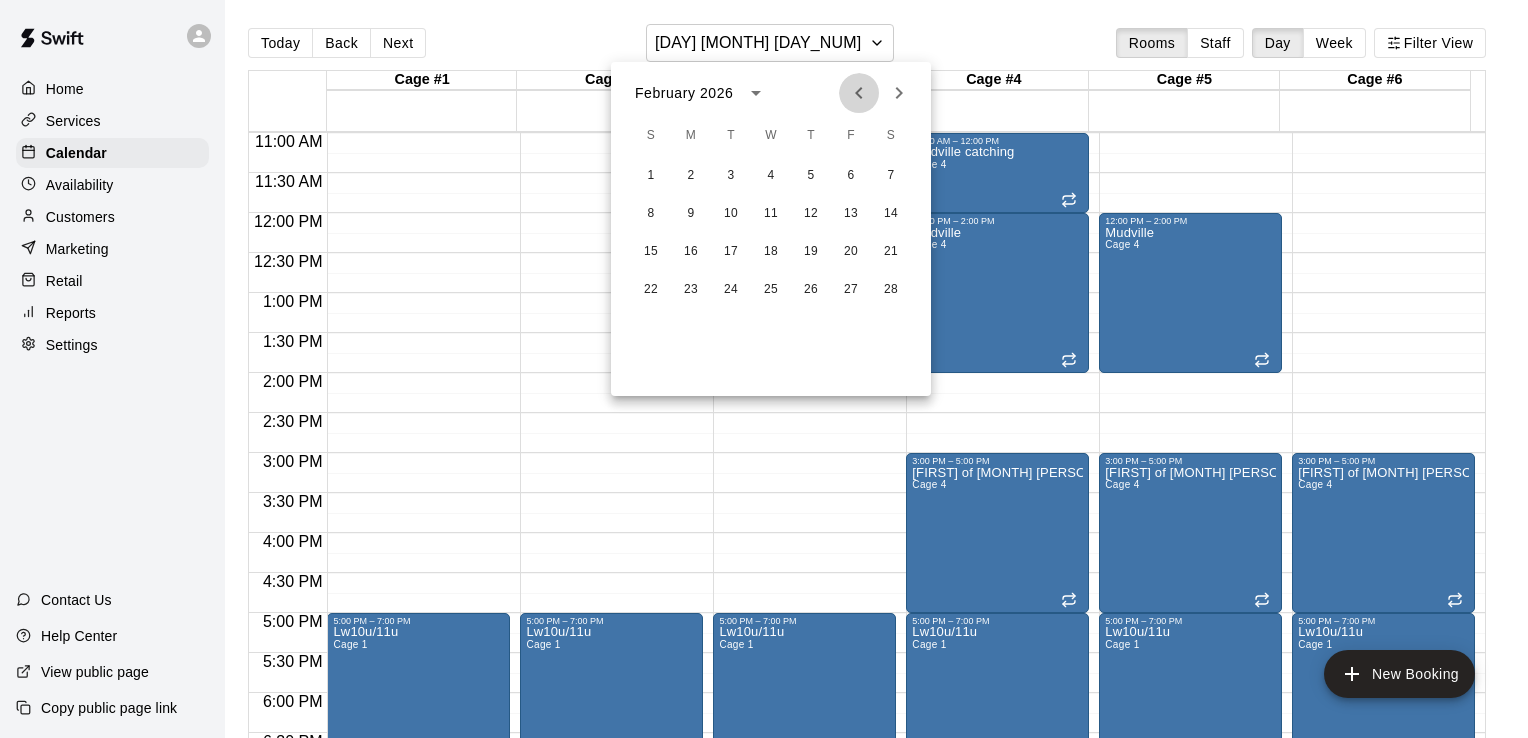 click 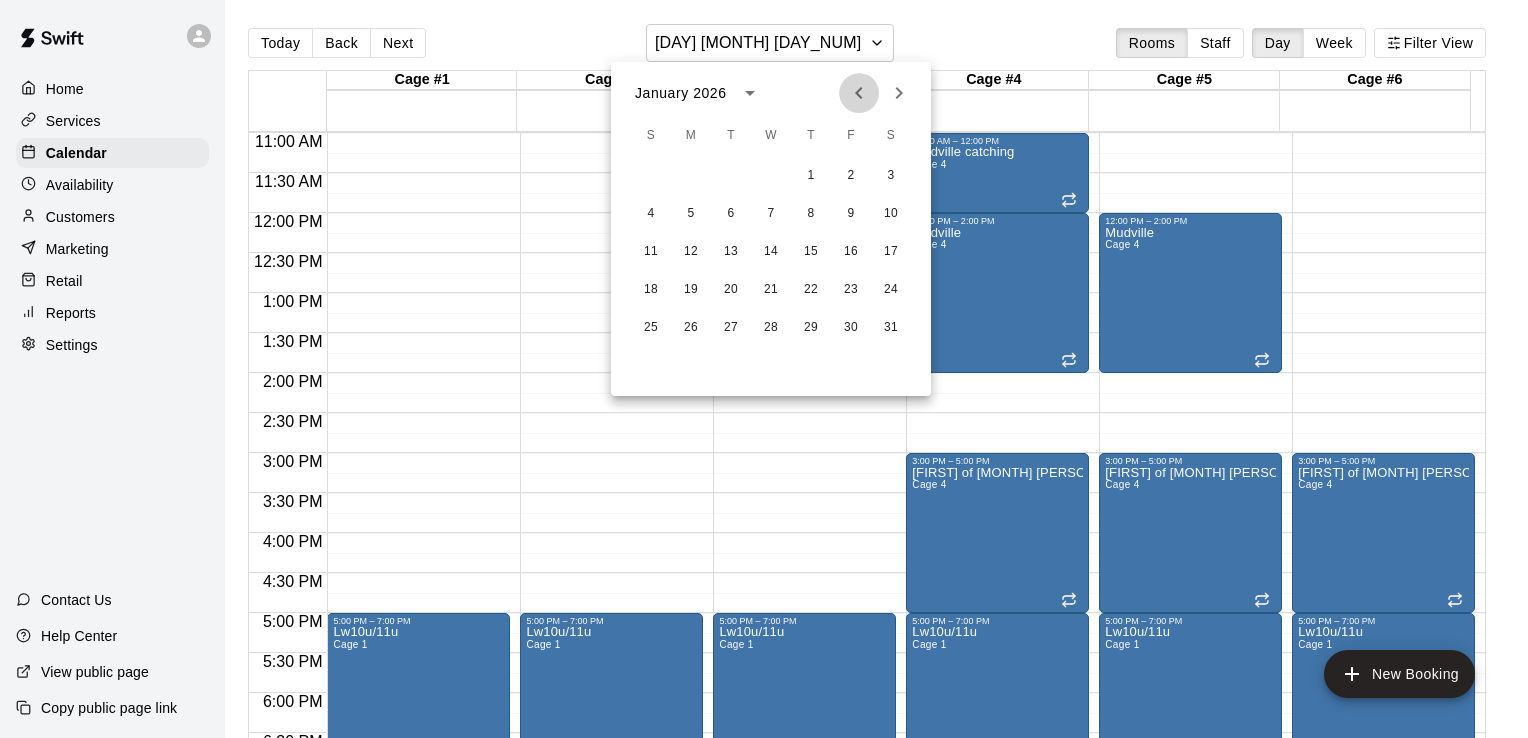 click 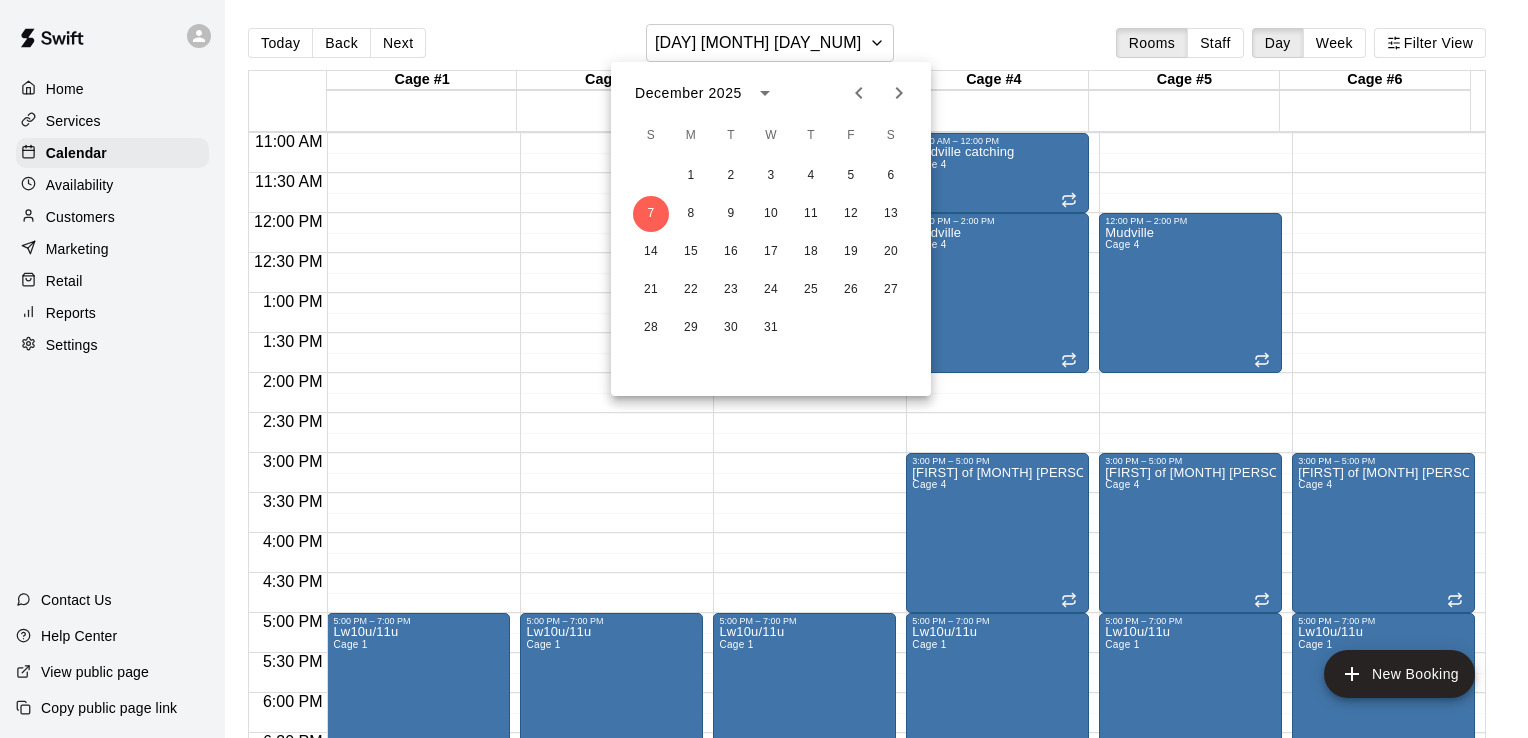 click 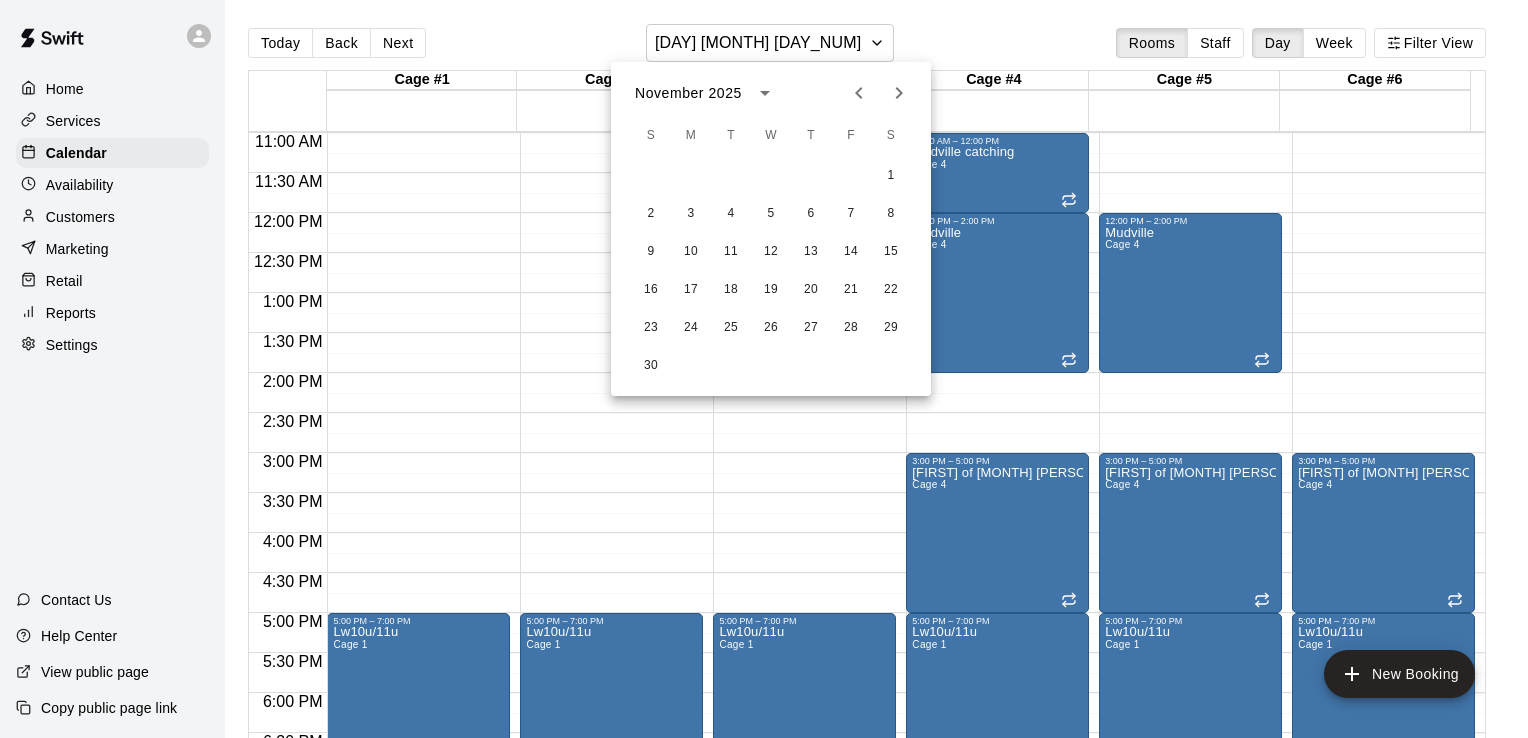 click 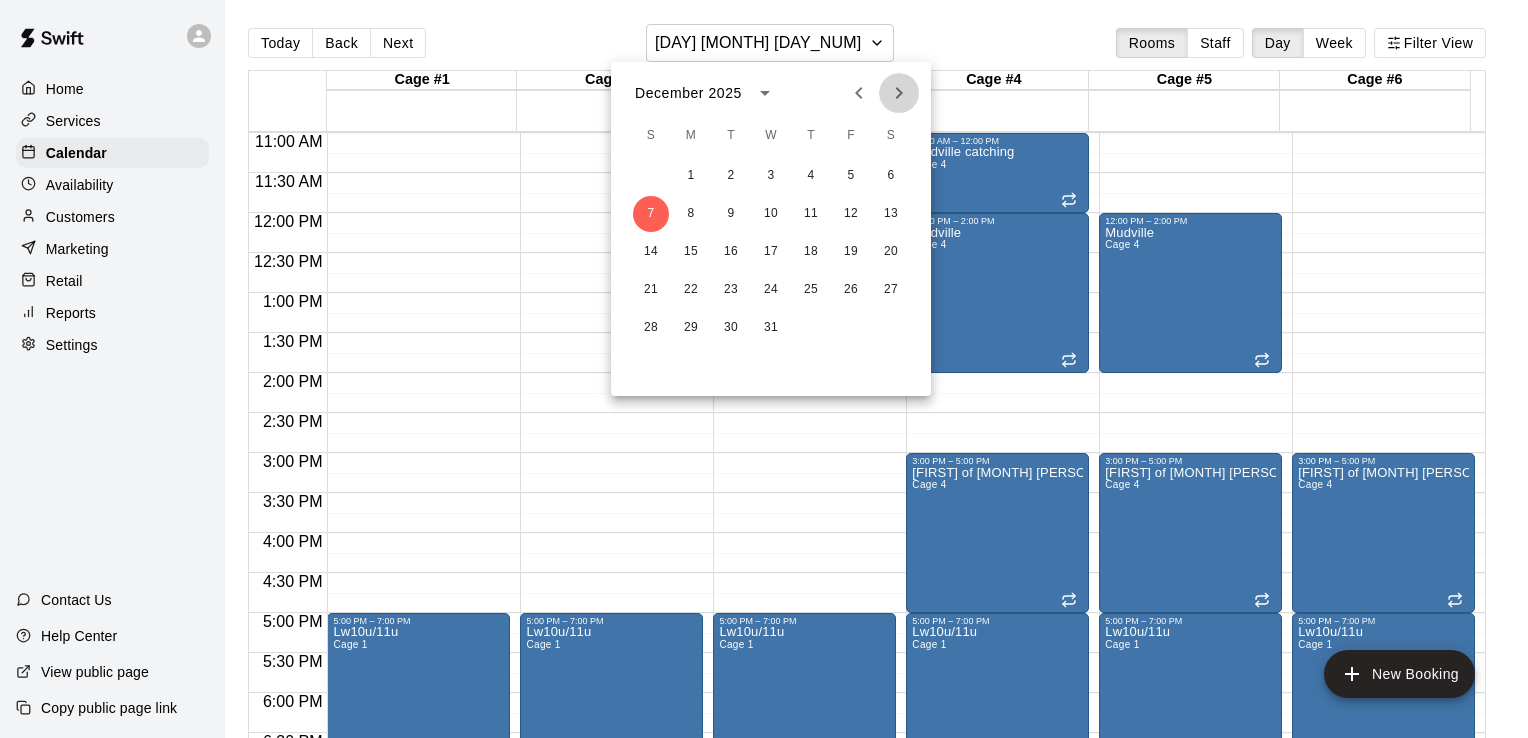 click 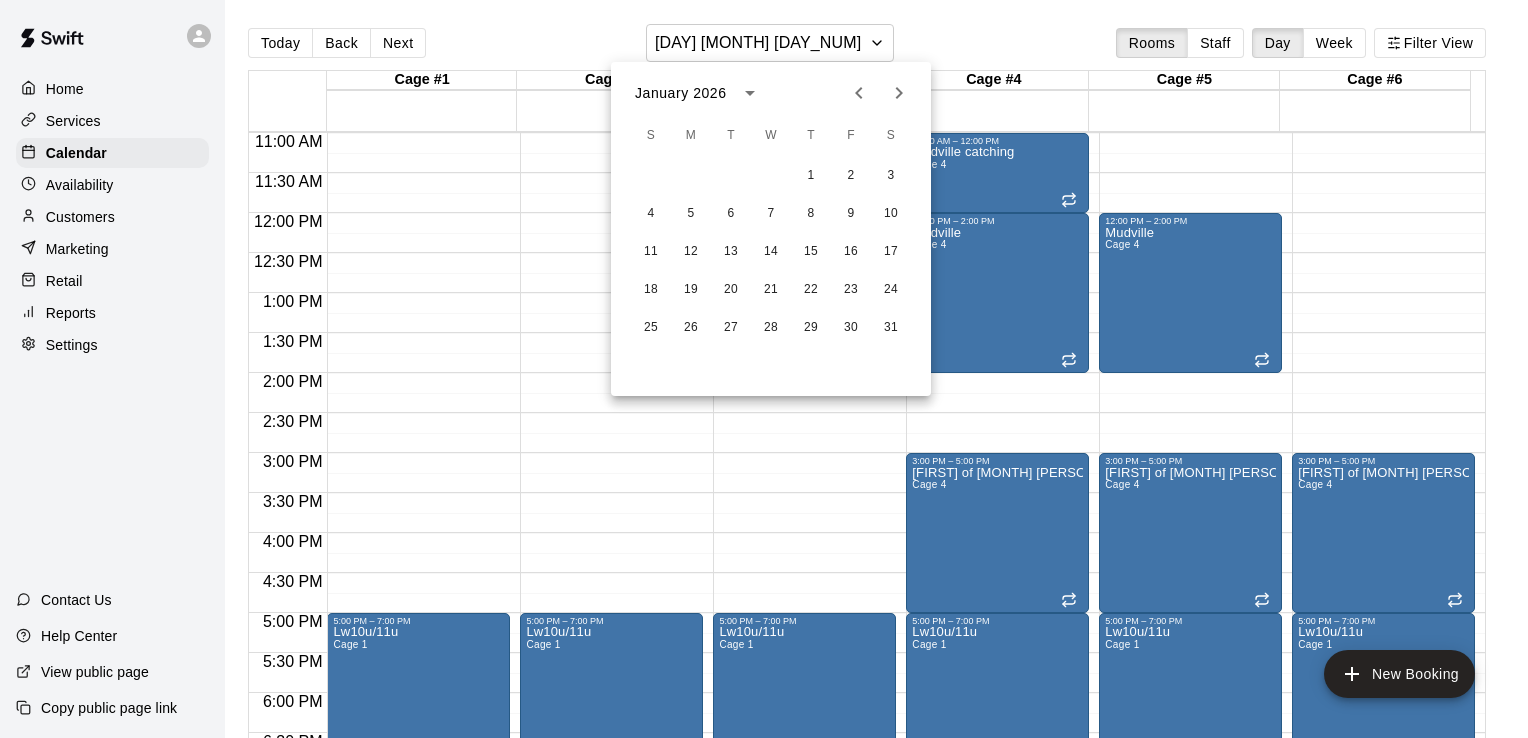 click 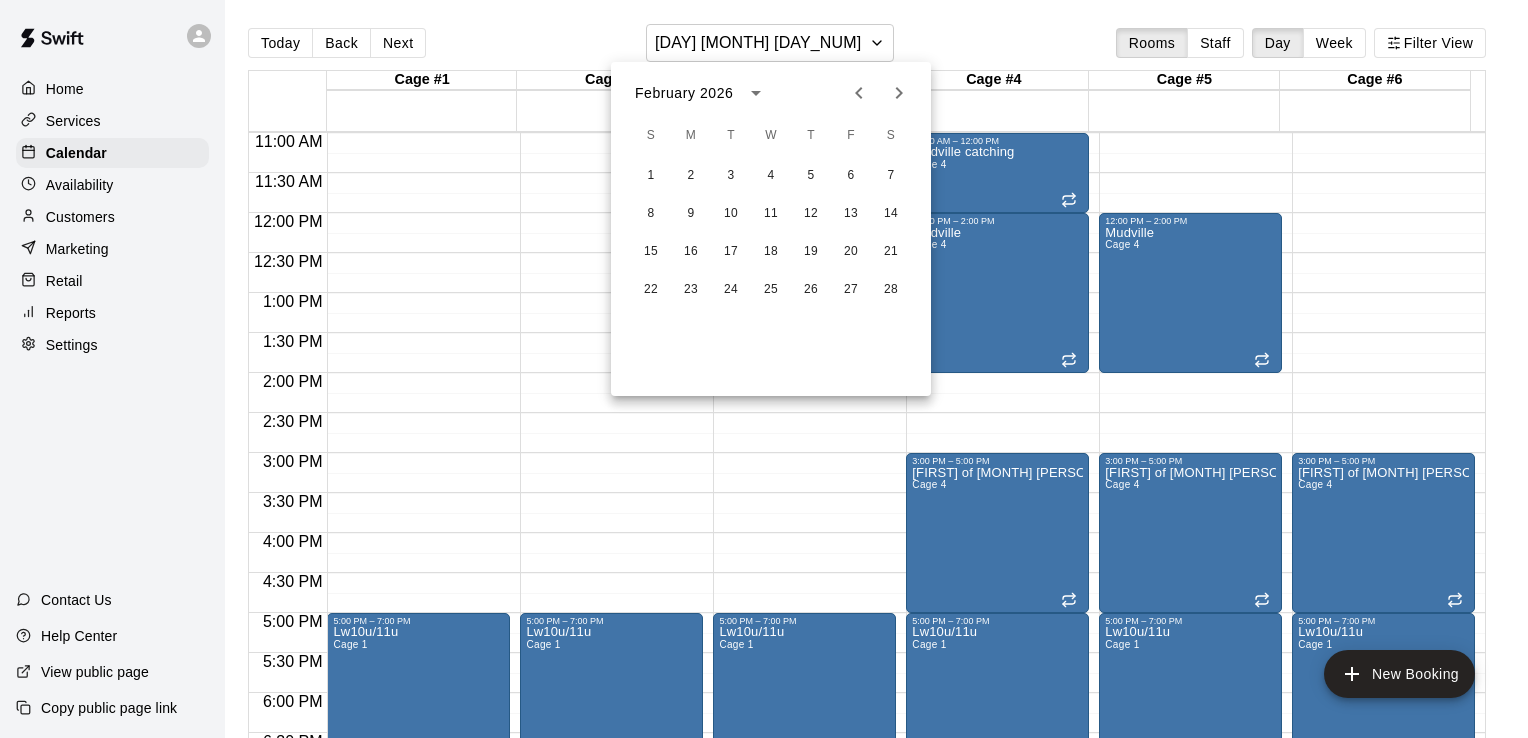 click at bounding box center (764, 369) 